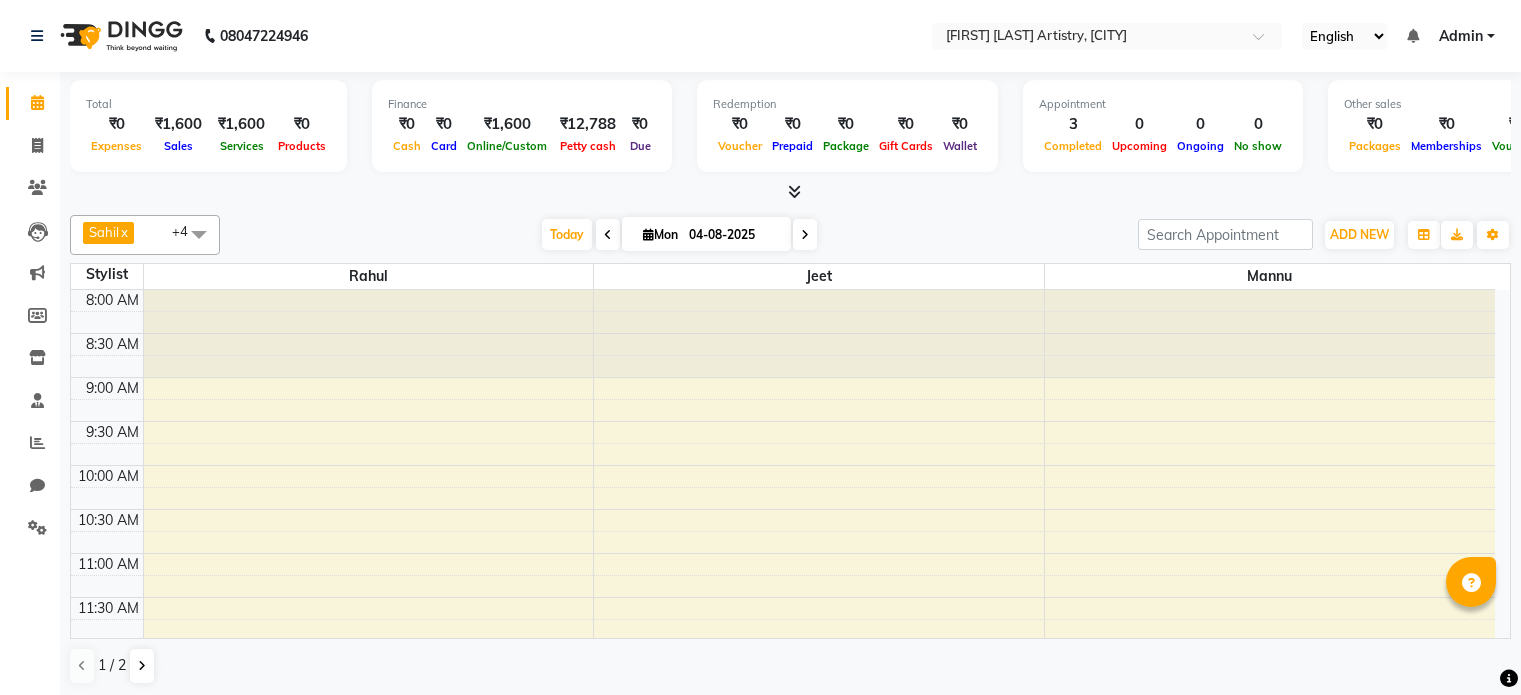 scroll, scrollTop: 0, scrollLeft: 0, axis: both 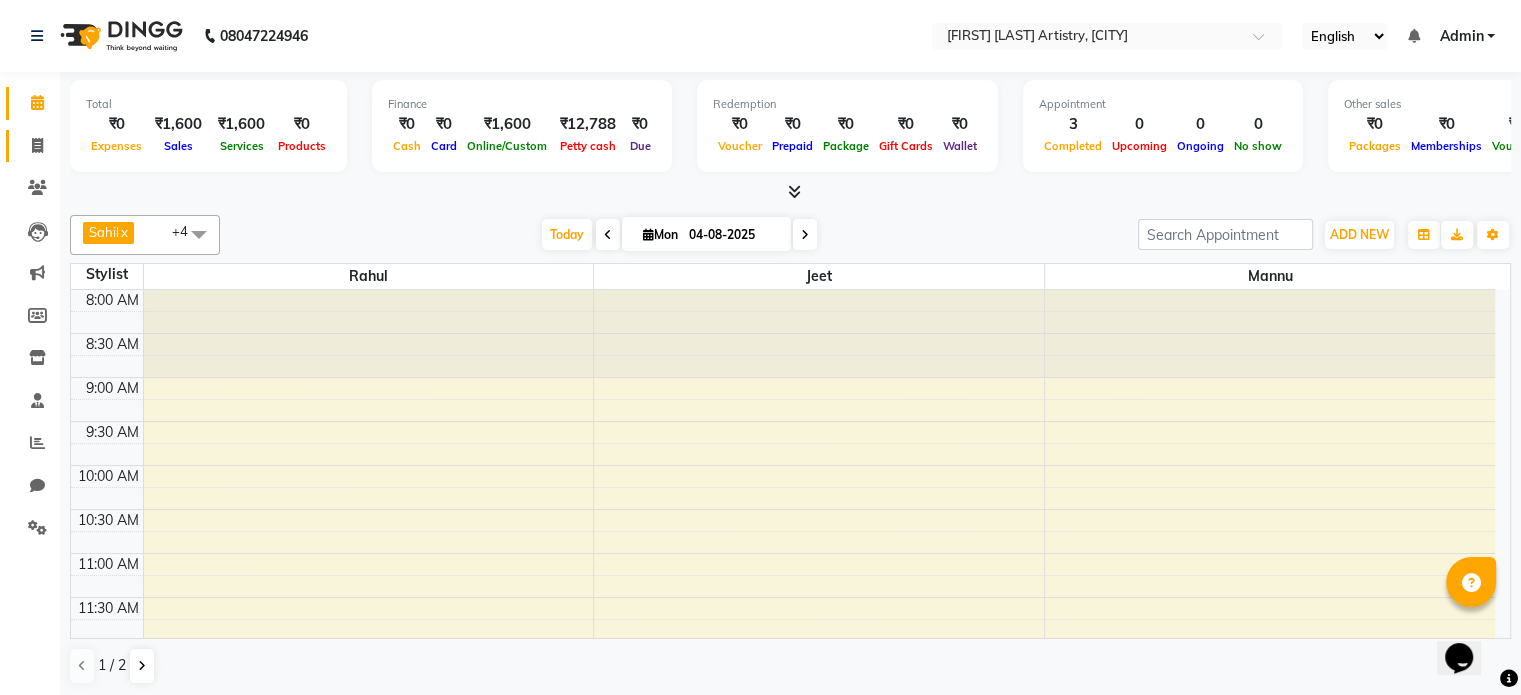 click on "Invoice" 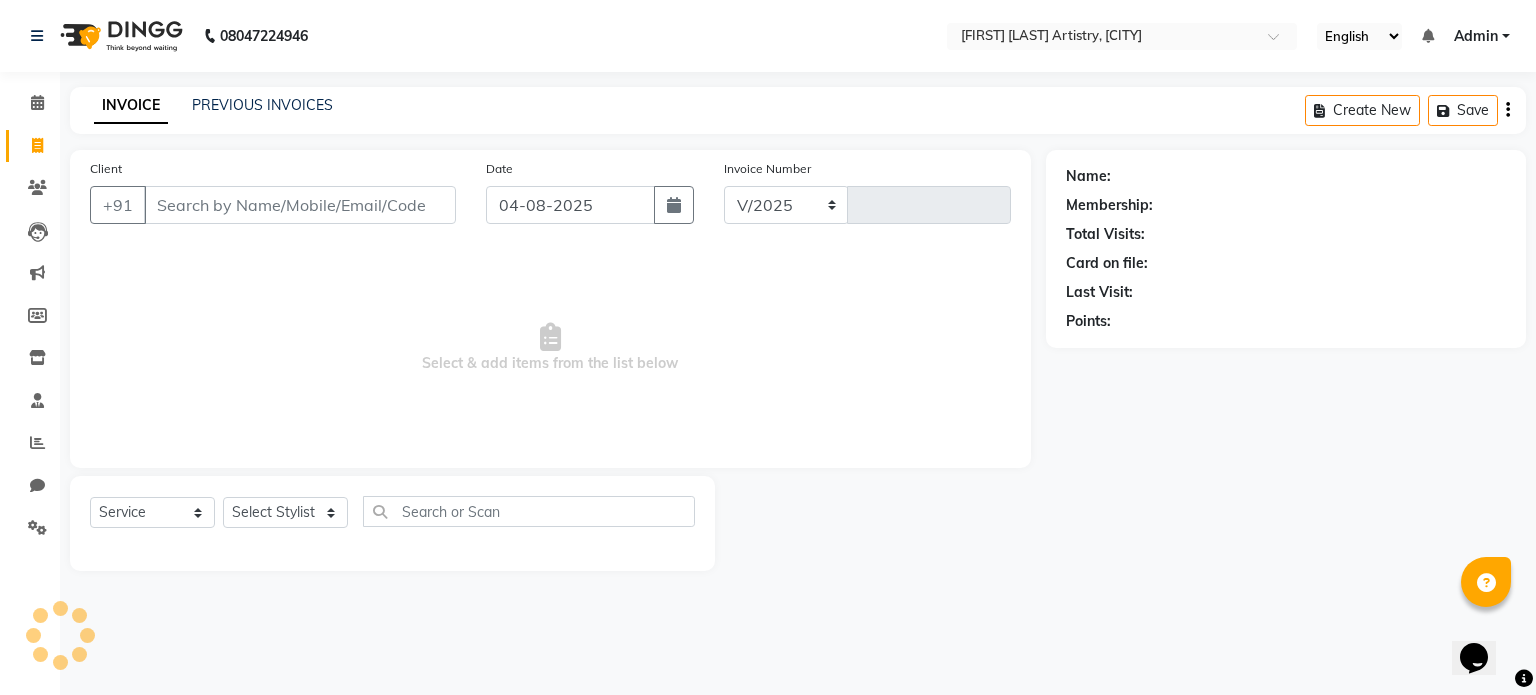 select on "8322" 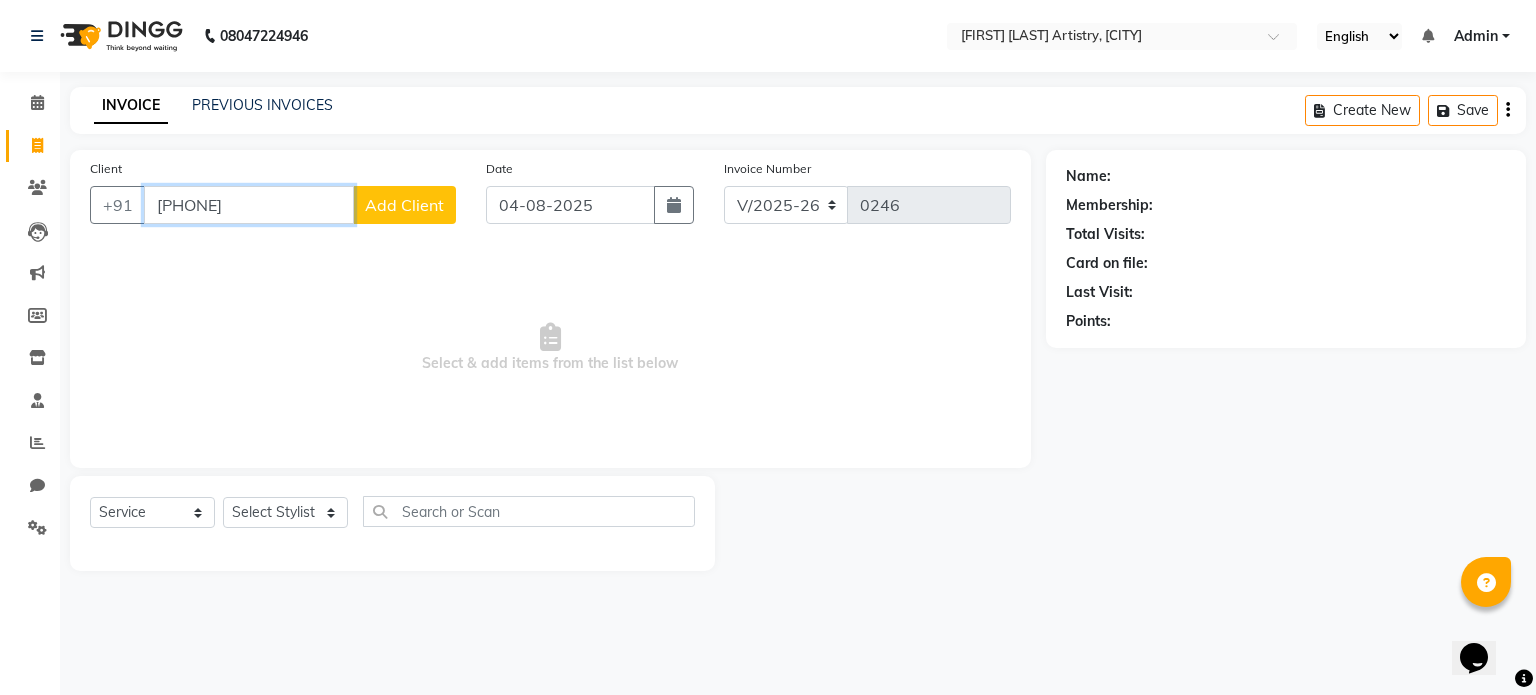 type on "[PHONE]" 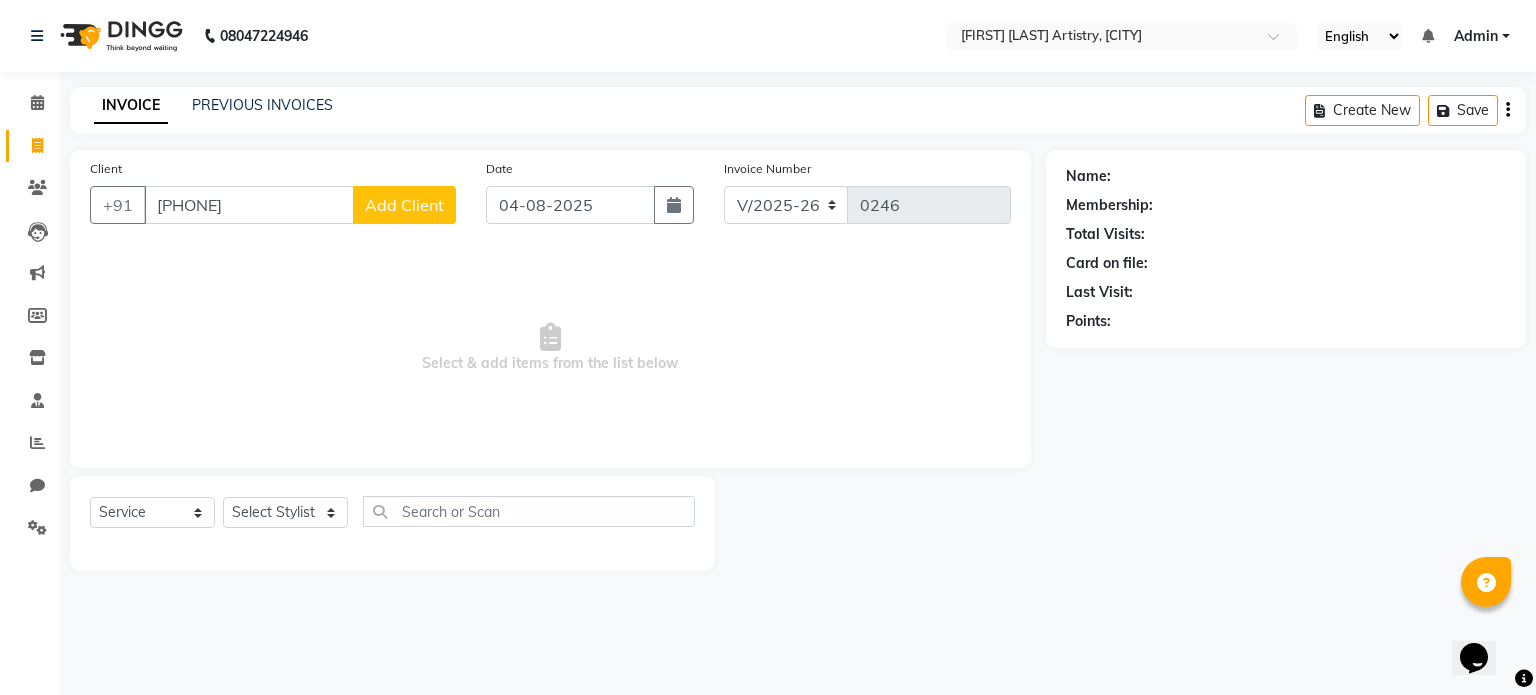click on "Add Client" 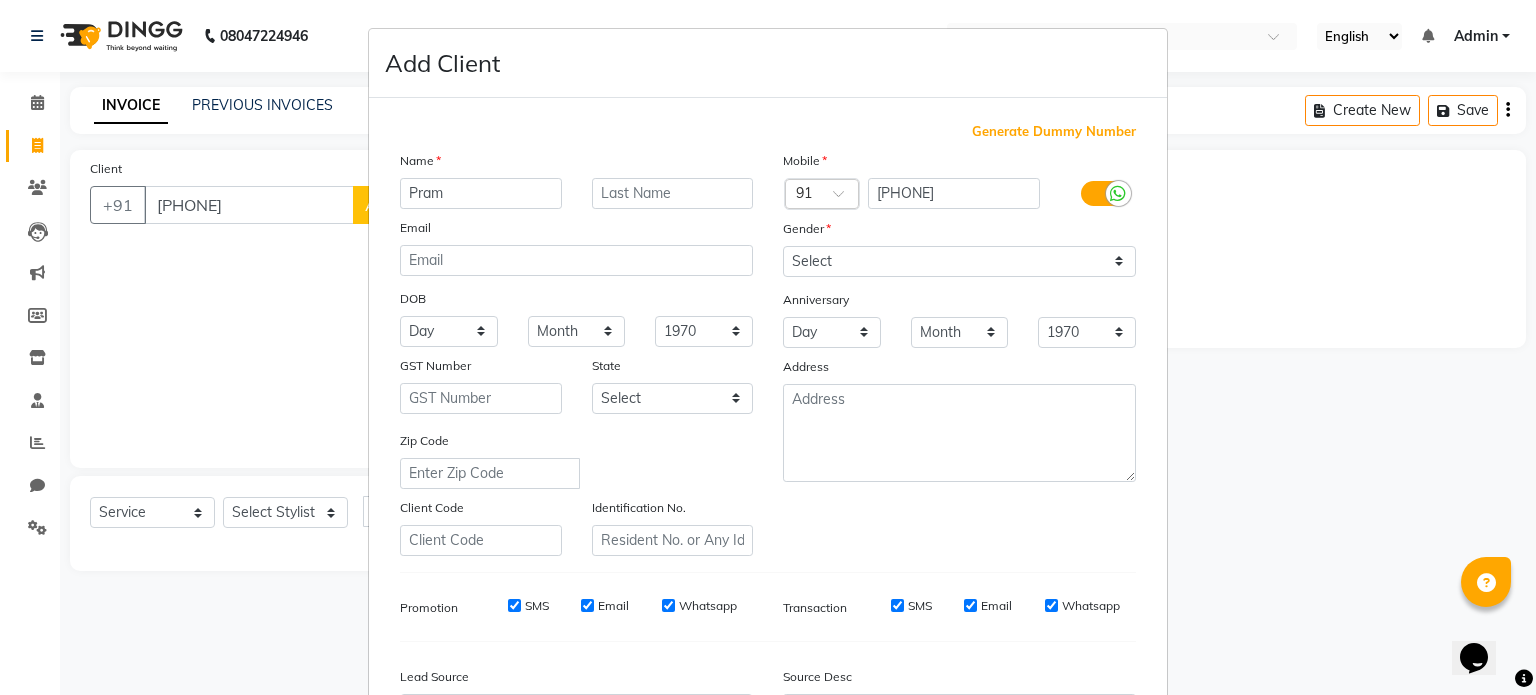 type on "Pram" 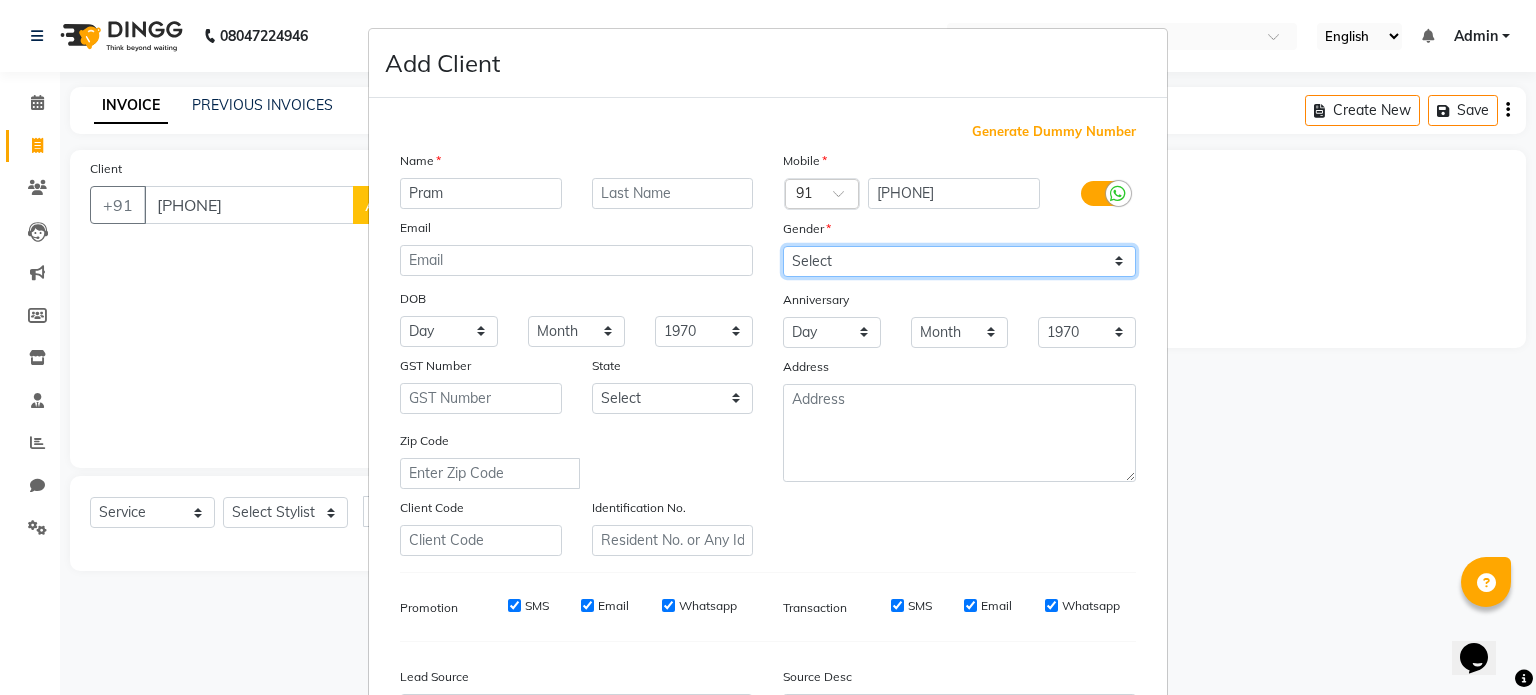 click on "Select Male Female Other Prefer Not To Say" at bounding box center [959, 261] 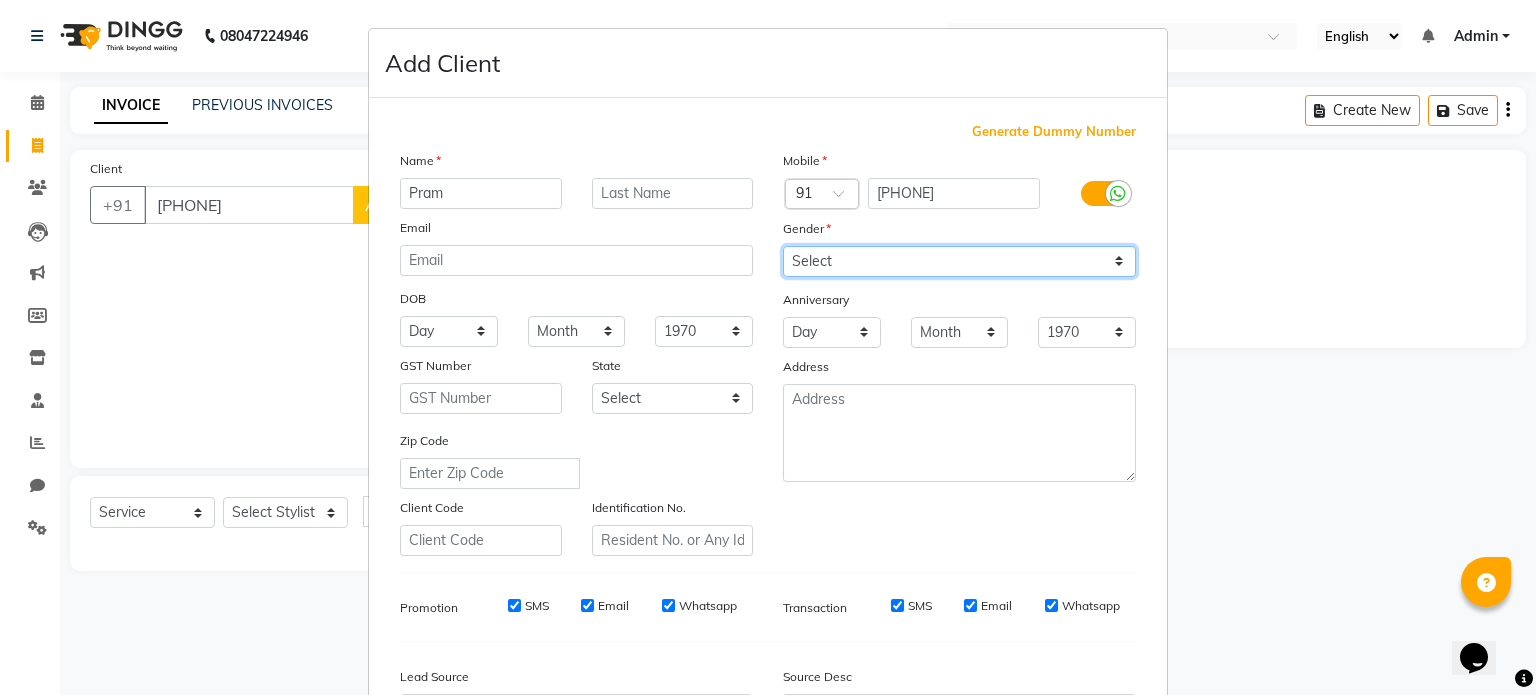select on "female" 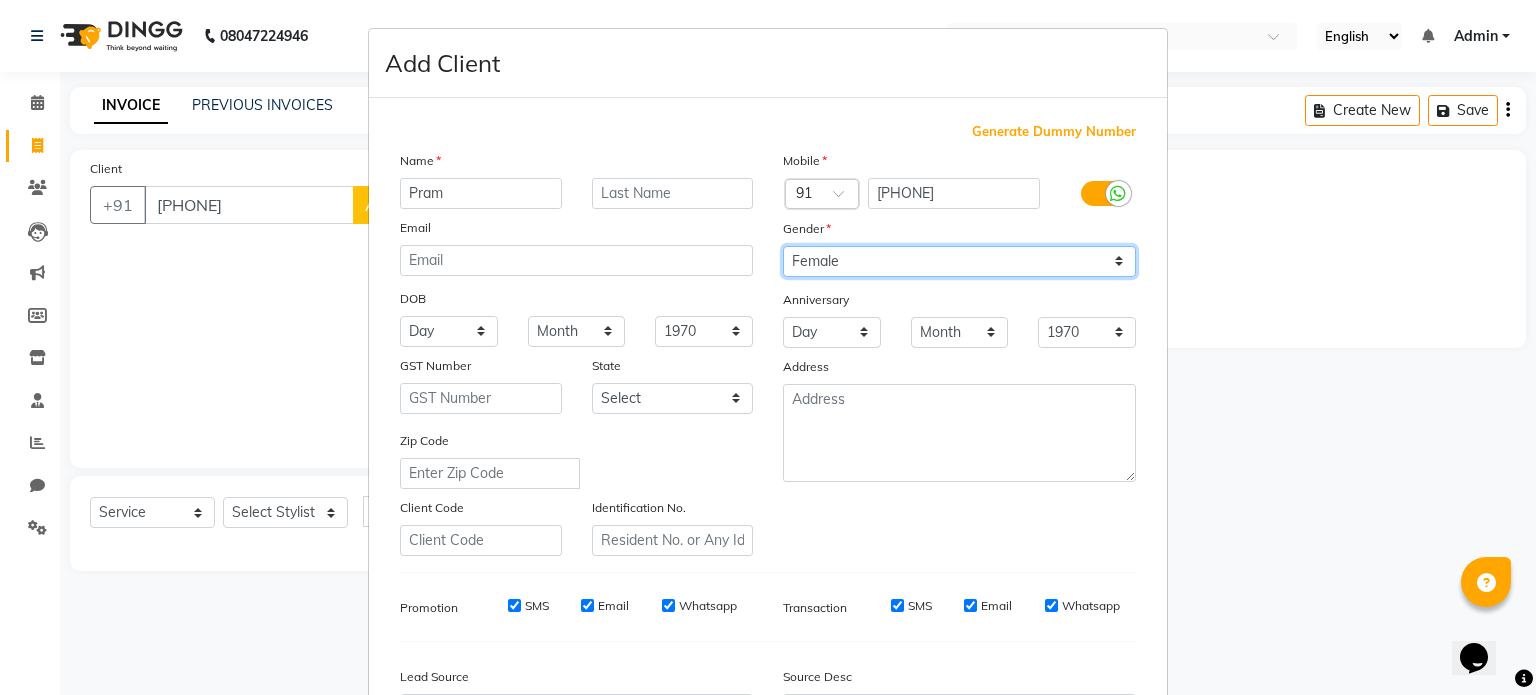 click on "Select Male Female Other Prefer Not To Say" at bounding box center [959, 261] 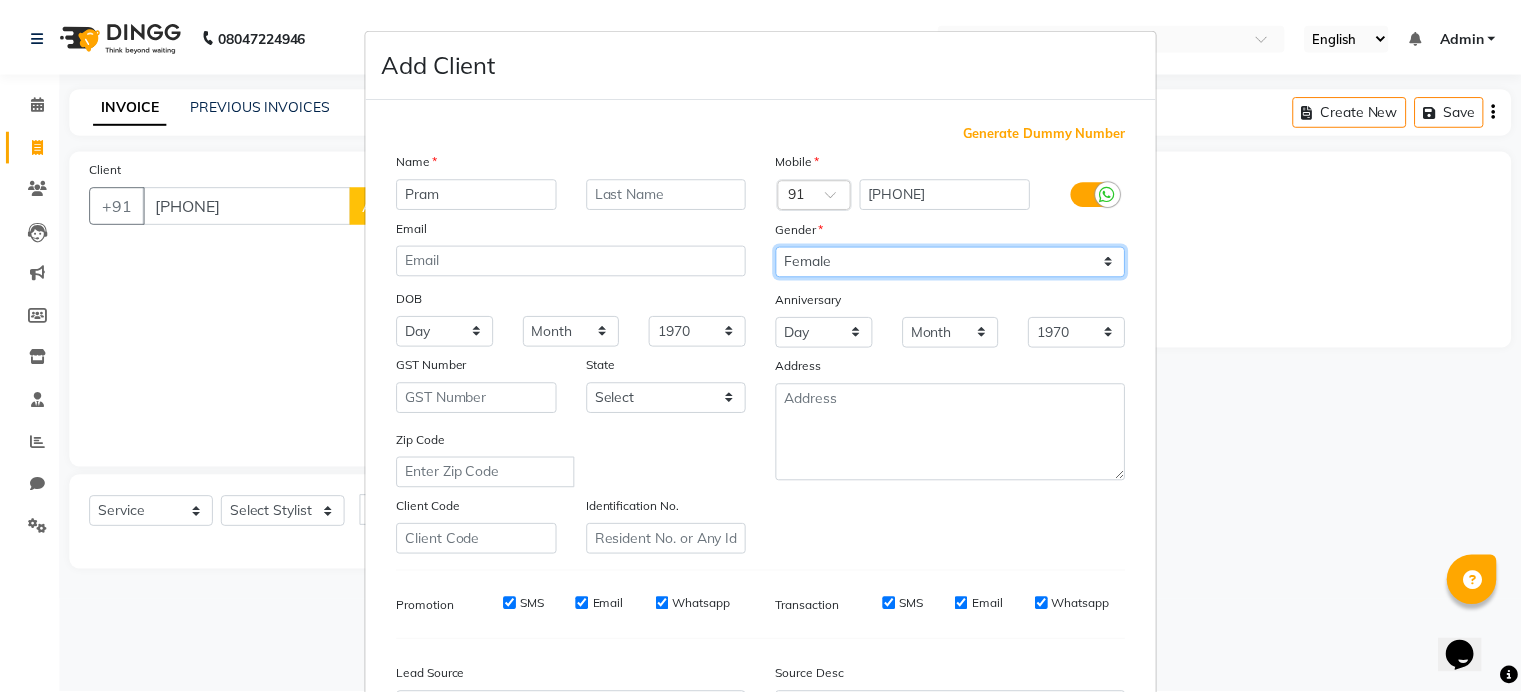 scroll, scrollTop: 237, scrollLeft: 0, axis: vertical 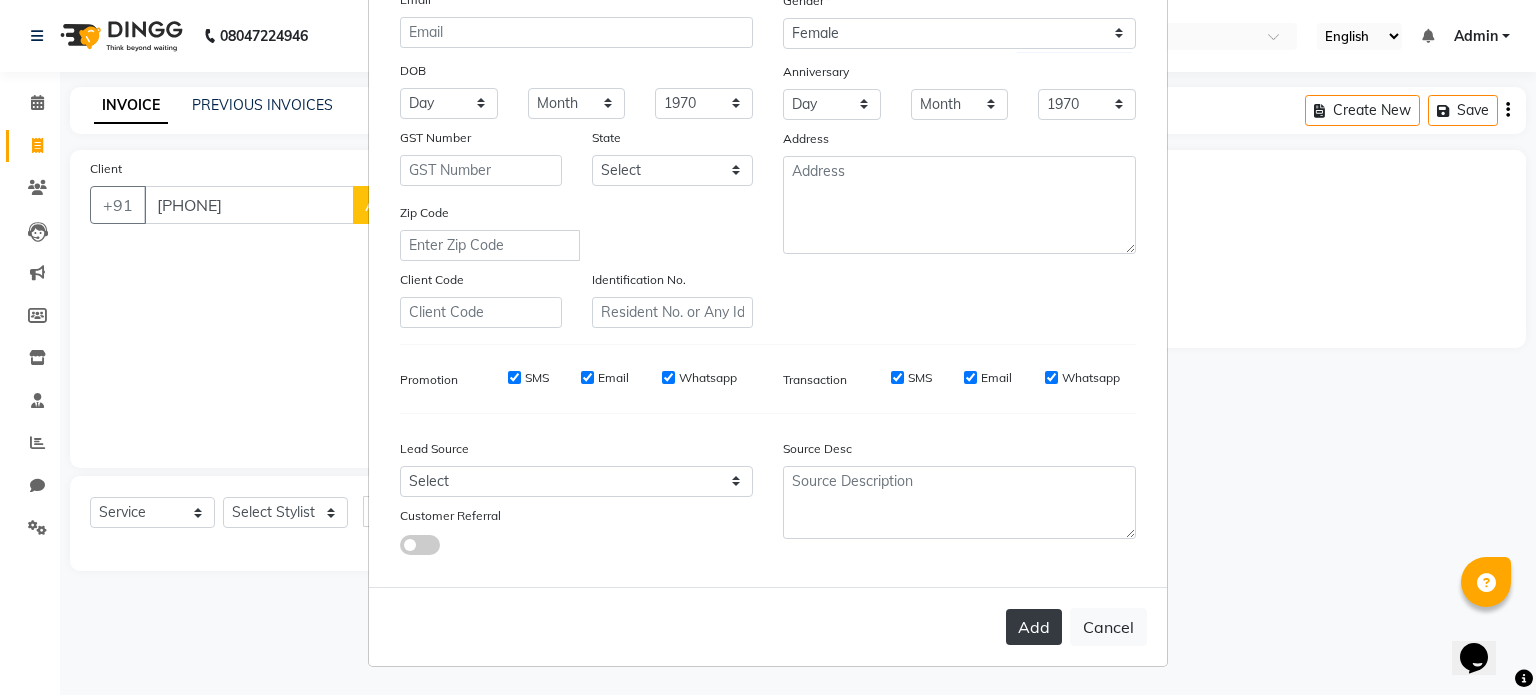 click on "Add" at bounding box center (1034, 627) 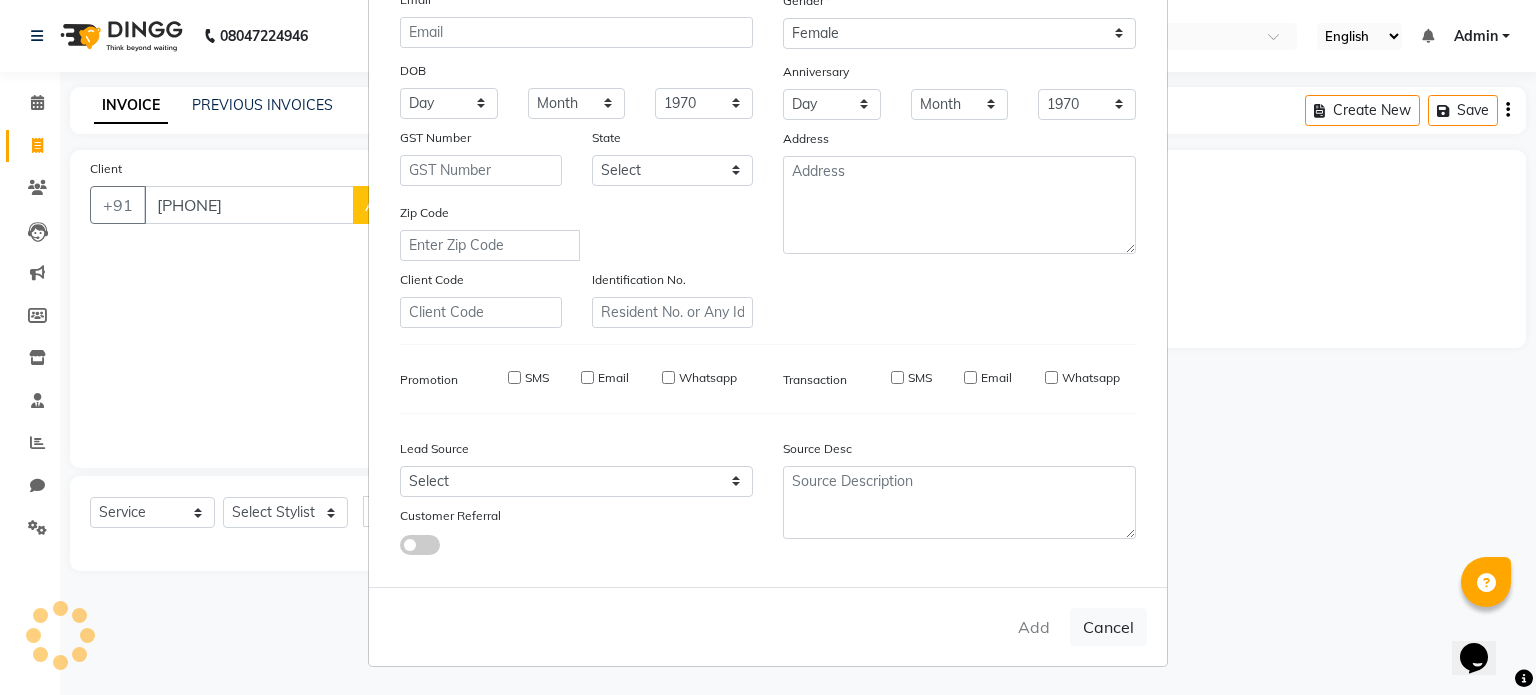 type 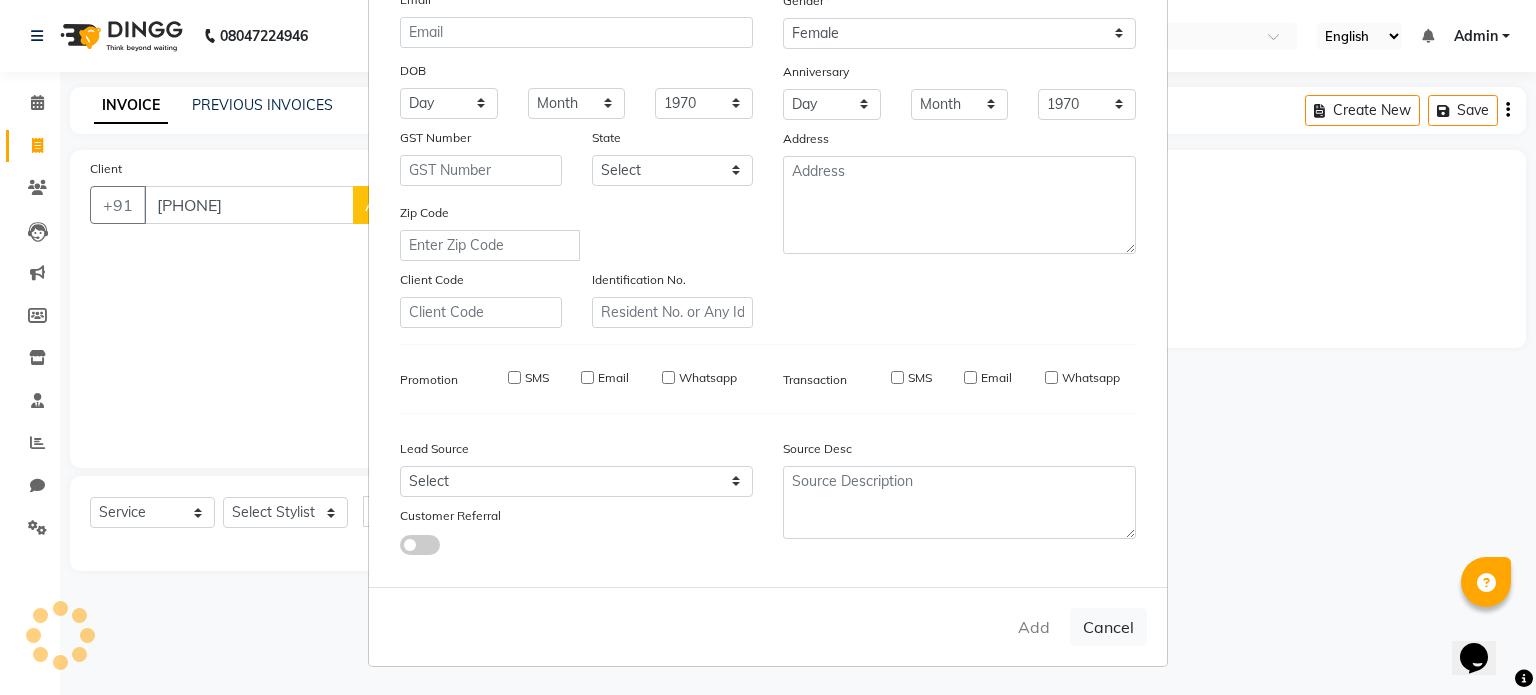 select 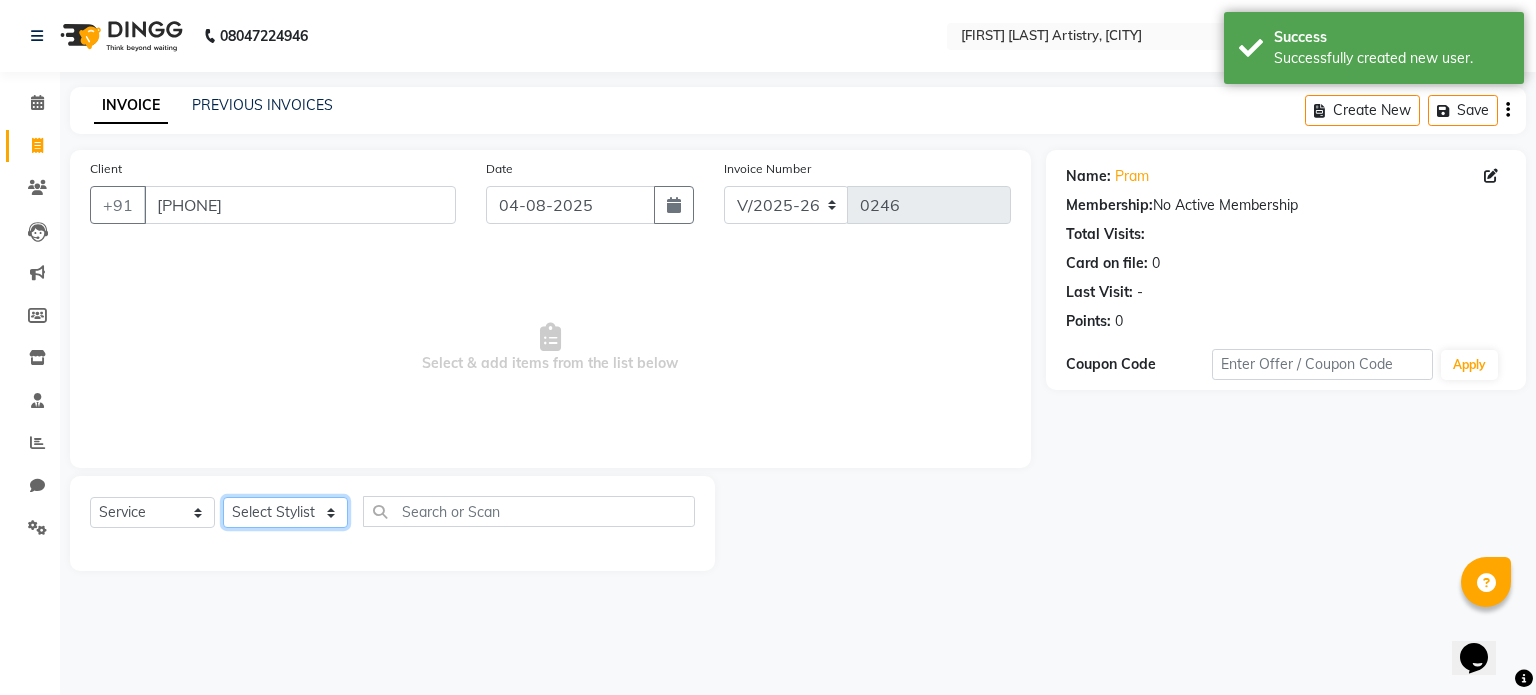 click on "Select Stylist Jeet Lakshmi Mannu Parneet Gandhi Rahul Sagar Sahil Sana" 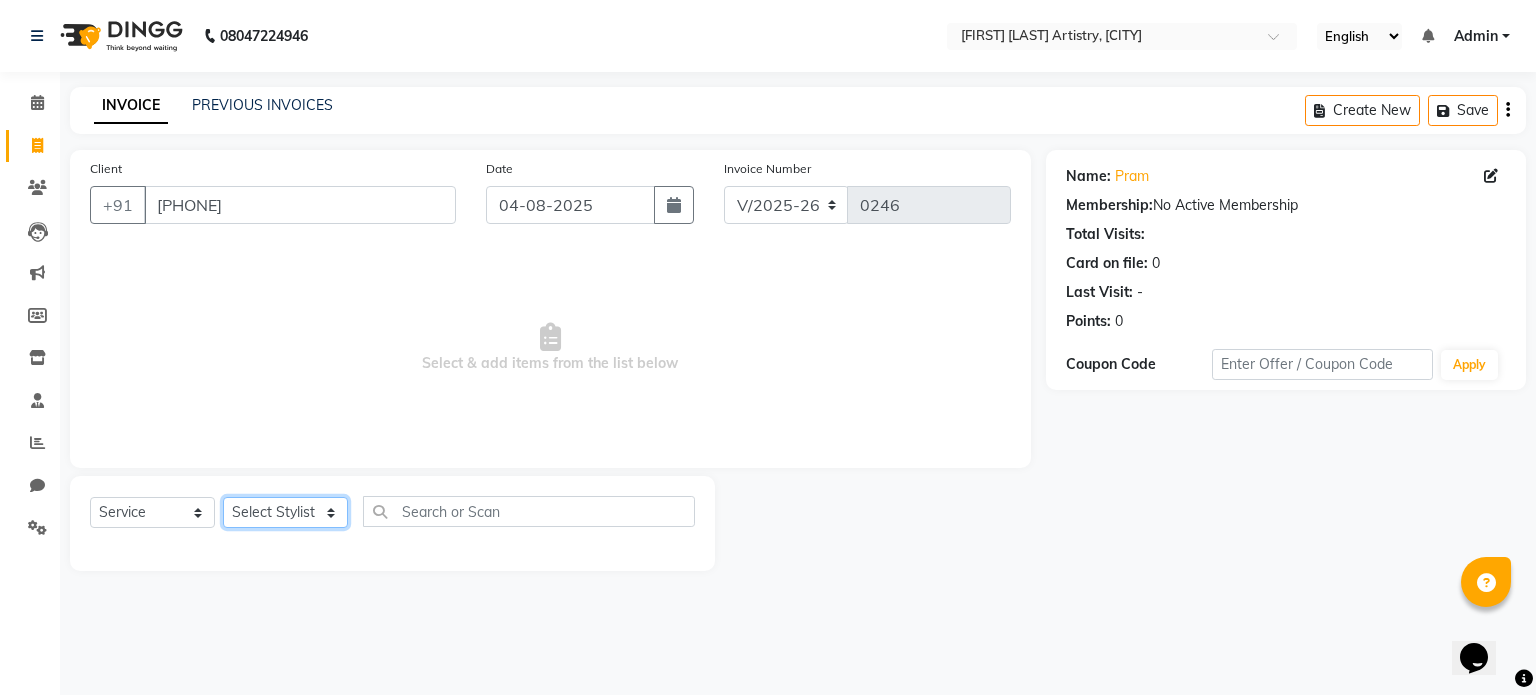 select on "84202" 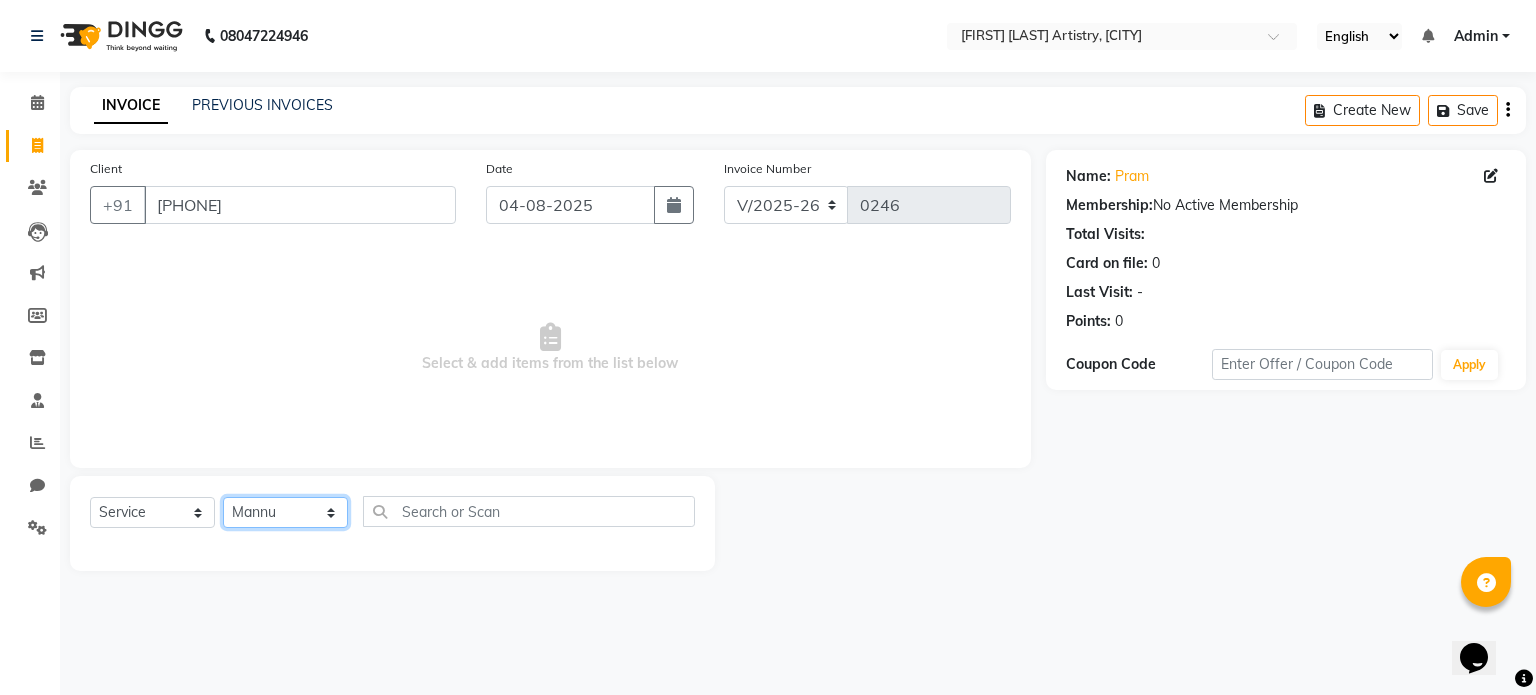click on "Select Stylist Jeet Lakshmi Mannu Parneet Gandhi Rahul Sagar Sahil Sana" 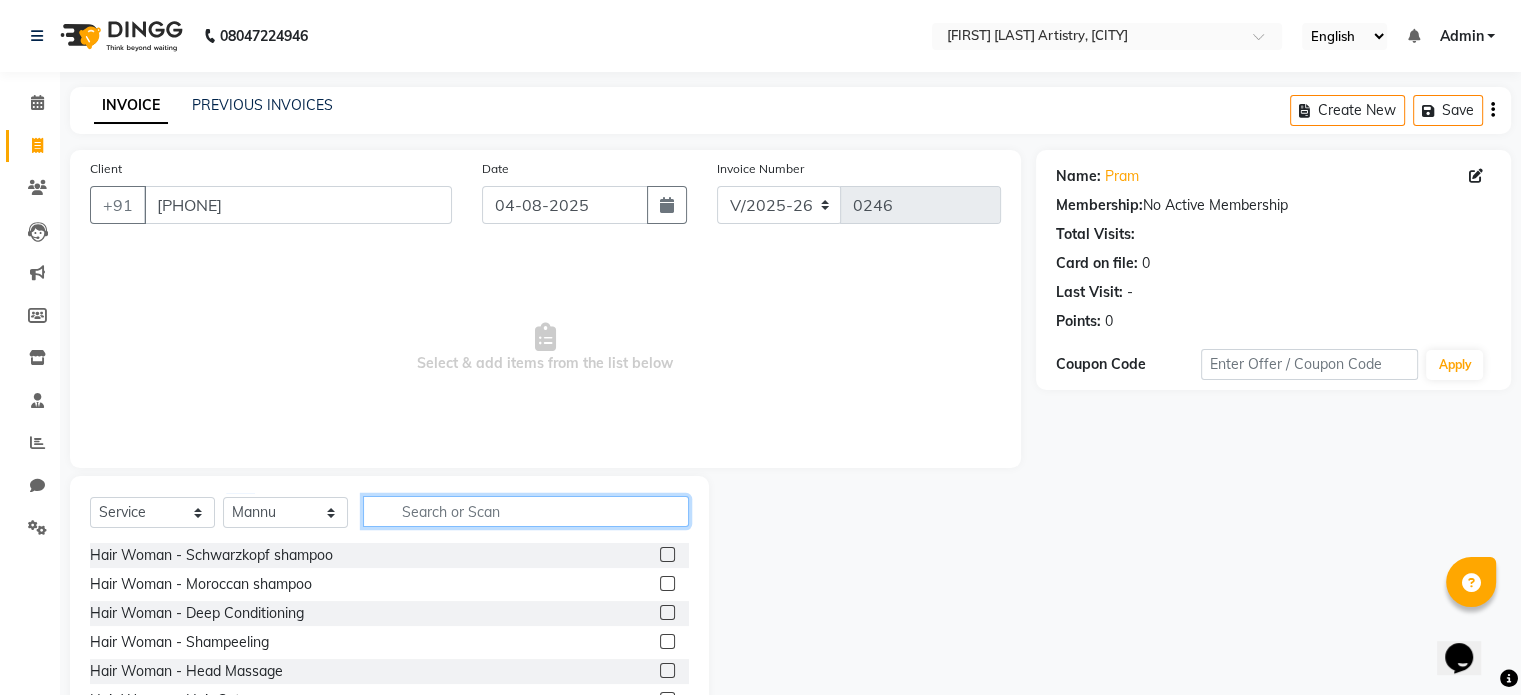 click 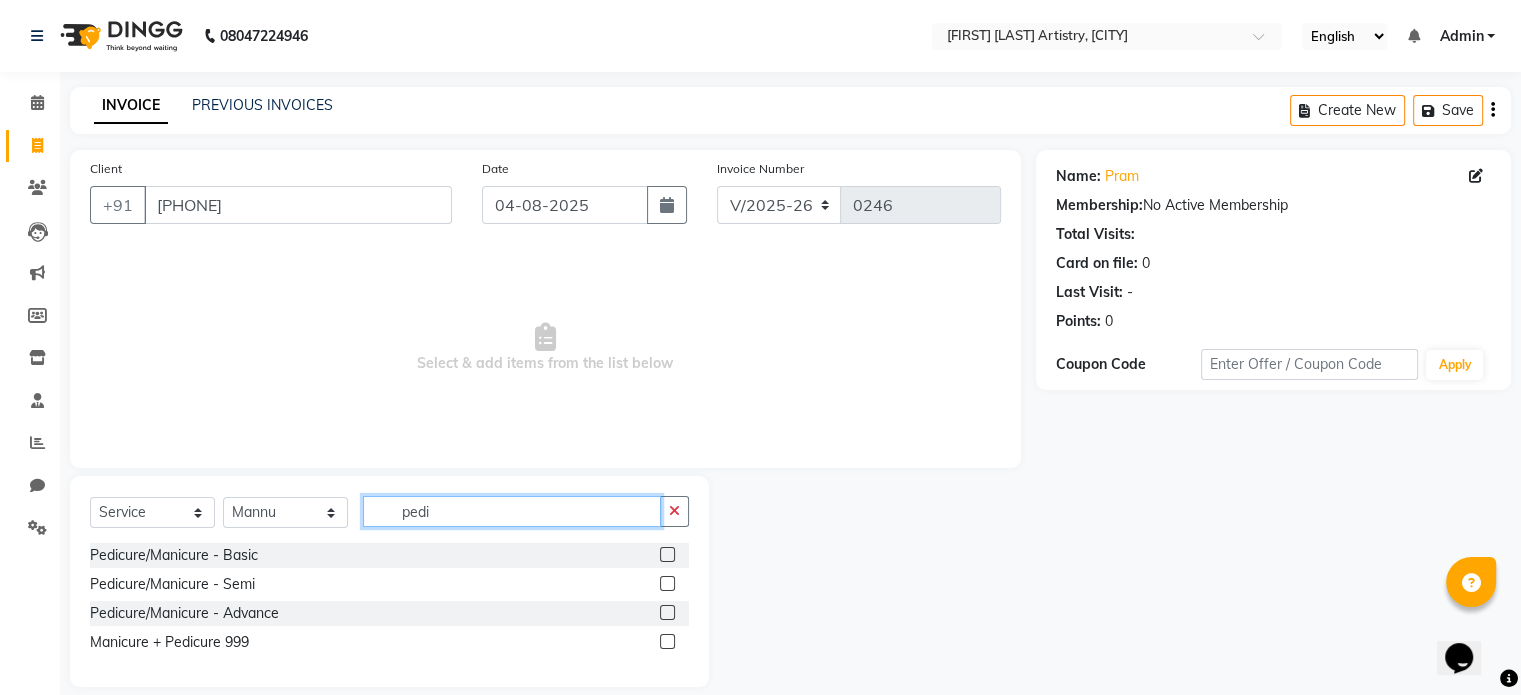 type on "pedi" 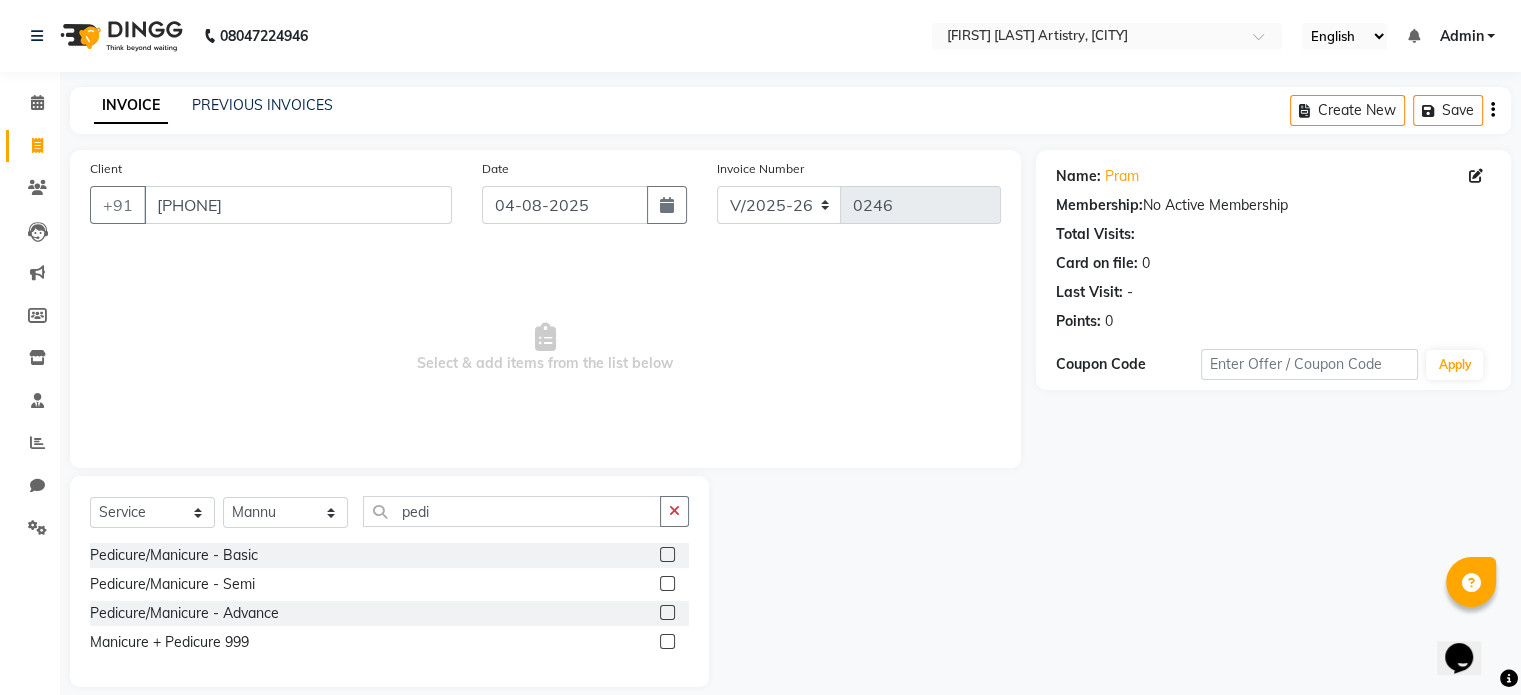 click 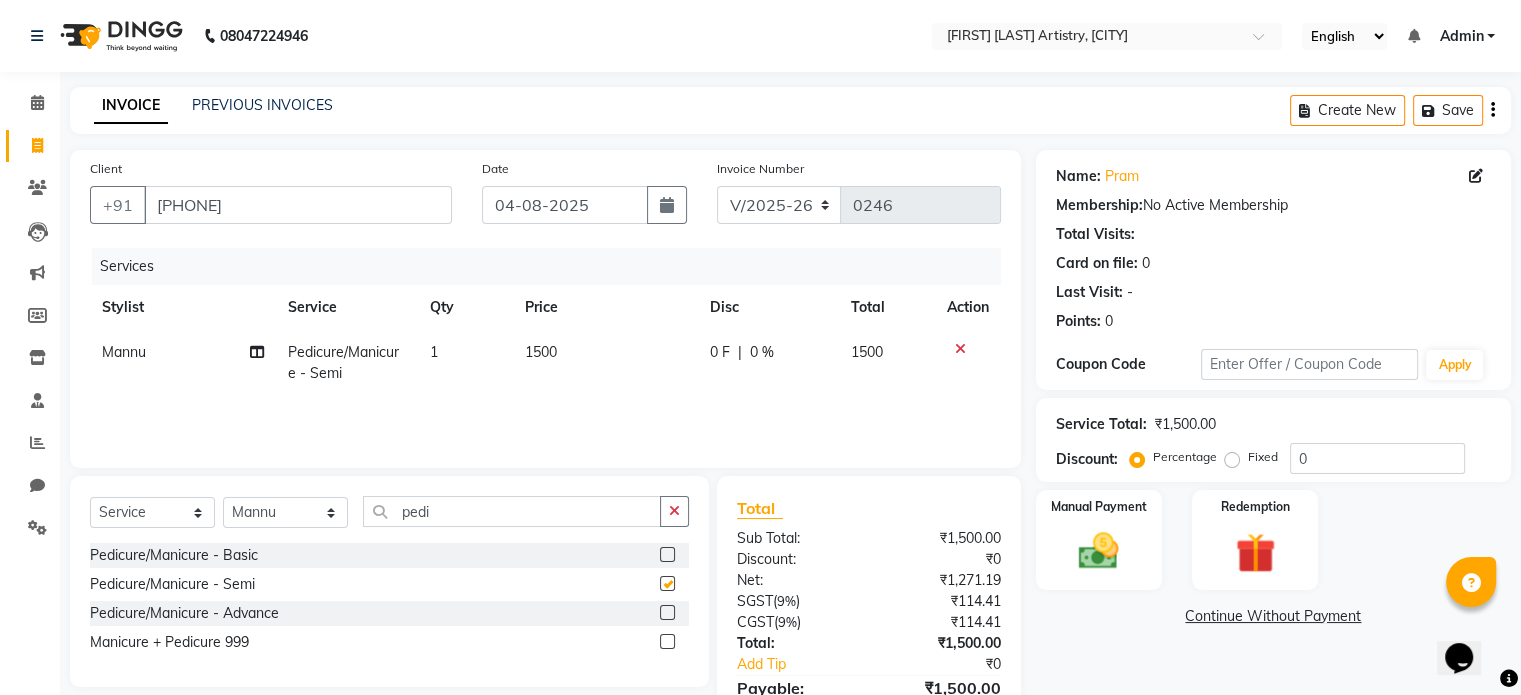 checkbox on "false" 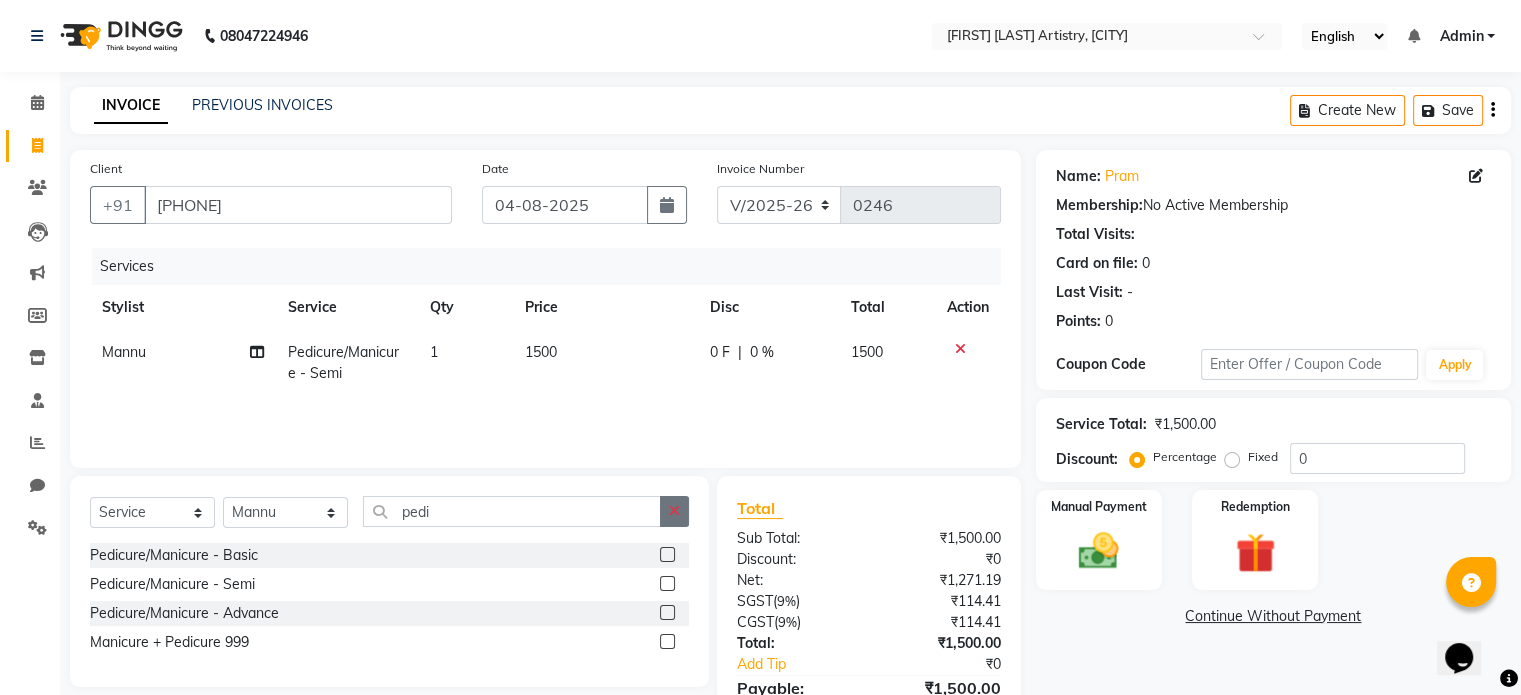 click 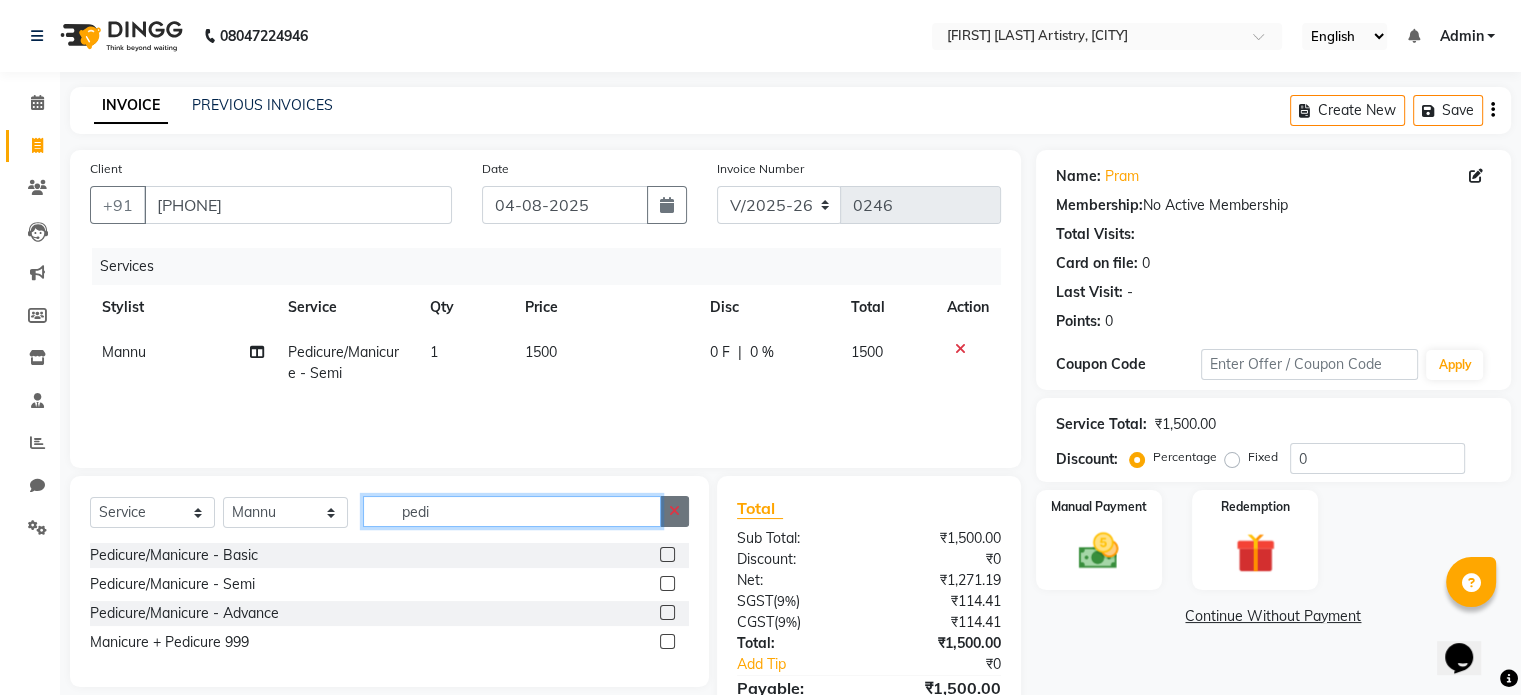 type 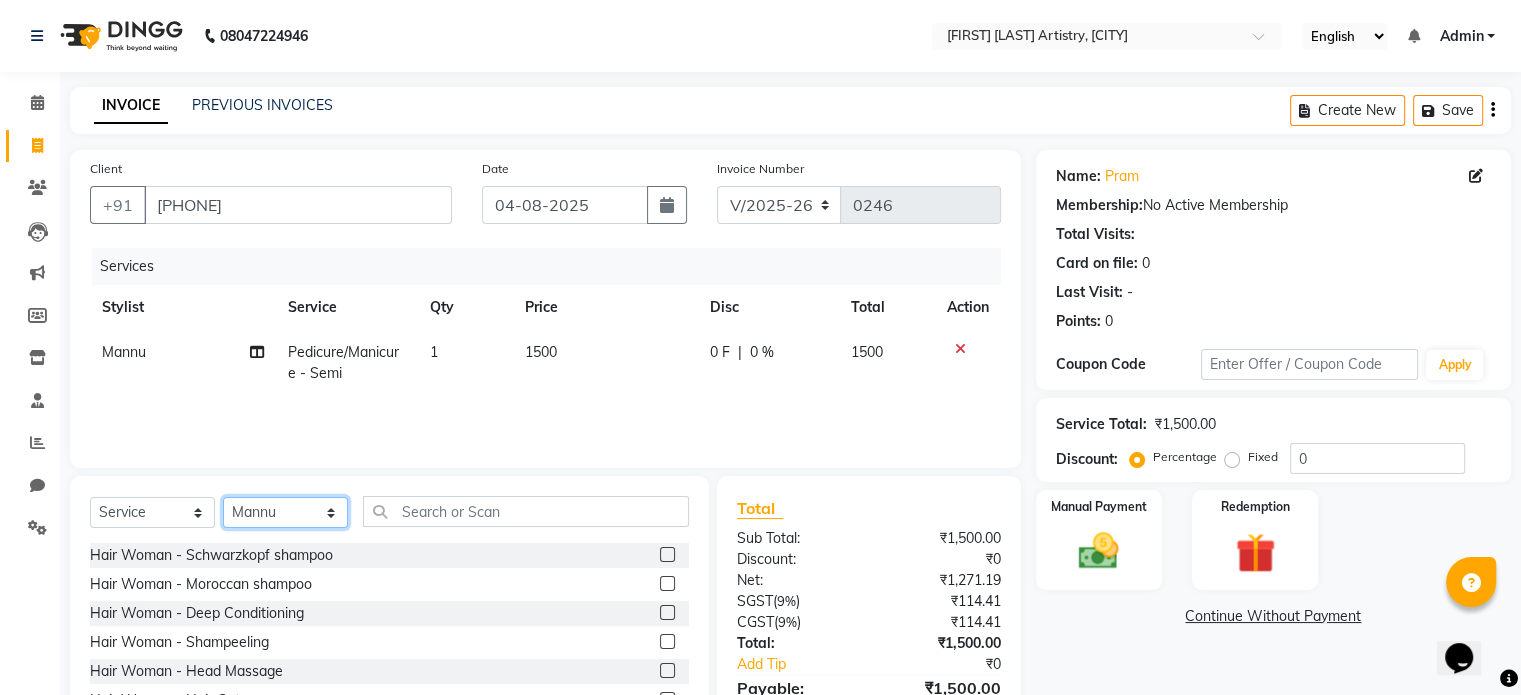 click on "Select Stylist Jeet Lakshmi Mannu Parneet Gandhi Rahul Sagar Sahil Sana" 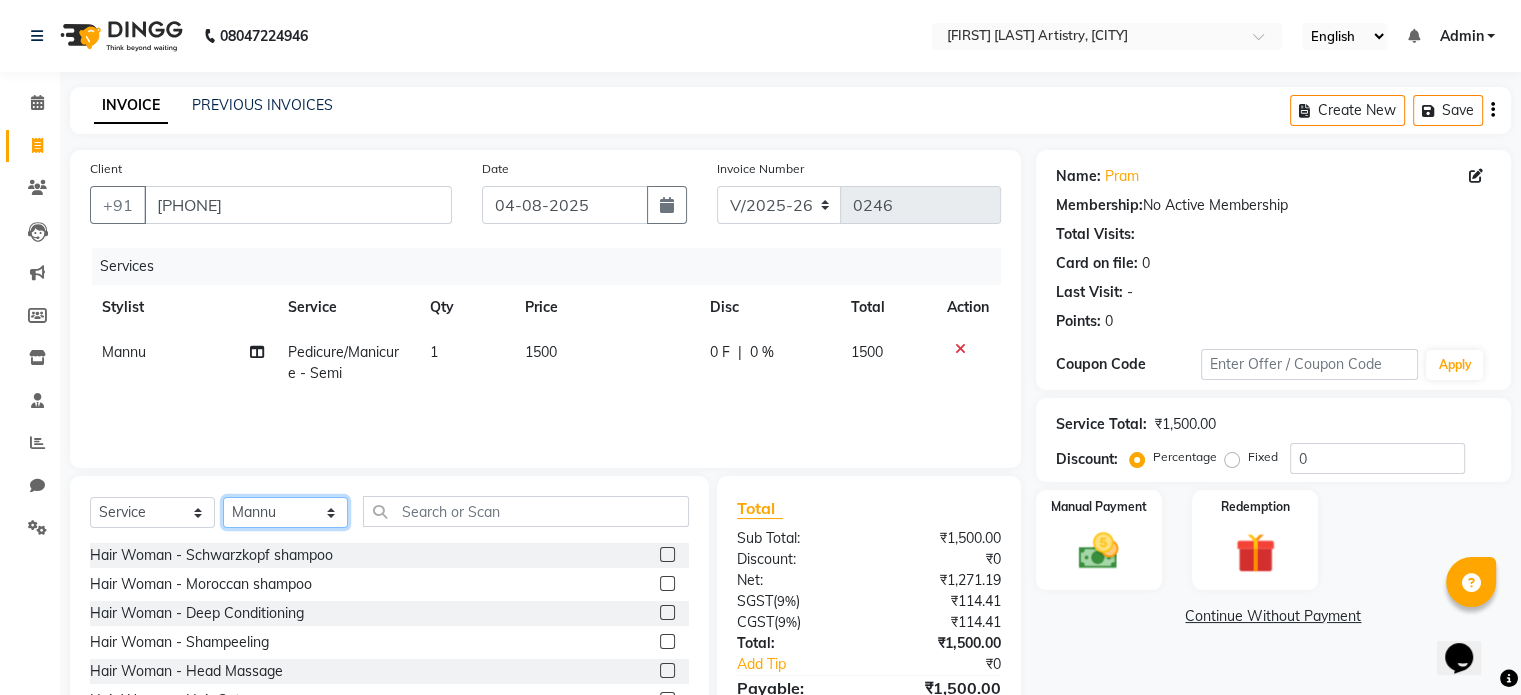 select on "80740" 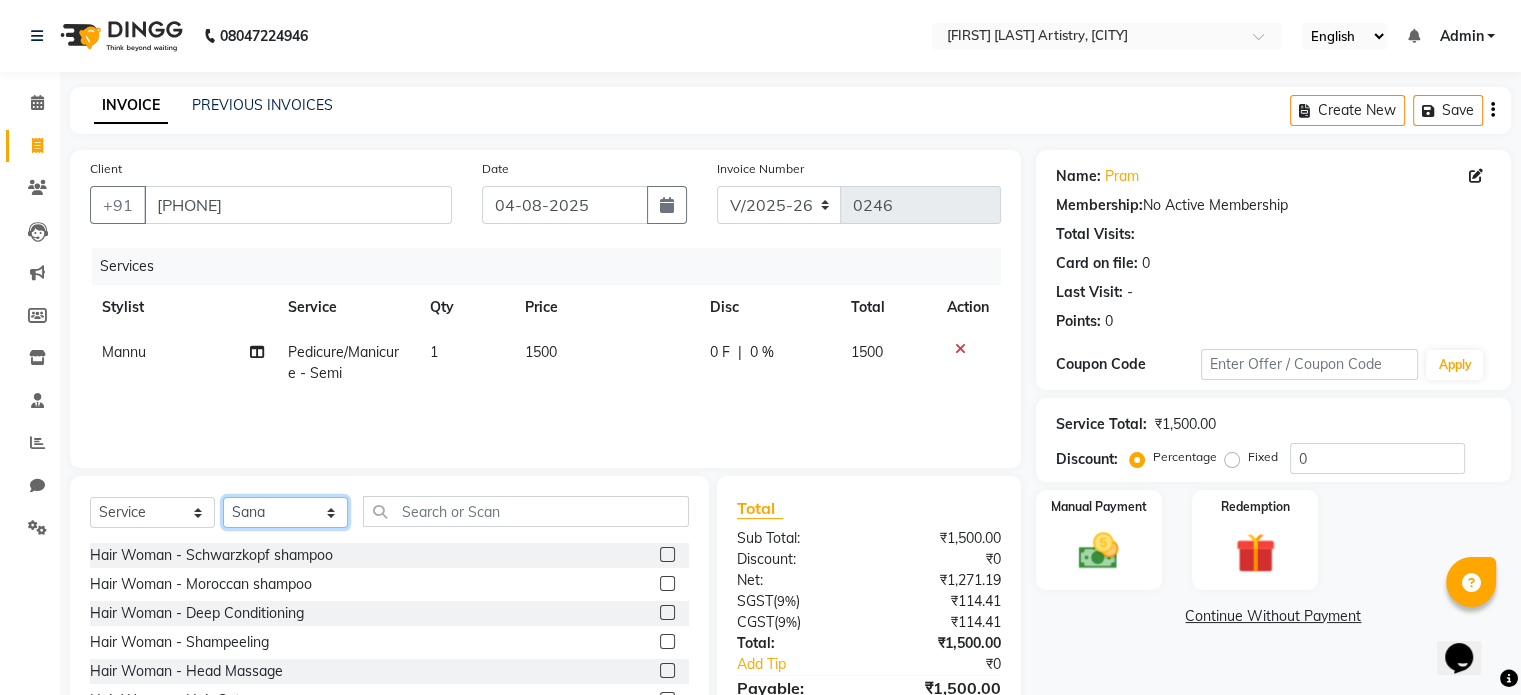 click on "Select Stylist Jeet Lakshmi Mannu Parneet Gandhi Rahul Sagar Sahil Sana" 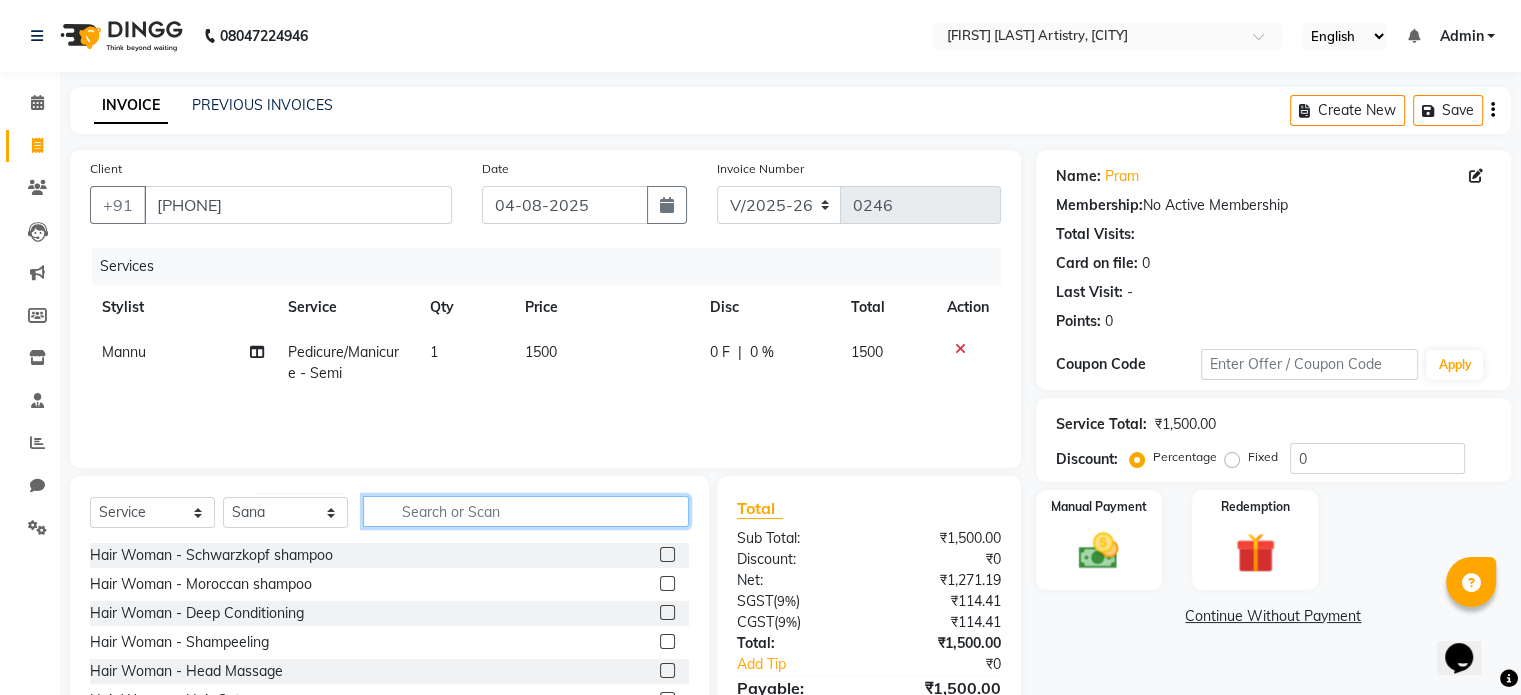 click 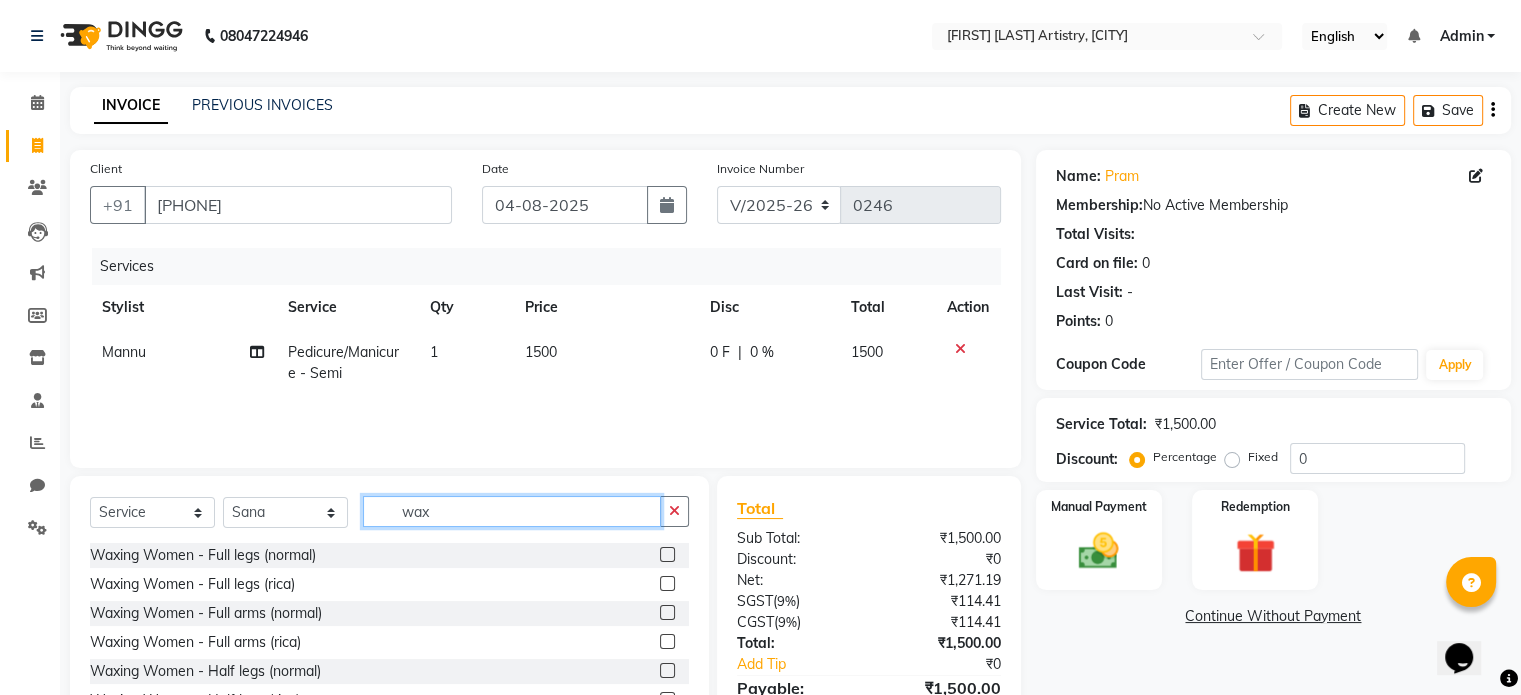 scroll, scrollTop: 0, scrollLeft: 0, axis: both 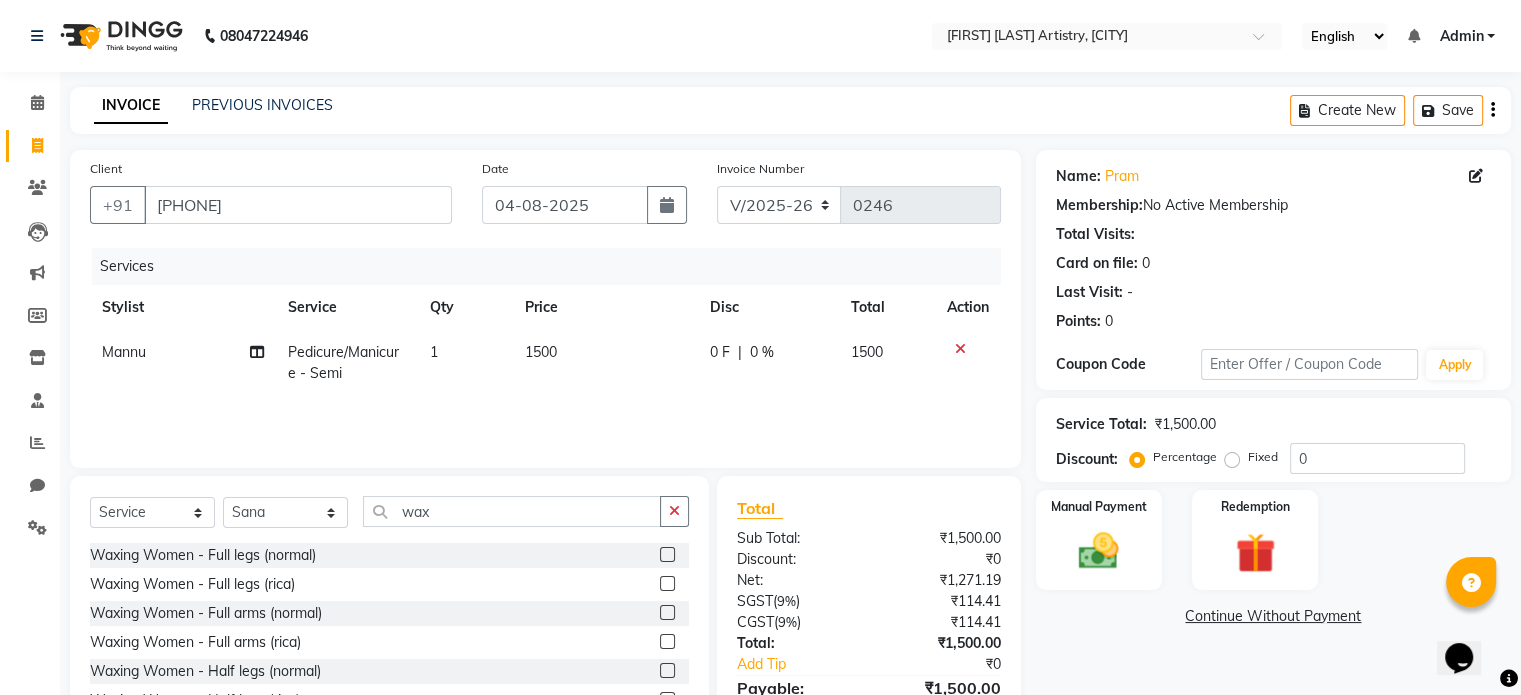 click 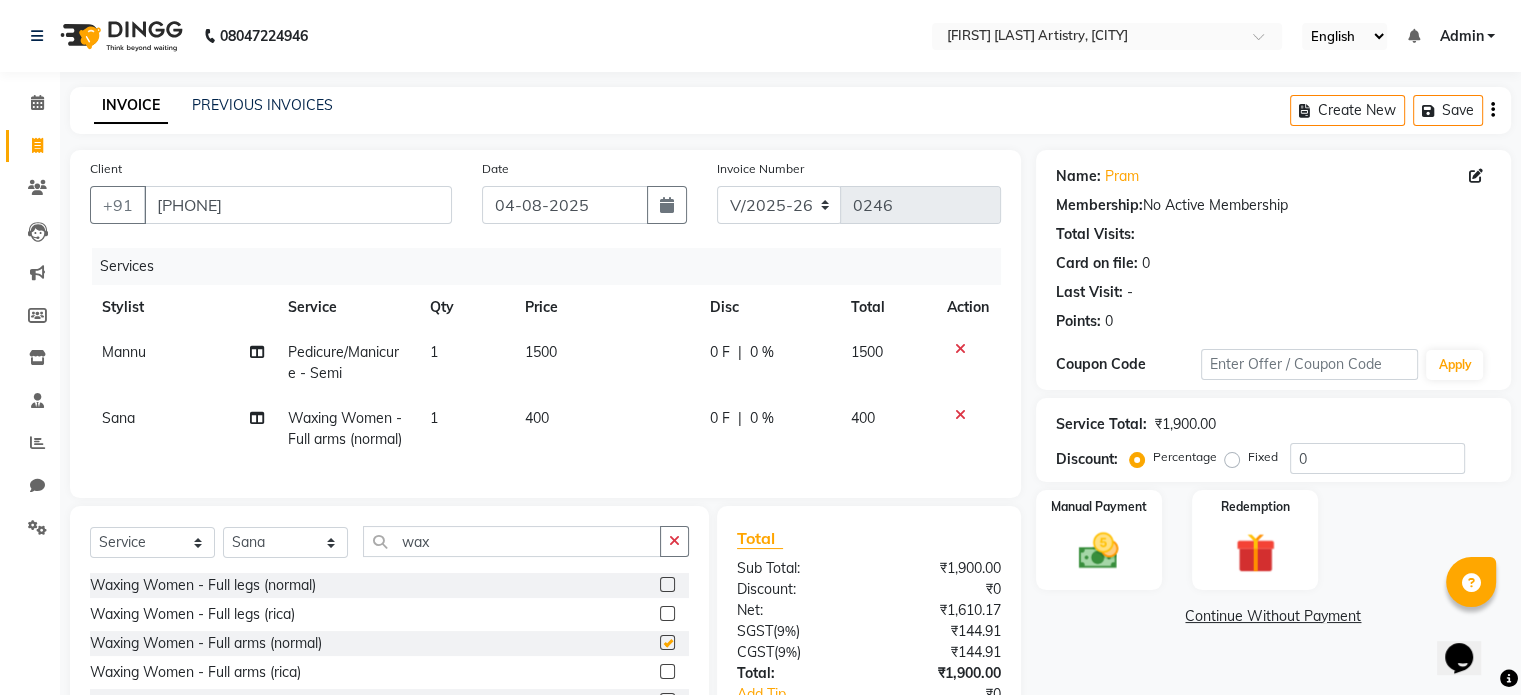 checkbox on "false" 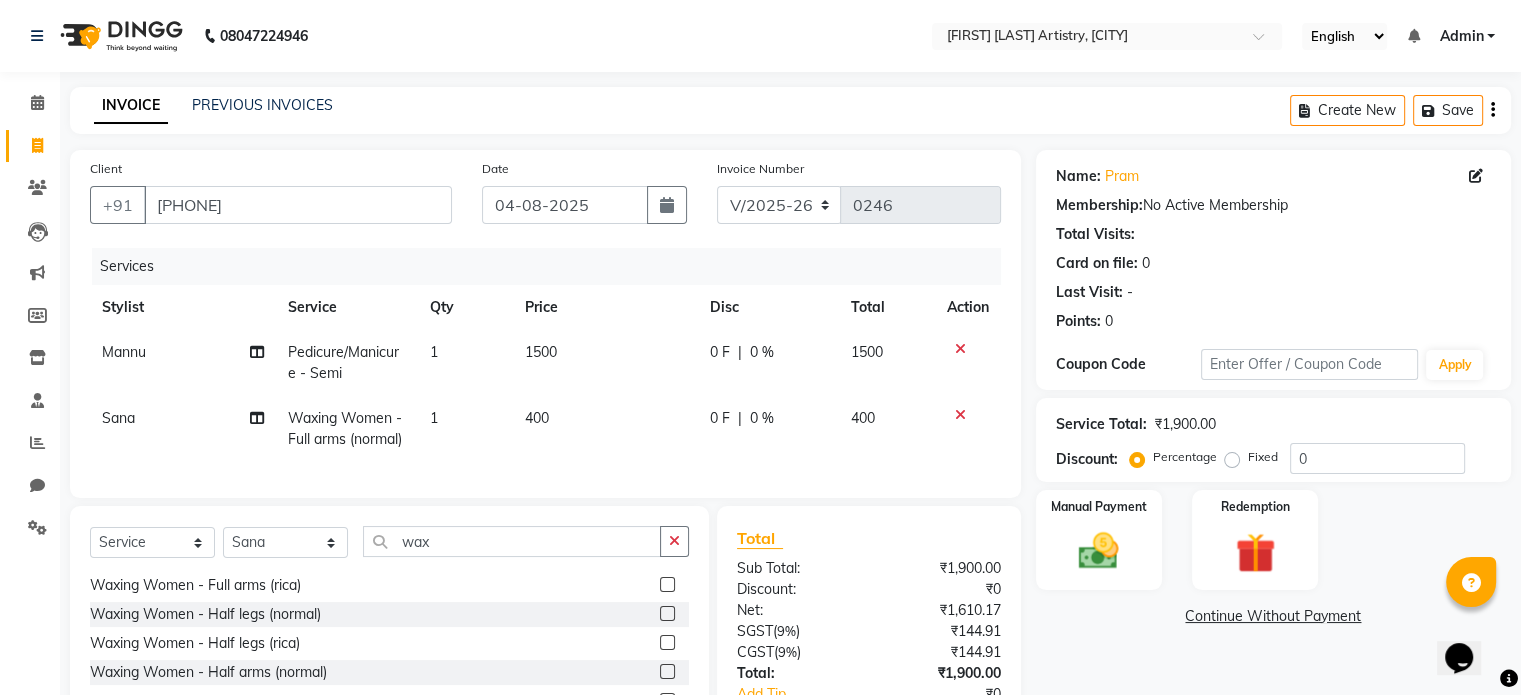 scroll, scrollTop: 88, scrollLeft: 0, axis: vertical 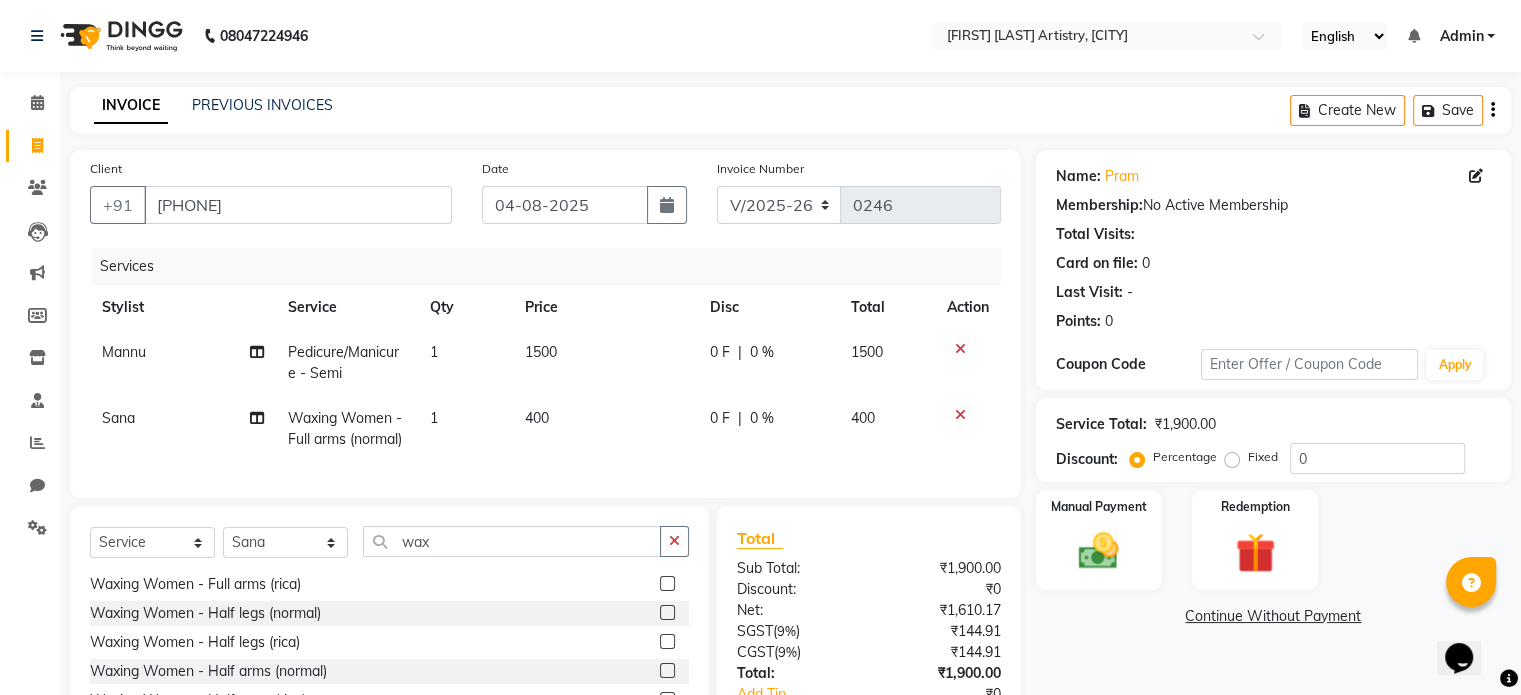 click 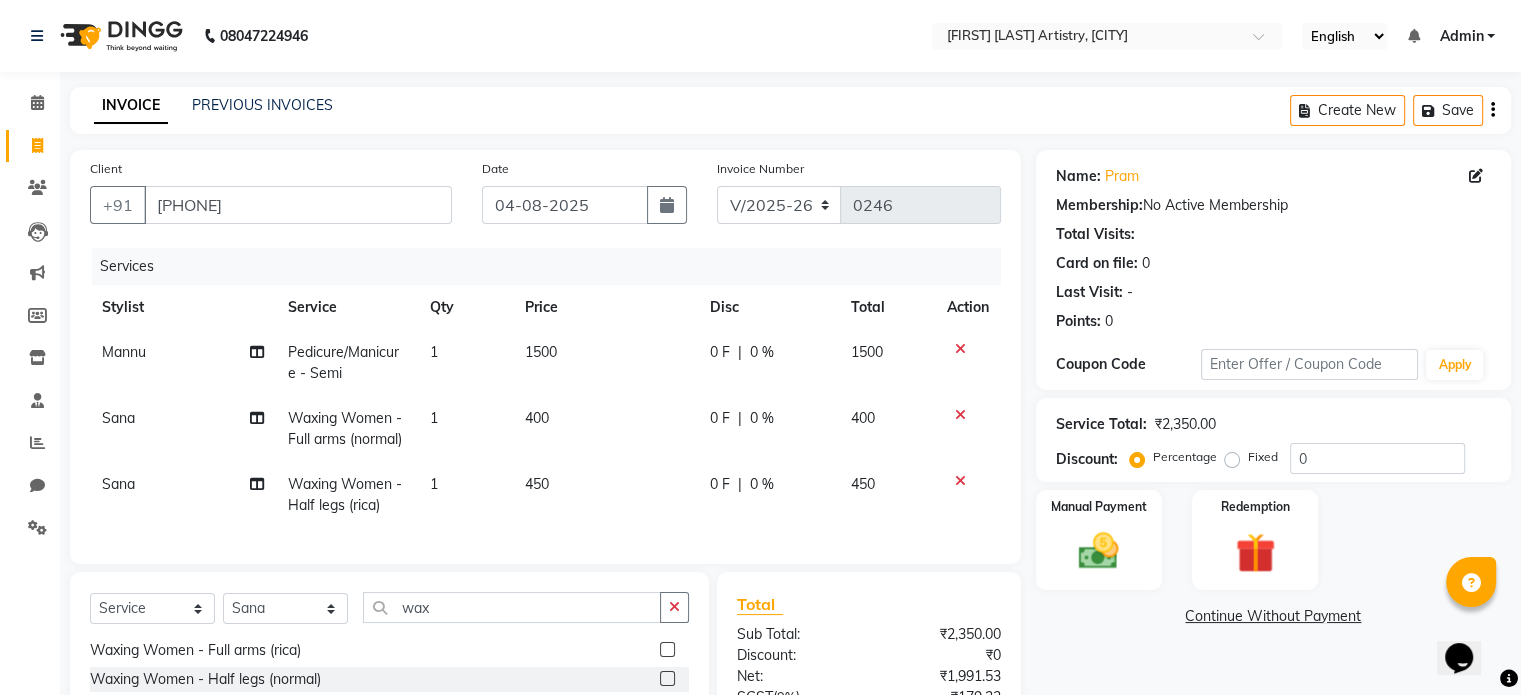 checkbox on "false" 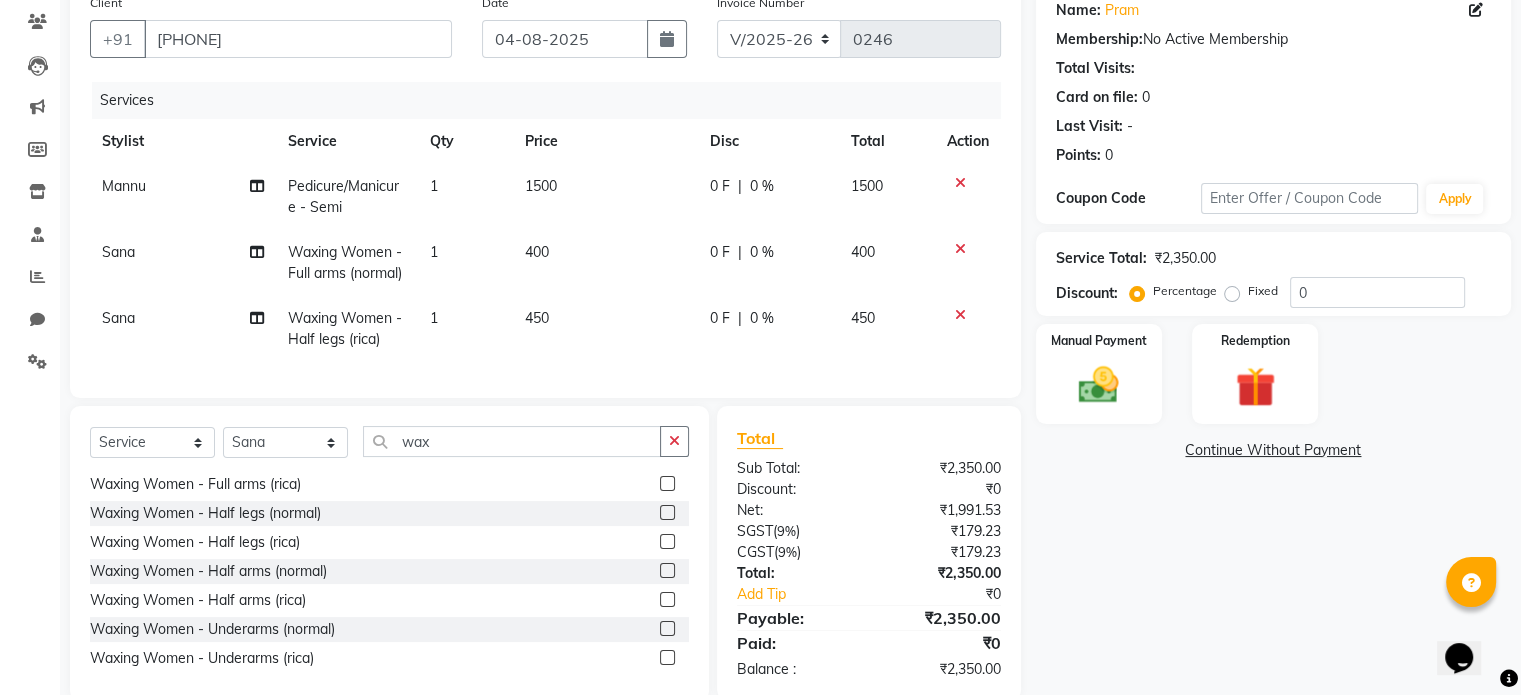 scroll, scrollTop: 168, scrollLeft: 0, axis: vertical 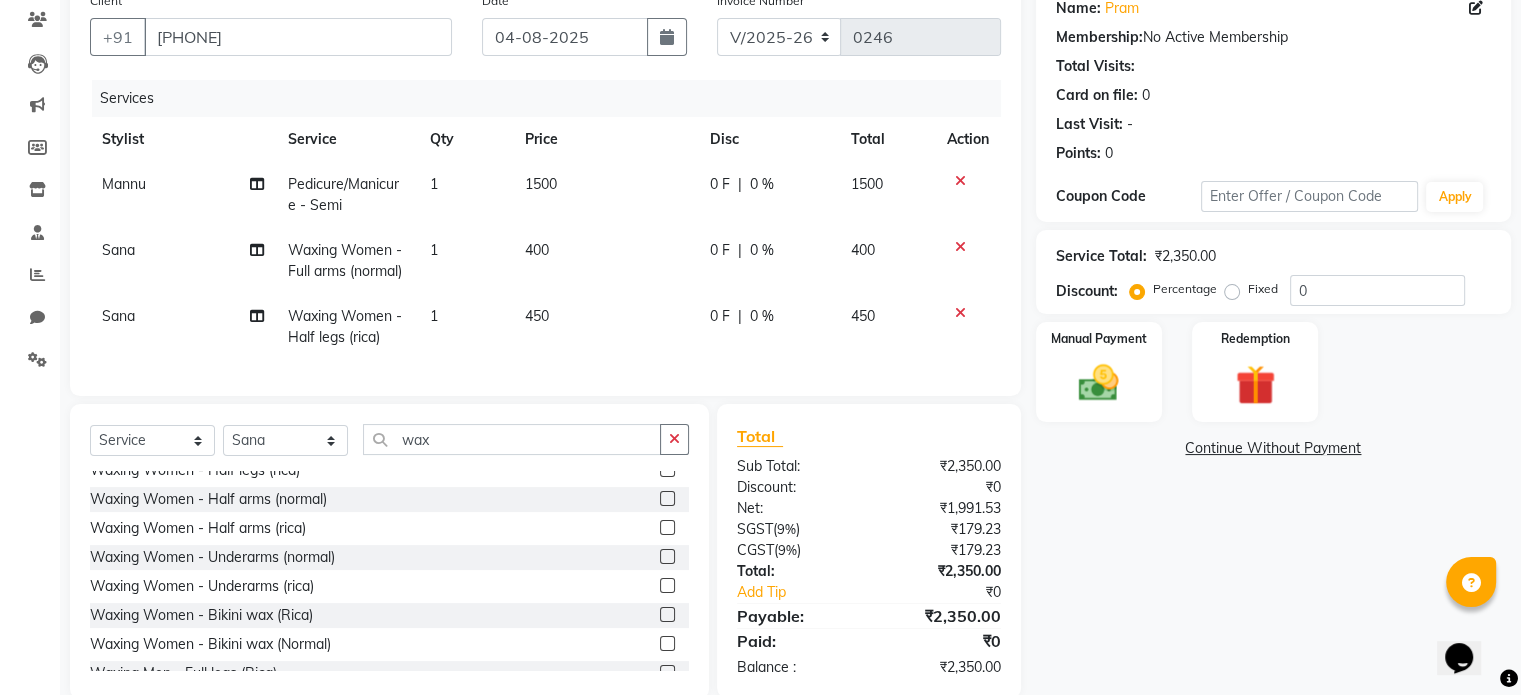 click 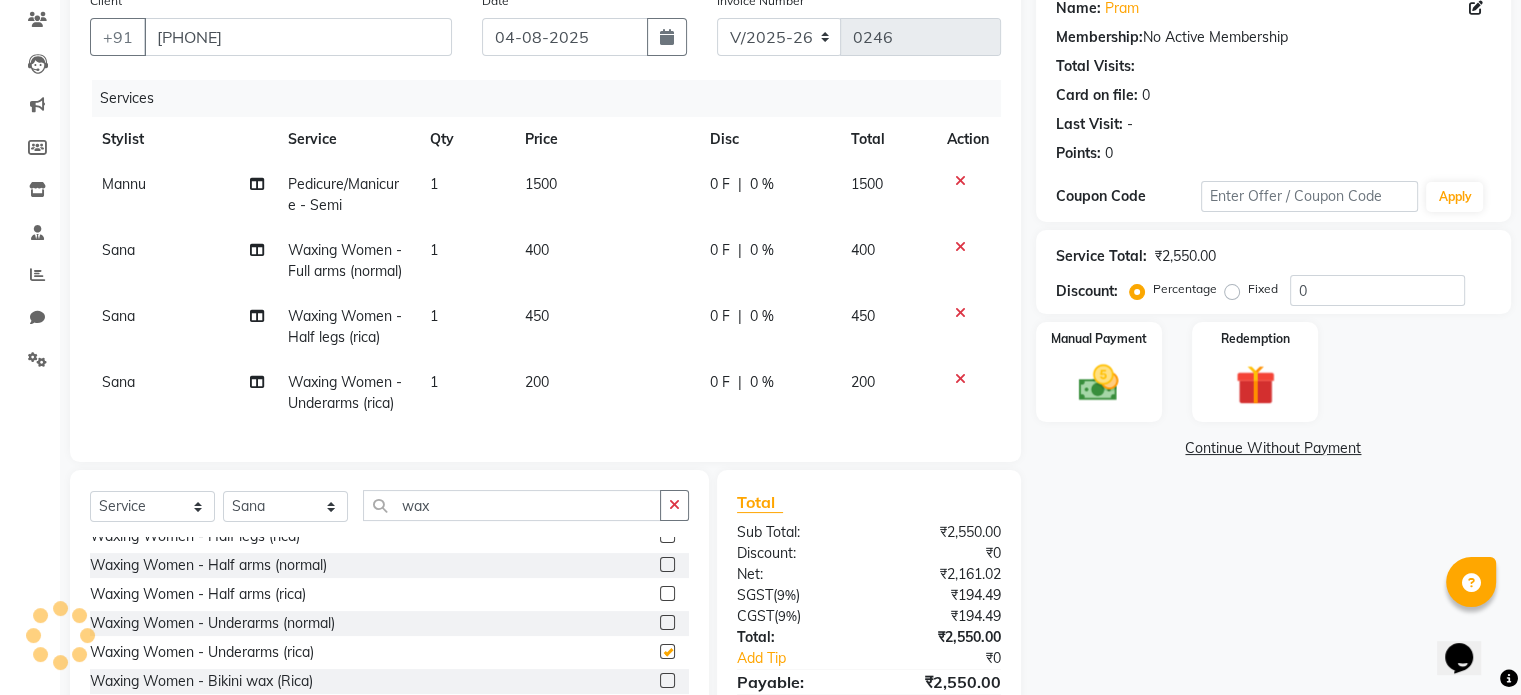 checkbox on "false" 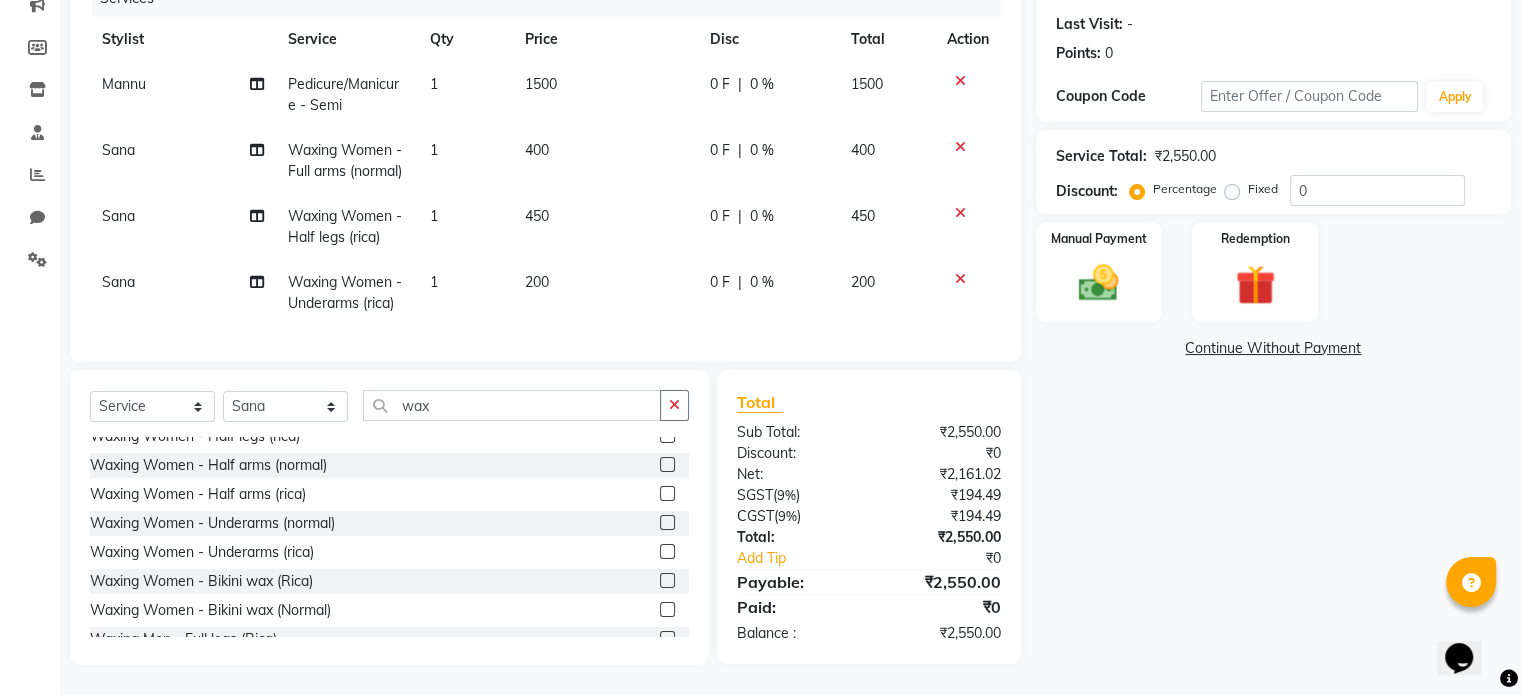 scroll, scrollTop: 283, scrollLeft: 0, axis: vertical 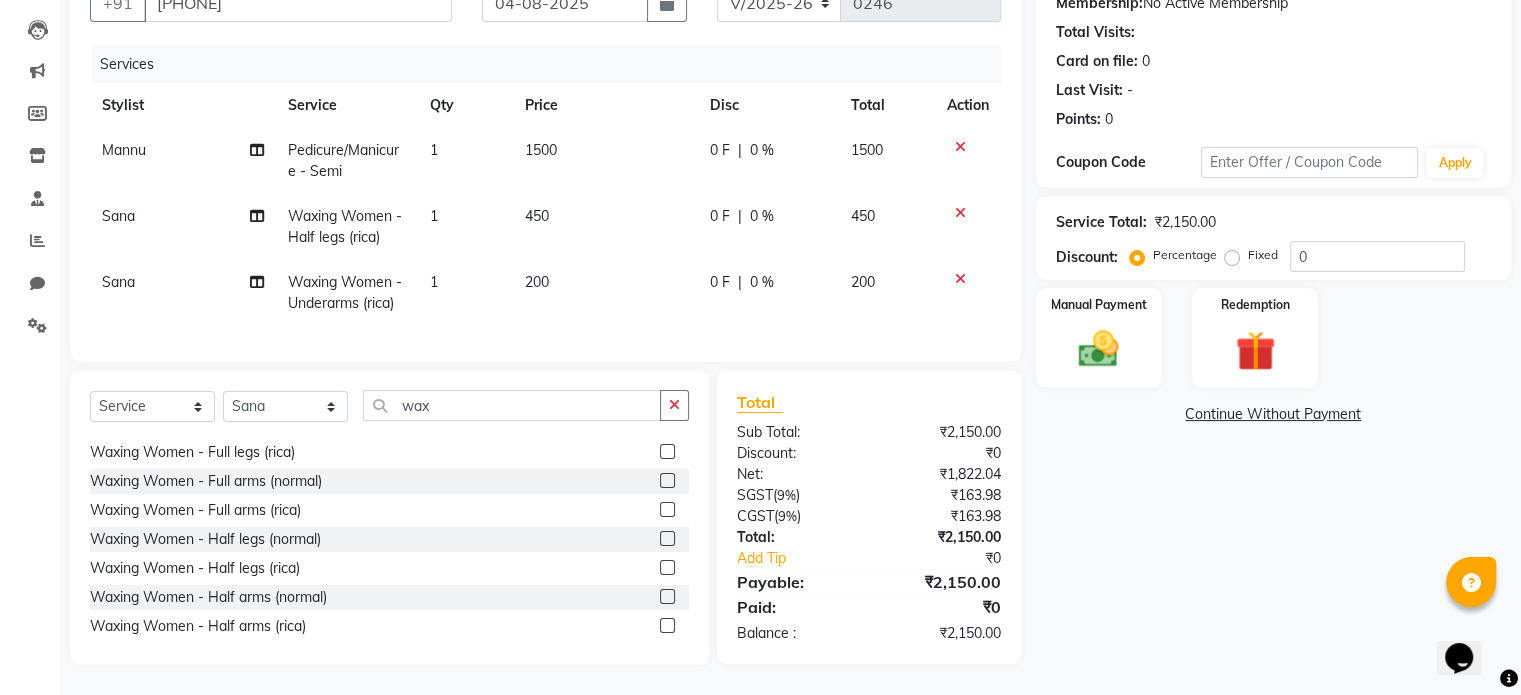 click 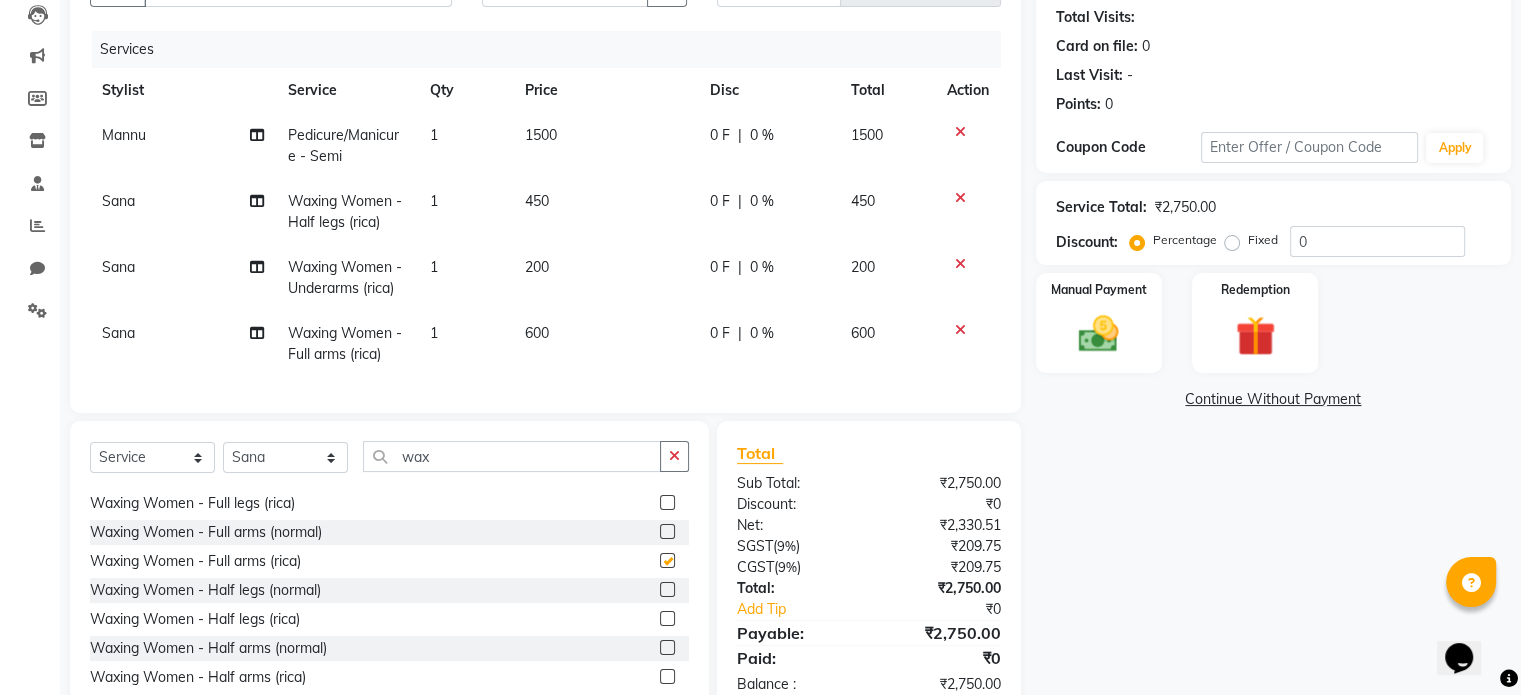 checkbox on "false" 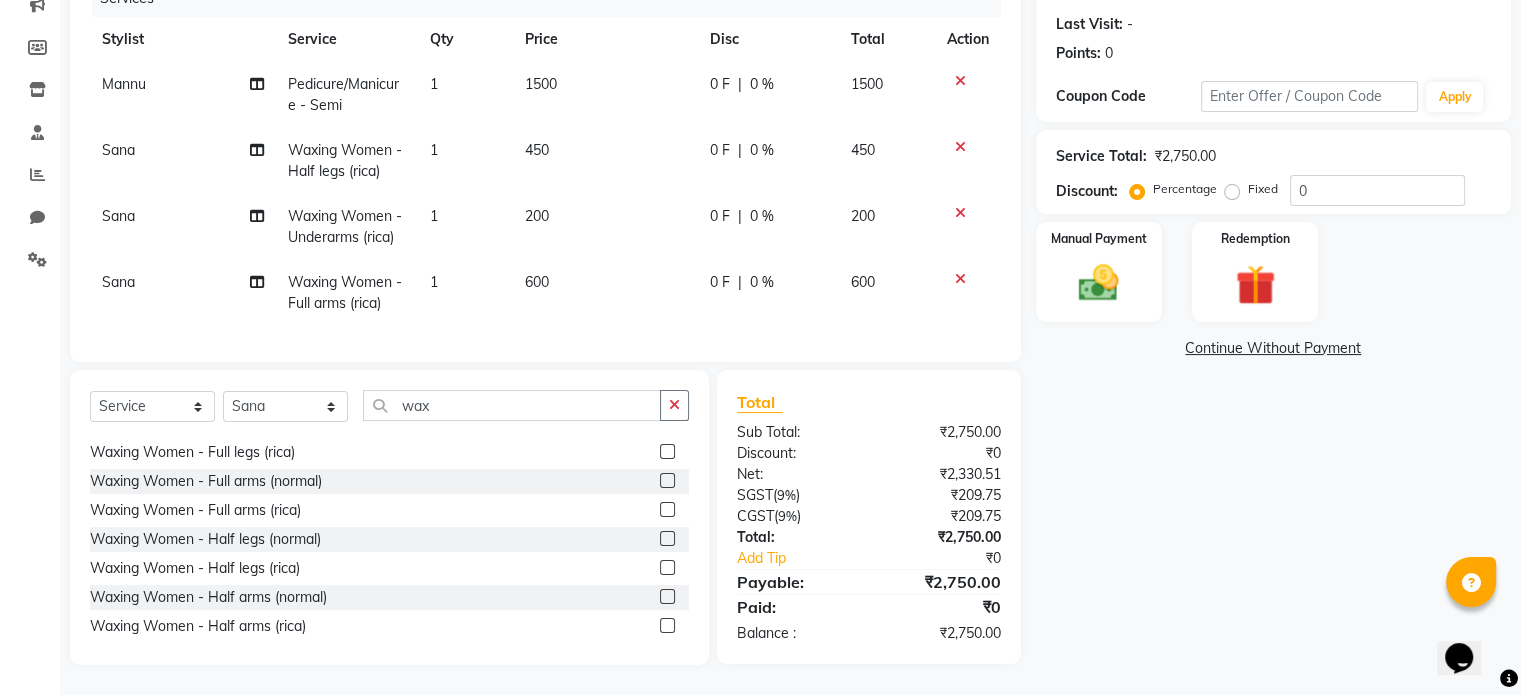 scroll, scrollTop: 284, scrollLeft: 0, axis: vertical 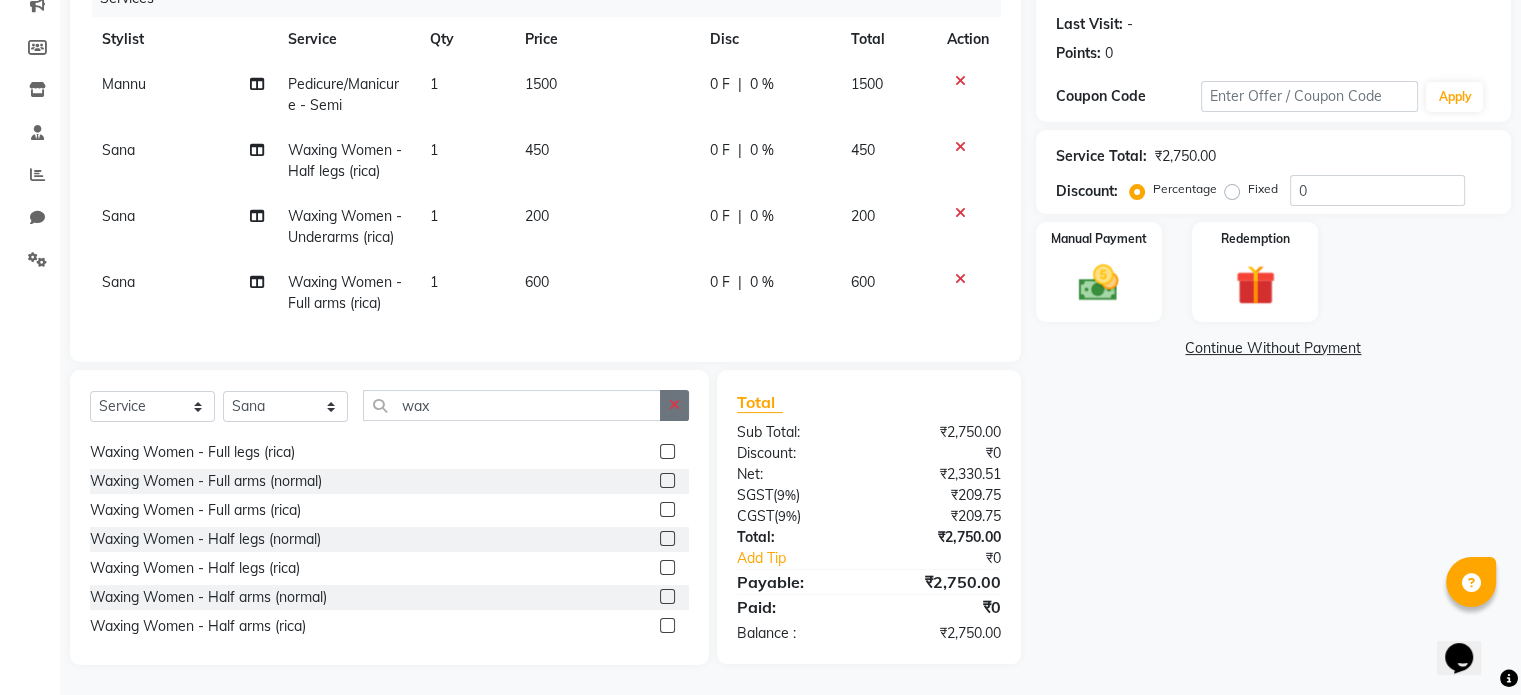 click 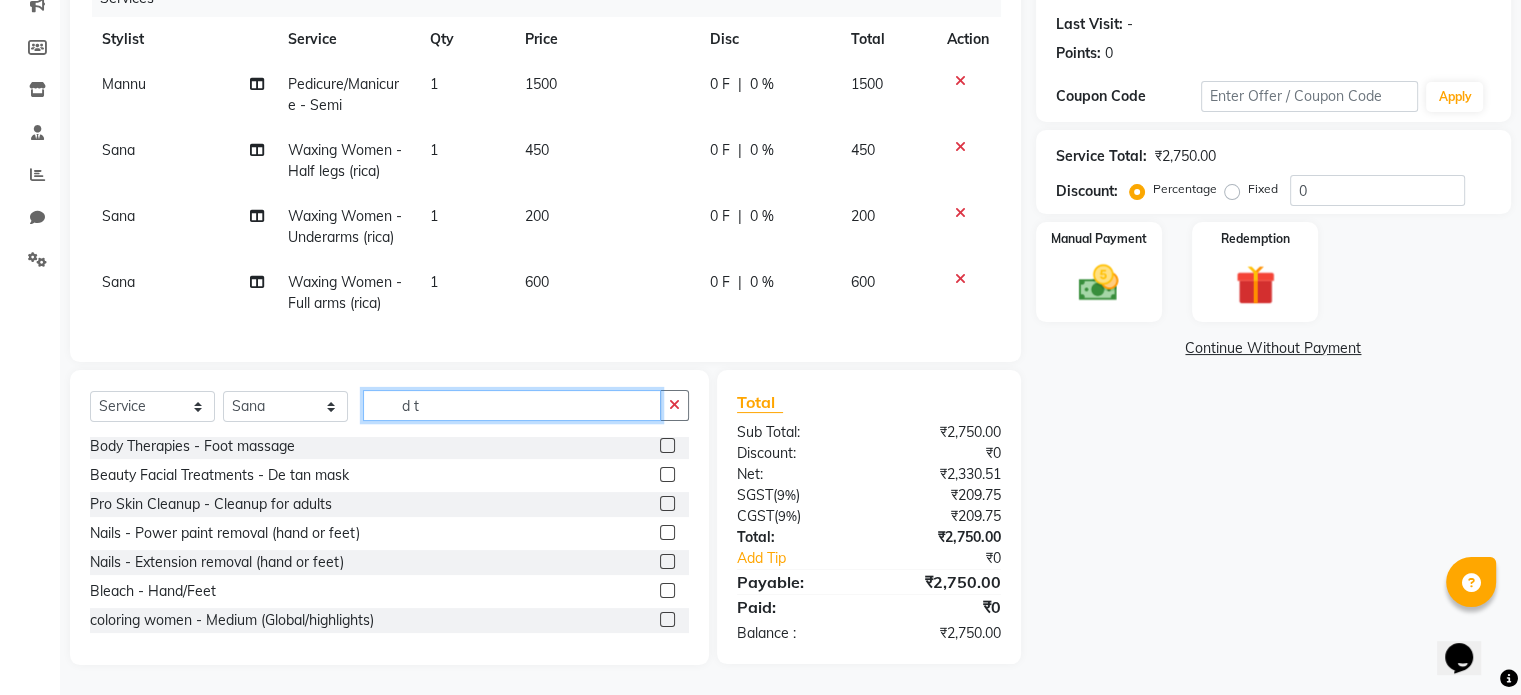 scroll, scrollTop: 0, scrollLeft: 0, axis: both 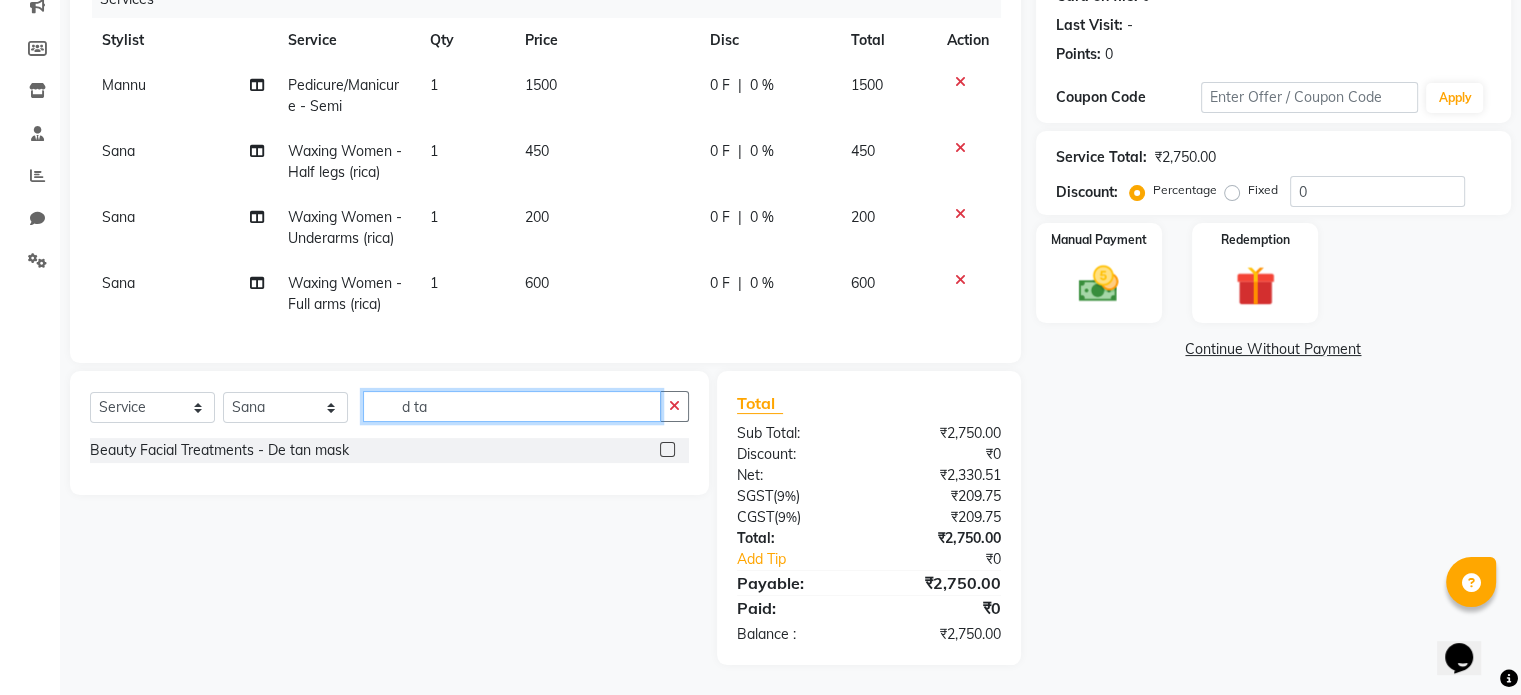 type on "d ta" 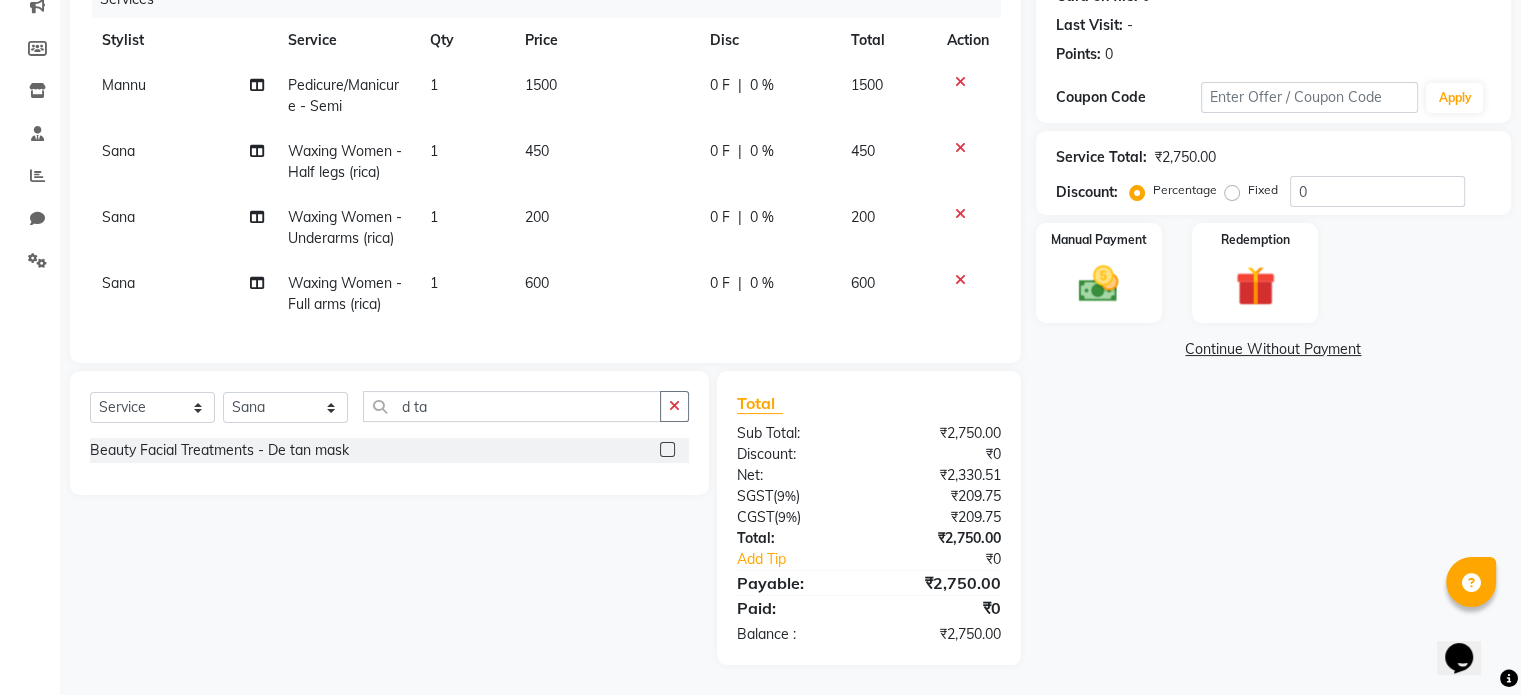 click 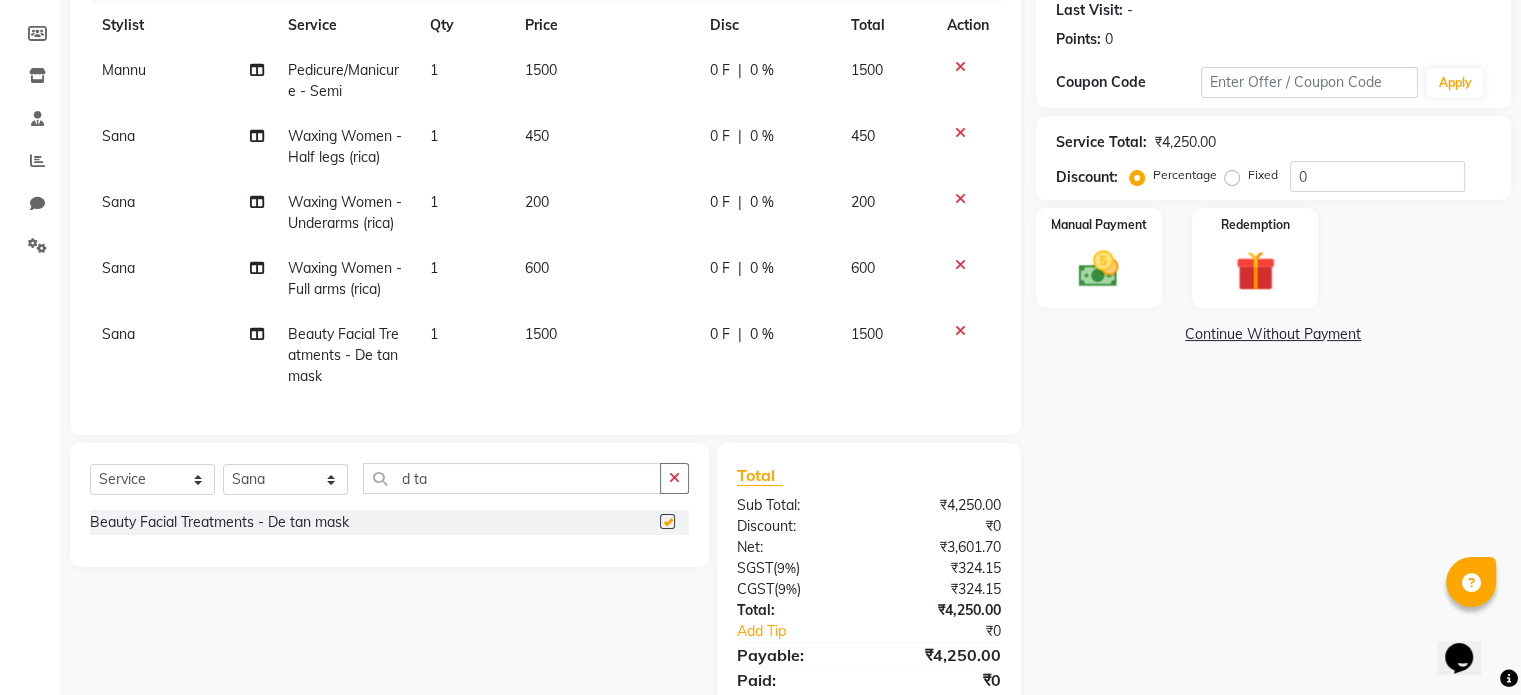checkbox on "false" 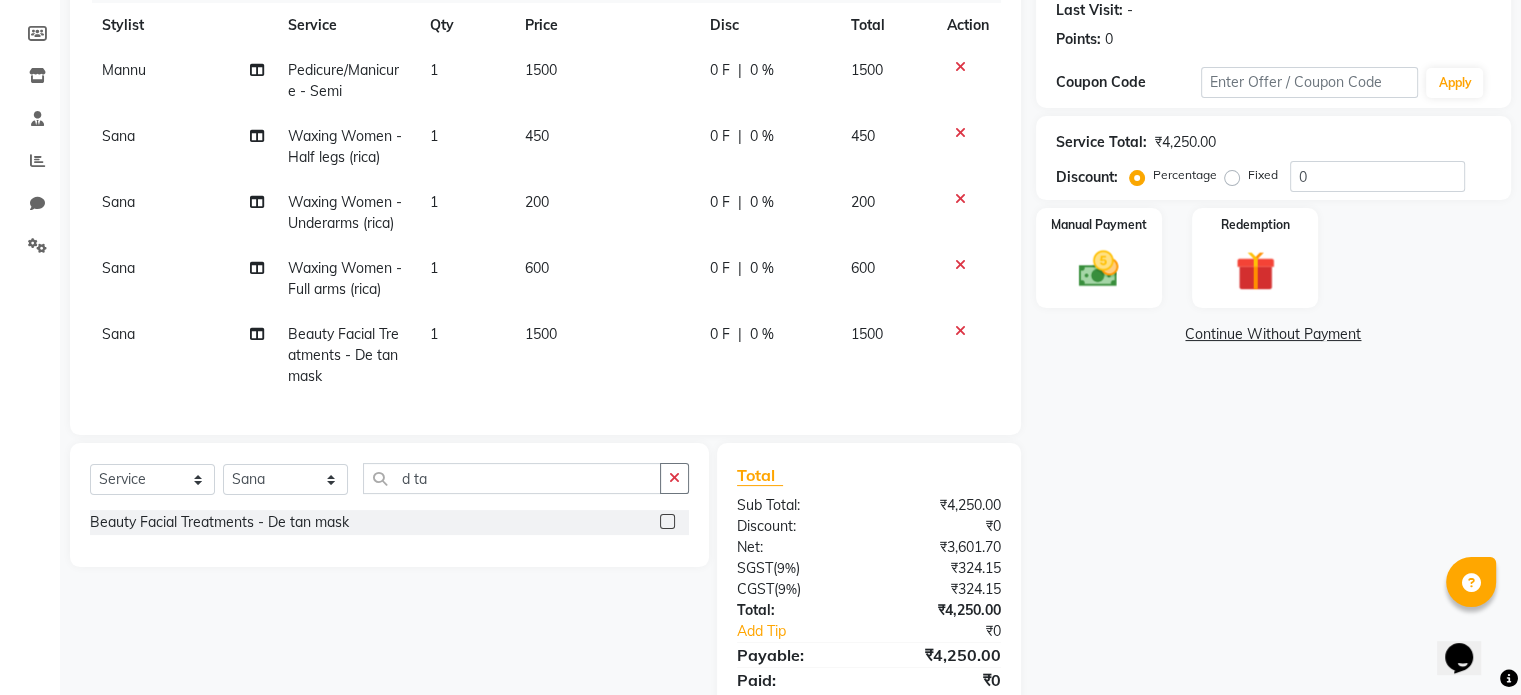 click on "1500" 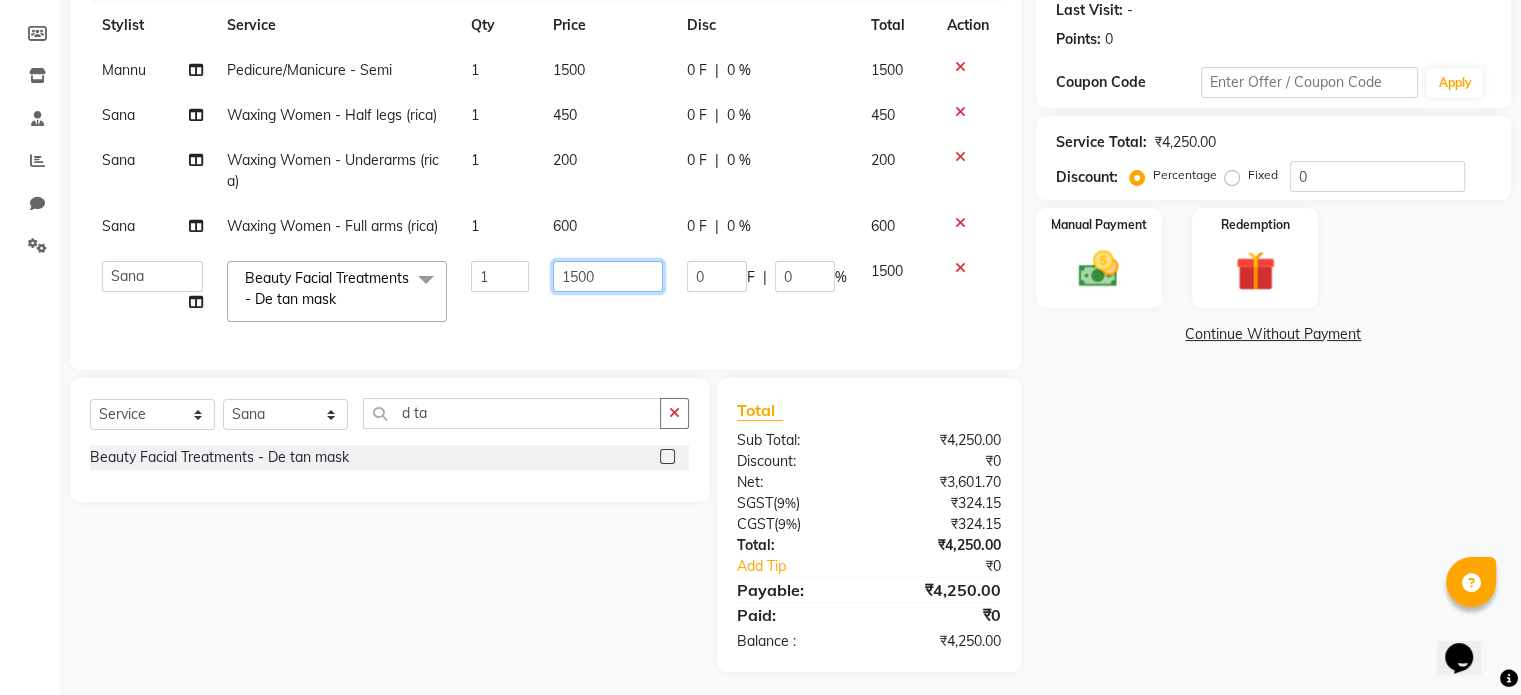 click on "1500" 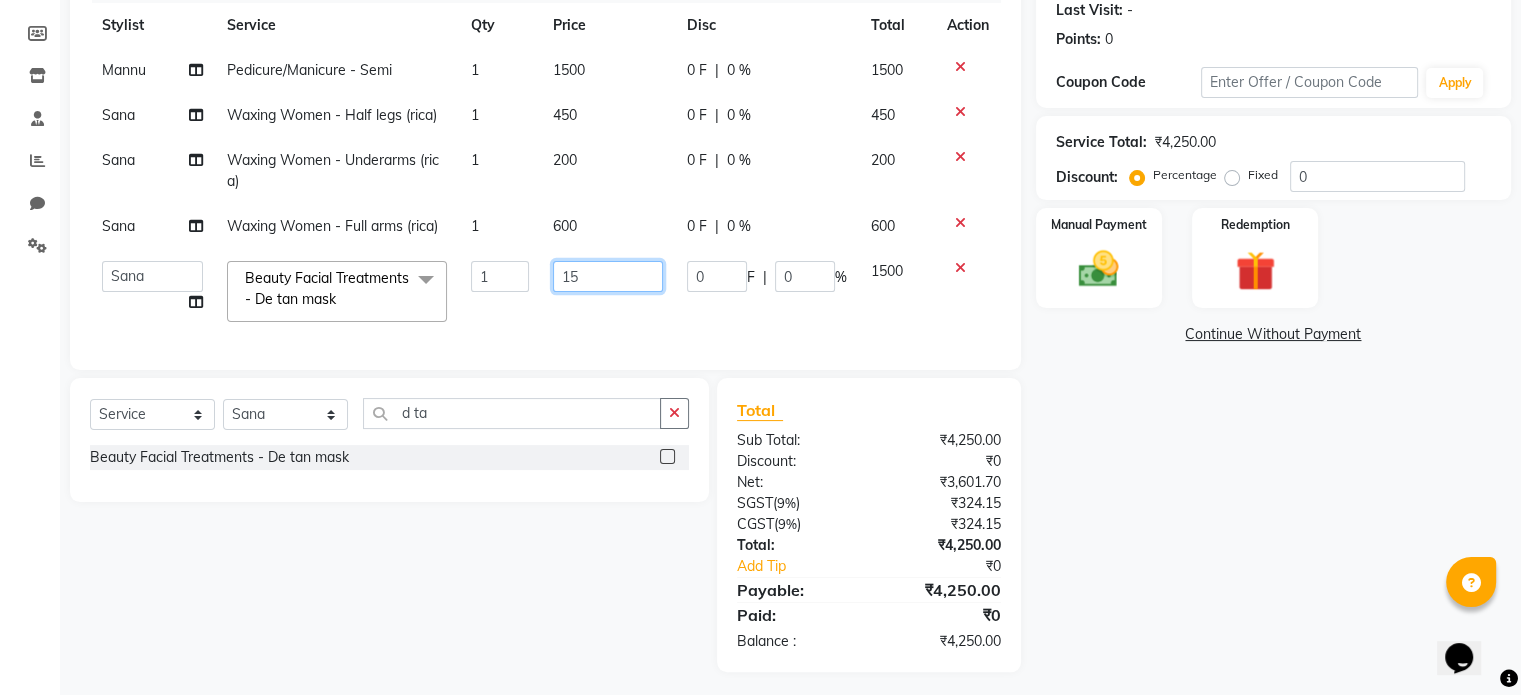 type on "1" 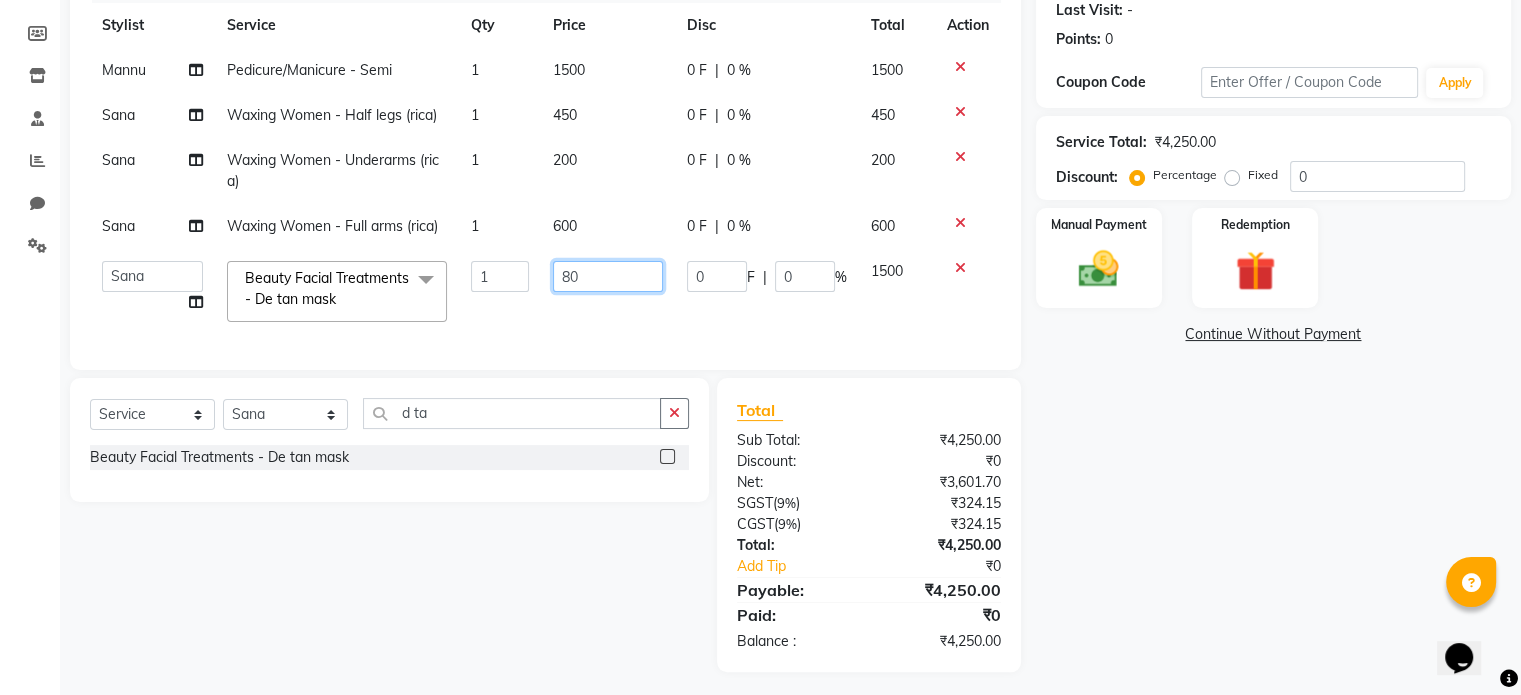 type on "800" 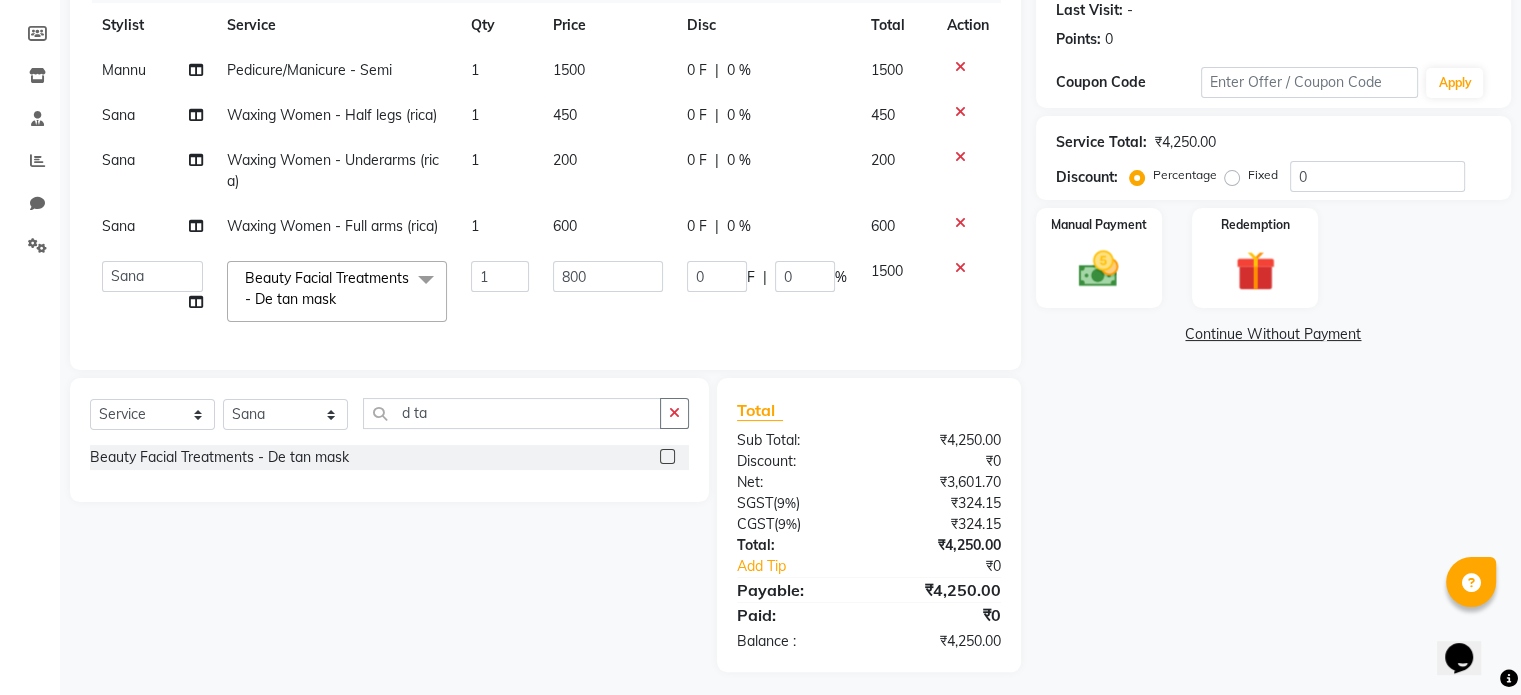 click on "[FIRST] [LAST] - Semi 1 1500 0 F | 0 % 1500 [LAST] [SERVICE] - Half legs (rica) 1 450 0 F | 0 % 450 [LAST] [SERVICE] [SERVICE] (rica) 1 200 0 F | 0 % 200 [LAST] [SERVICE] [SERVICE] (rica) 1 600 0 F | 0 % 600  [FIRST]   [FIRST]   [FIRST]   [FIRST] [LAST]   [FIRST]   [FIRST]   [FIRST]   [LAST]  [SERVICE] [SERVICE] - De tan mask  x [SERVICE] [SERVICE] - Schwarzkopf shampoo [SERVICE] [SERVICE] - Moroccan shampoo [SERVICE] [SERVICE] - Deep Conditioning [SERVICE] [SERVICE] - Shampeeling [SERVICE] [SERVICE] - Head Massage [SERVICE] [SERVICE] - Hair Cut [SERVICE] [SERVICE] - Split Ends [SERVICE] [SERVICE] - Blow dry [SERVICE] [SERVICE] - Spiral curls [SERVICE] [SERVICE] - Flat iron straightening [SERVICE] [SERVICE] - Hair Cut  [SERVICE] [SERVICE] [SERVICE] [SERVICE] - Schwarzkopf shampoo [SERVICE] [SERVICE] - Moroccan shampoo [SERVICE] [SERVICE] - Hair cut [SERVICE] [SERVICE] - Beard trim [SERVICE] [SERVICE] - Shave [SERVICE] [SERVICE] - Body Trim [SERVICE] [SERVICE] - mustache [SERVICE] [SERVICE] [SERVICE] [SERVICE] - Hair cut [SERVICE] [SERVICE] - Full legs (normal) [SERVICE] [SERVICE] - Full legs (rica) [SERVICE] [SERVICE] - Full arms (normal) [SERVICE] [SERVICE] - Full arms (rica) [SERVICE] [SERVICE] - Half legs (normal) [SERVICE] Planing" 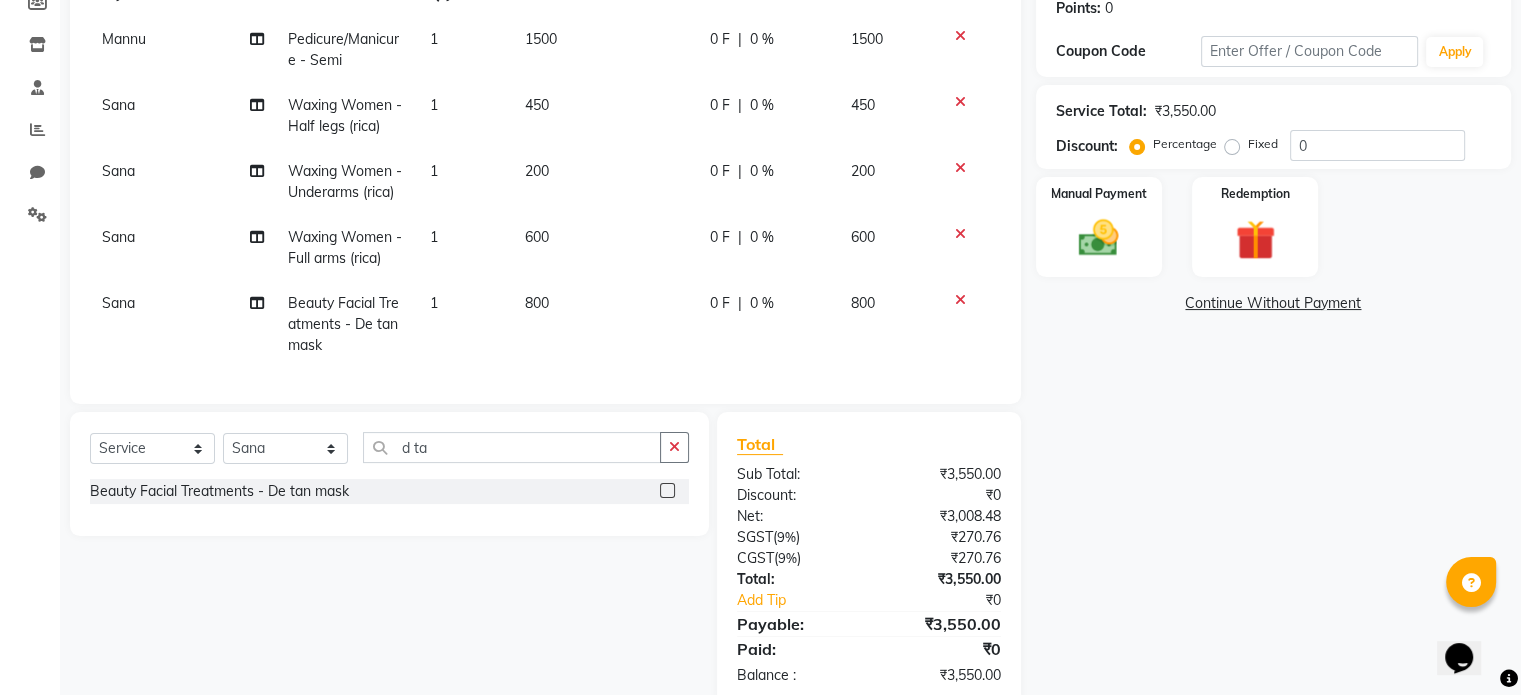 scroll, scrollTop: 300, scrollLeft: 0, axis: vertical 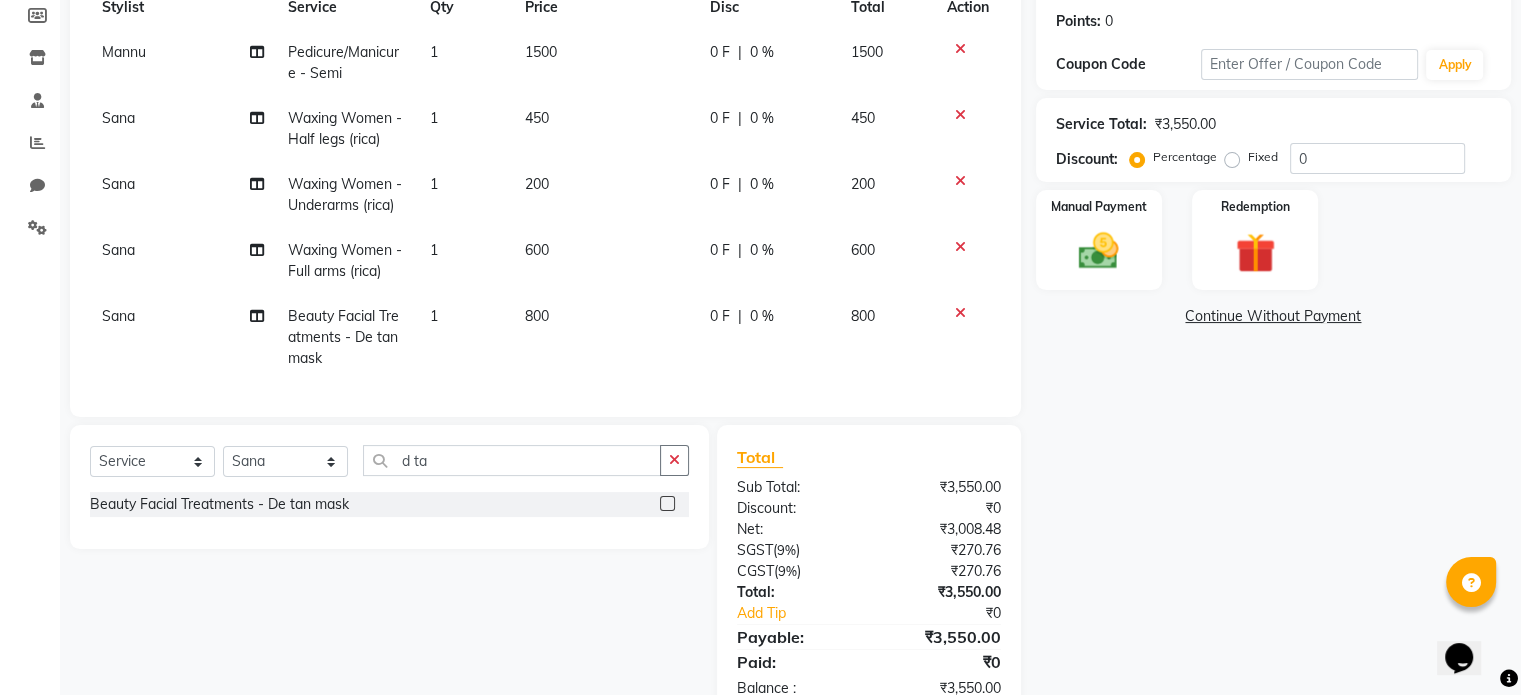 click on "450" 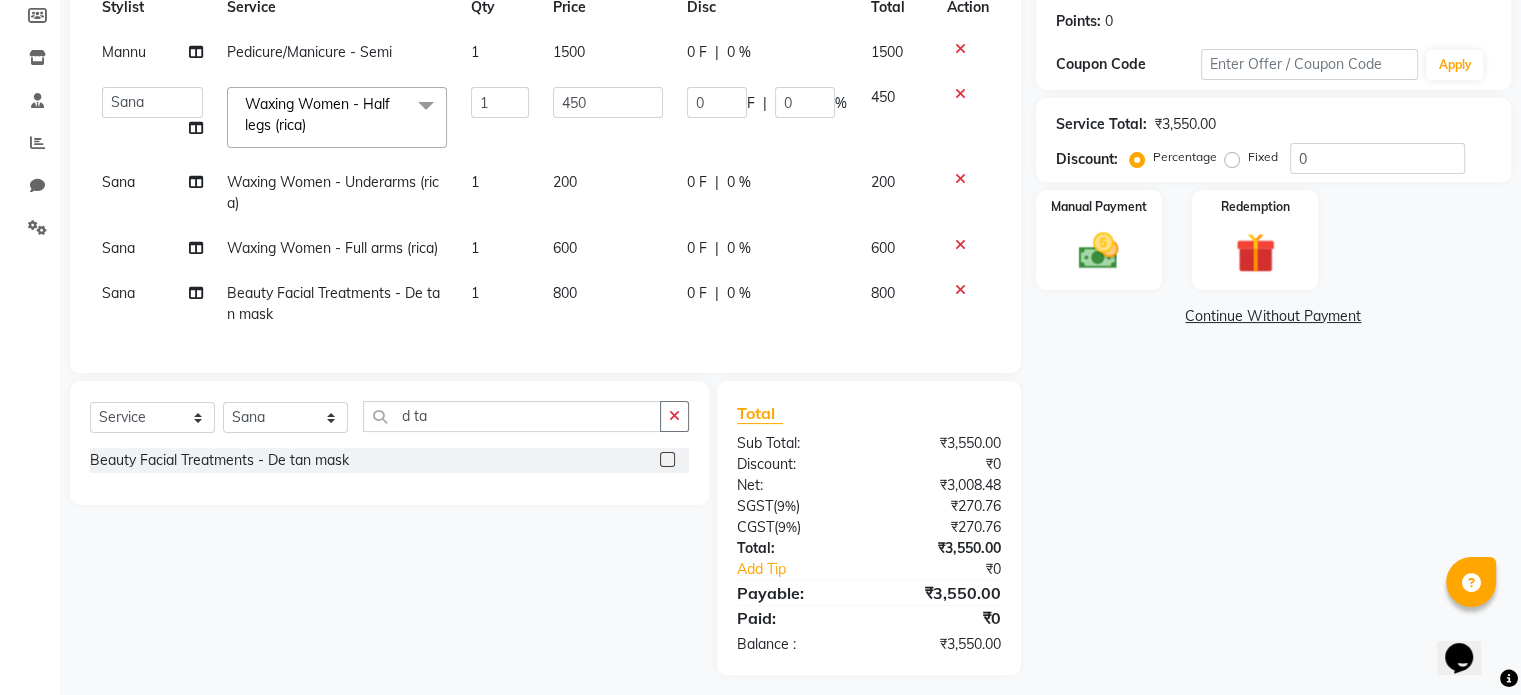click on "450" 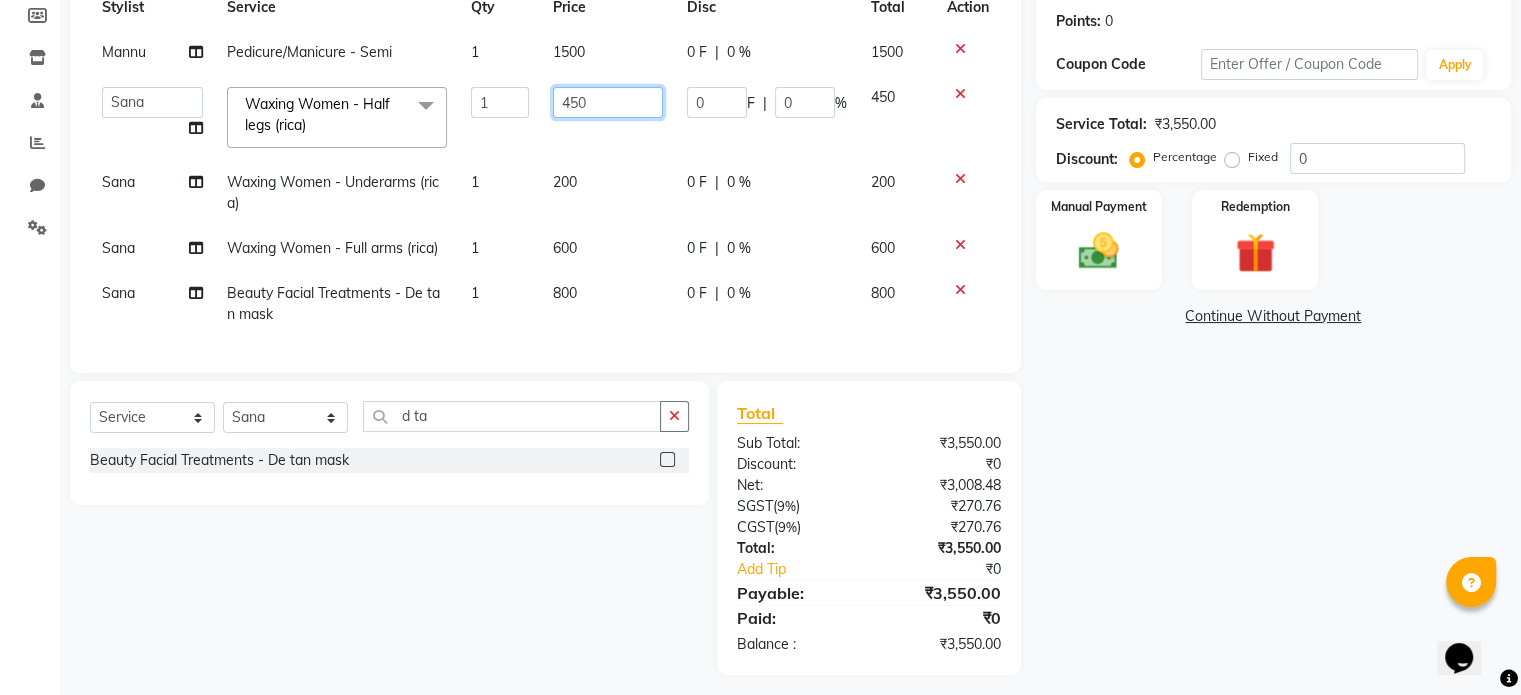 click on "450" 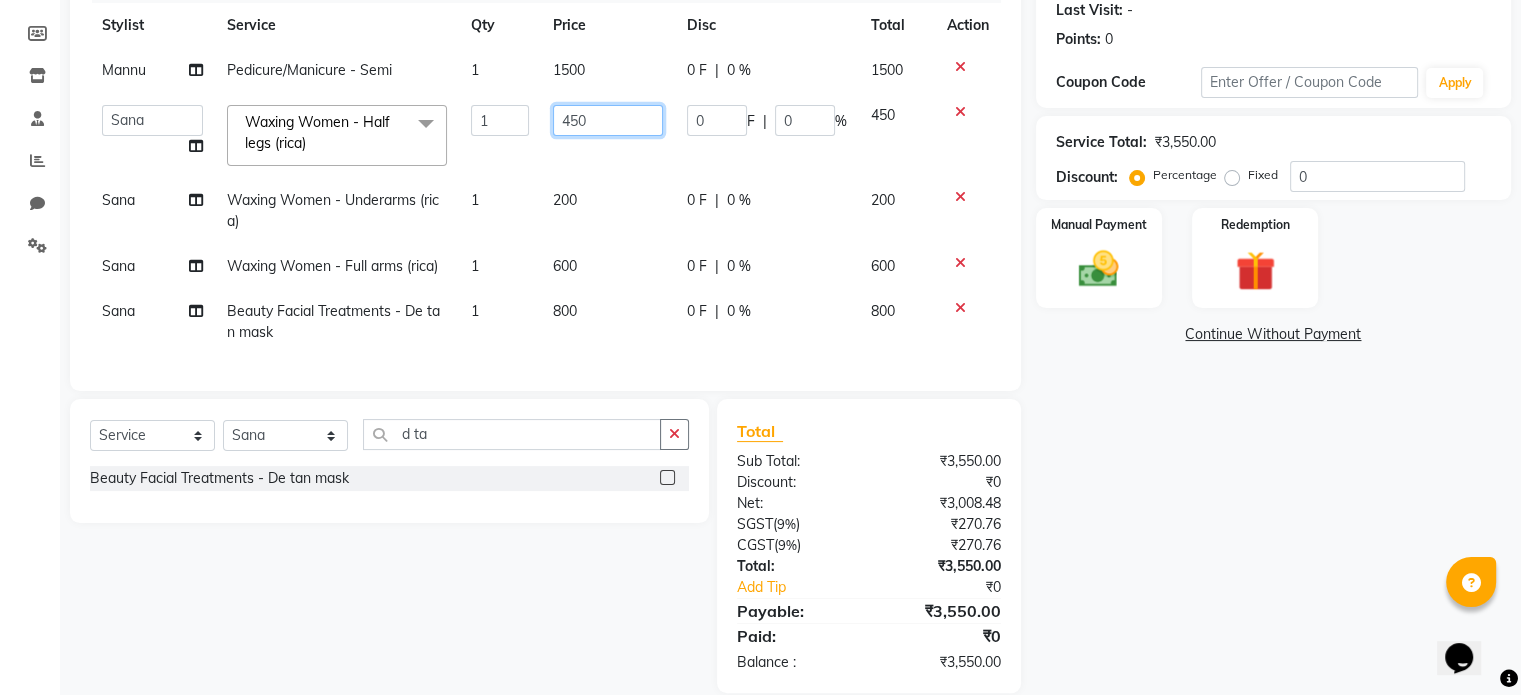 scroll, scrollTop: 280, scrollLeft: 0, axis: vertical 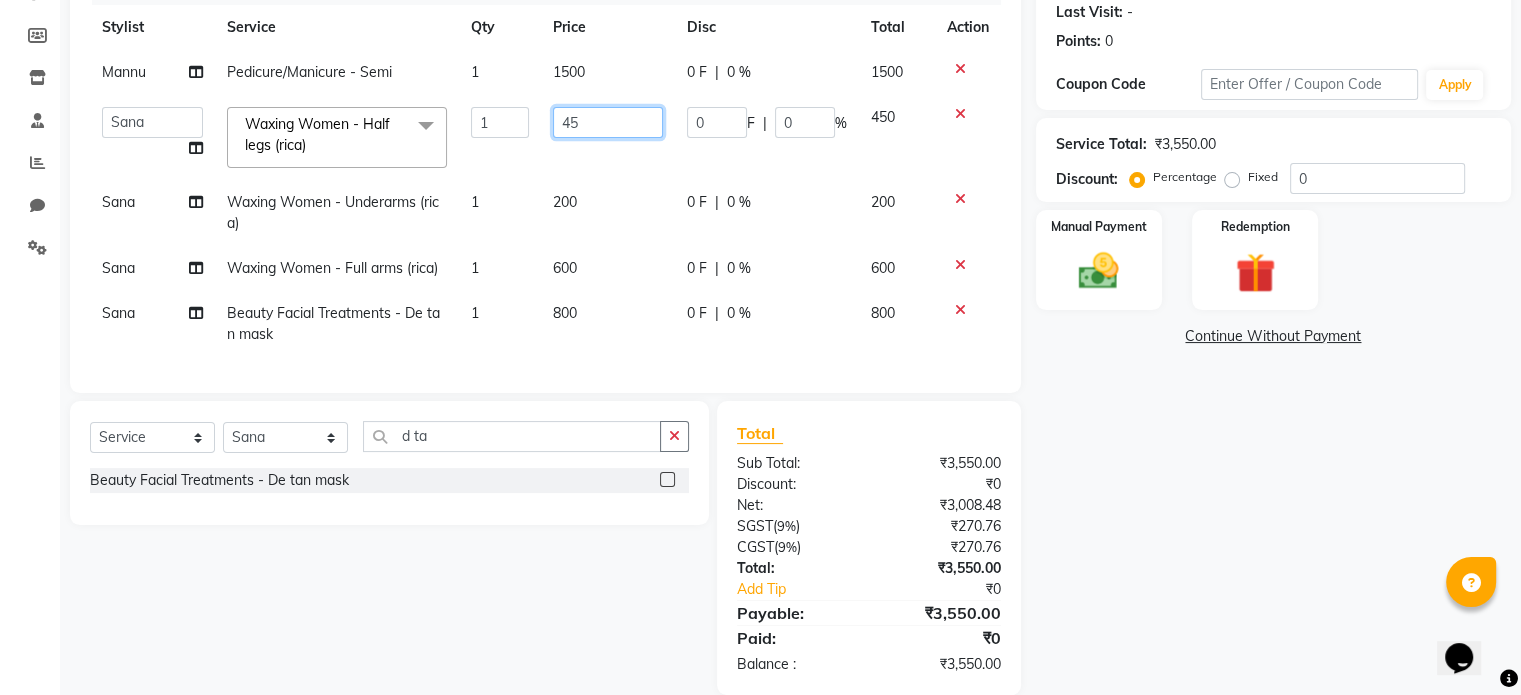 type on "4" 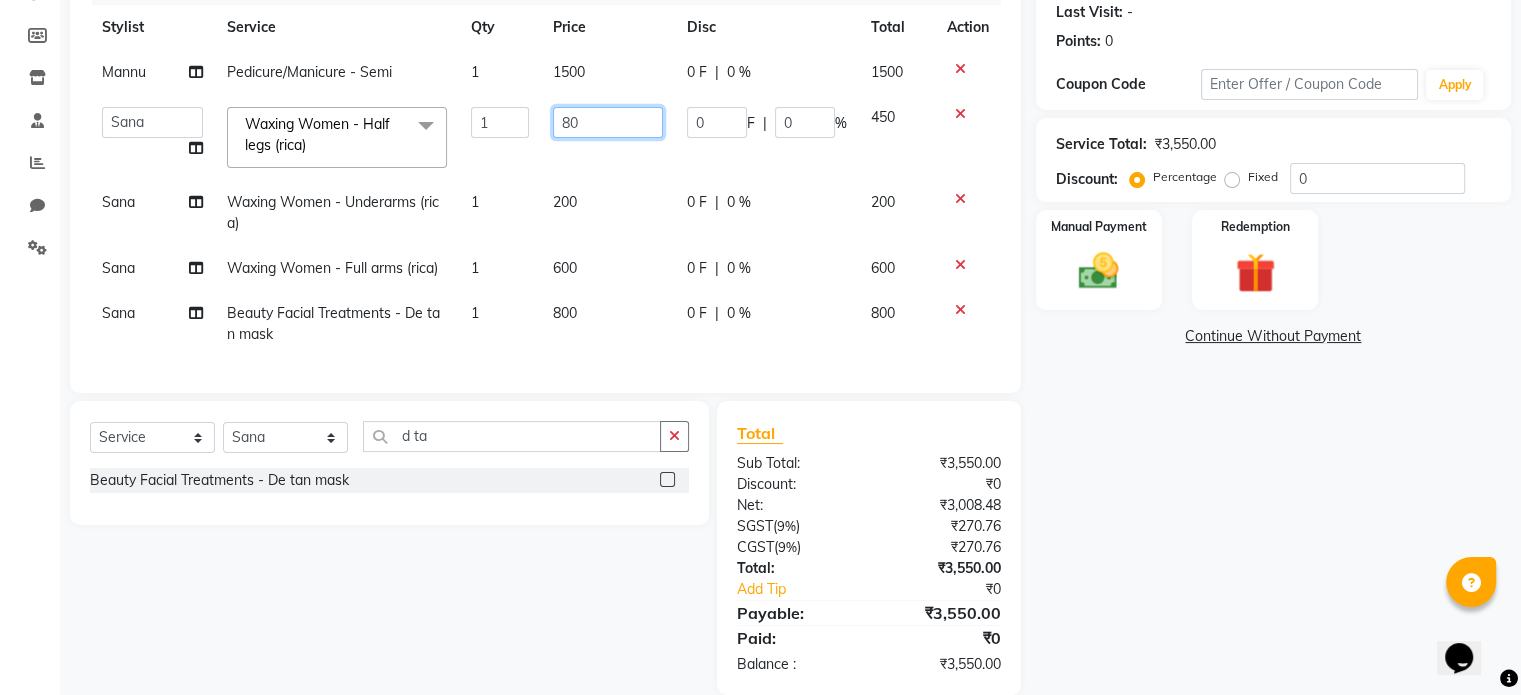 type on "800" 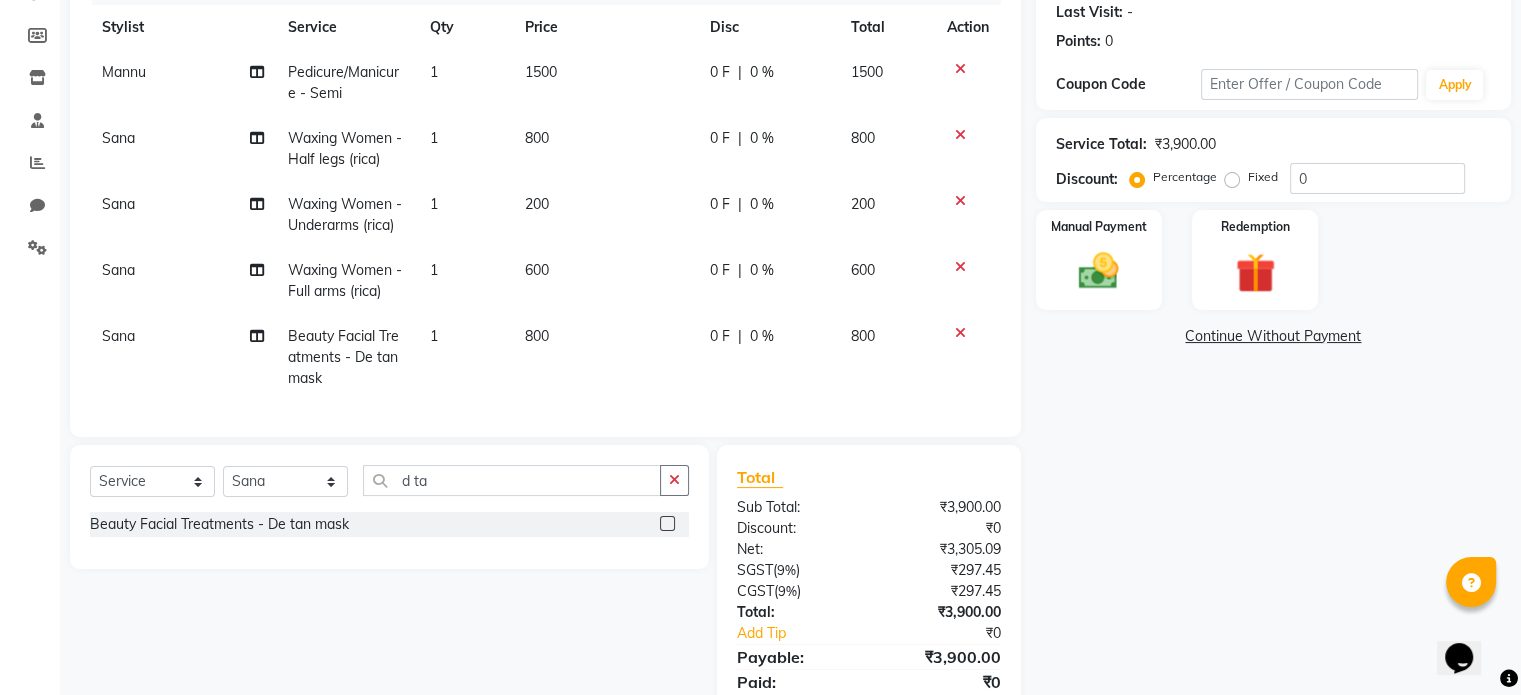 click on "Name: [FIRST]  Membership:  No Active Membership  Total Visits:   Card on file:  0 Last Visit:   - Points:   0  Coupon Code Apply Service Total:  ₹3,900.00  Discount:  Percentage   Fixed  0 Manual Payment Redemption  Continue Without Payment" 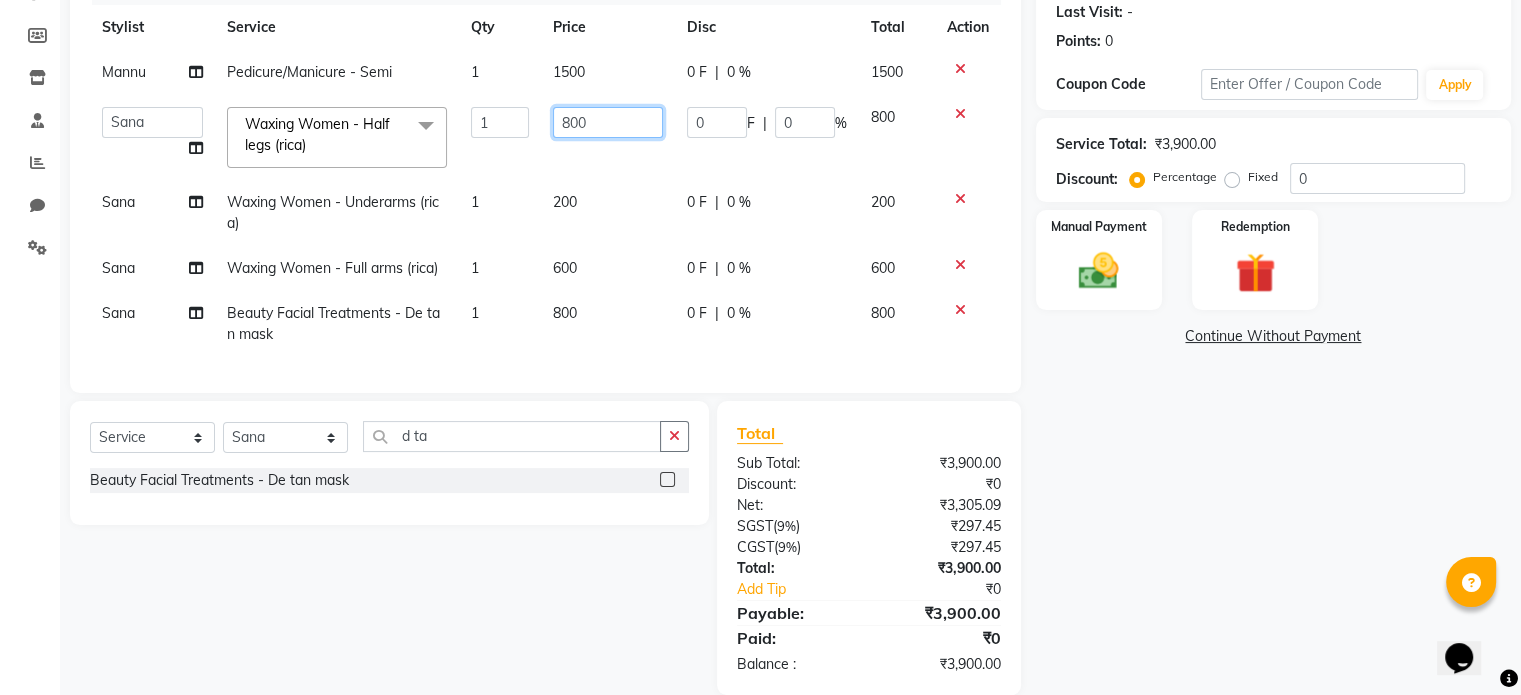 click on "800" 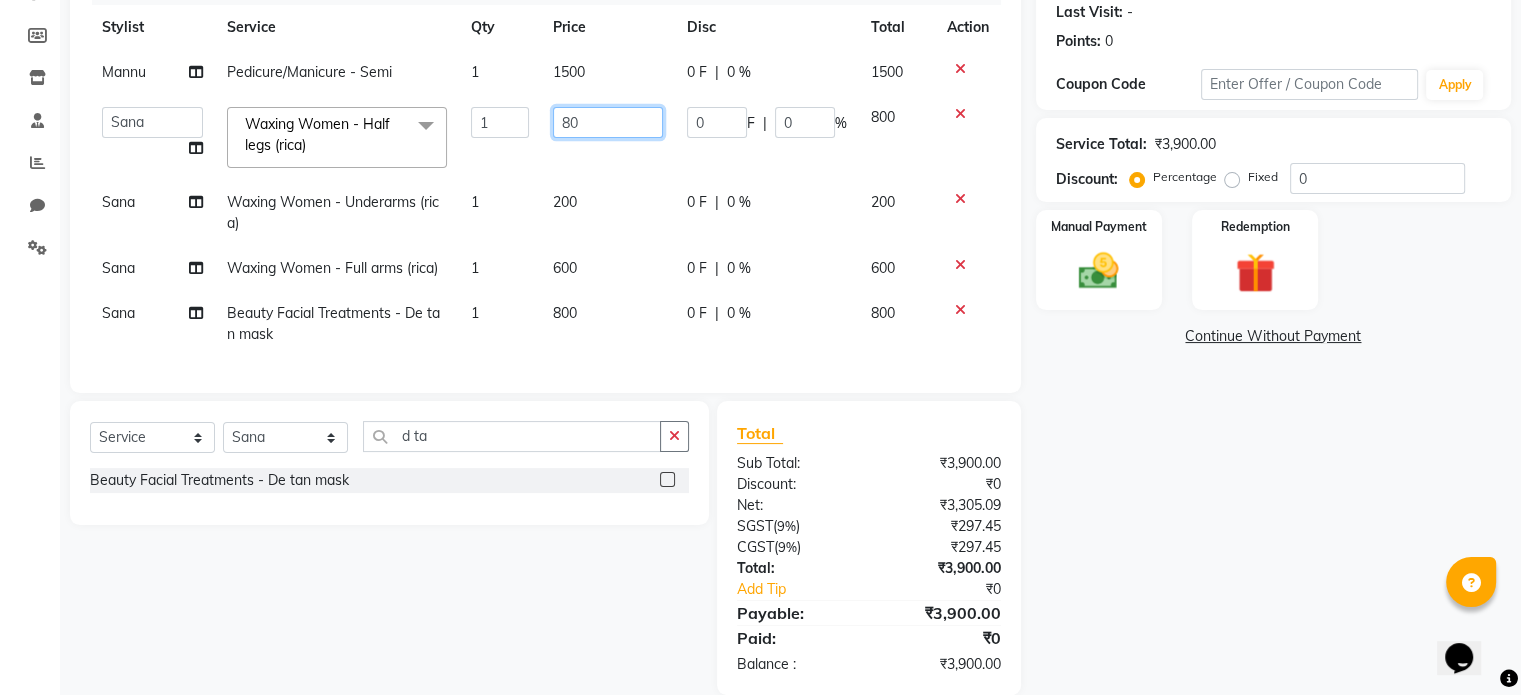 type on "8" 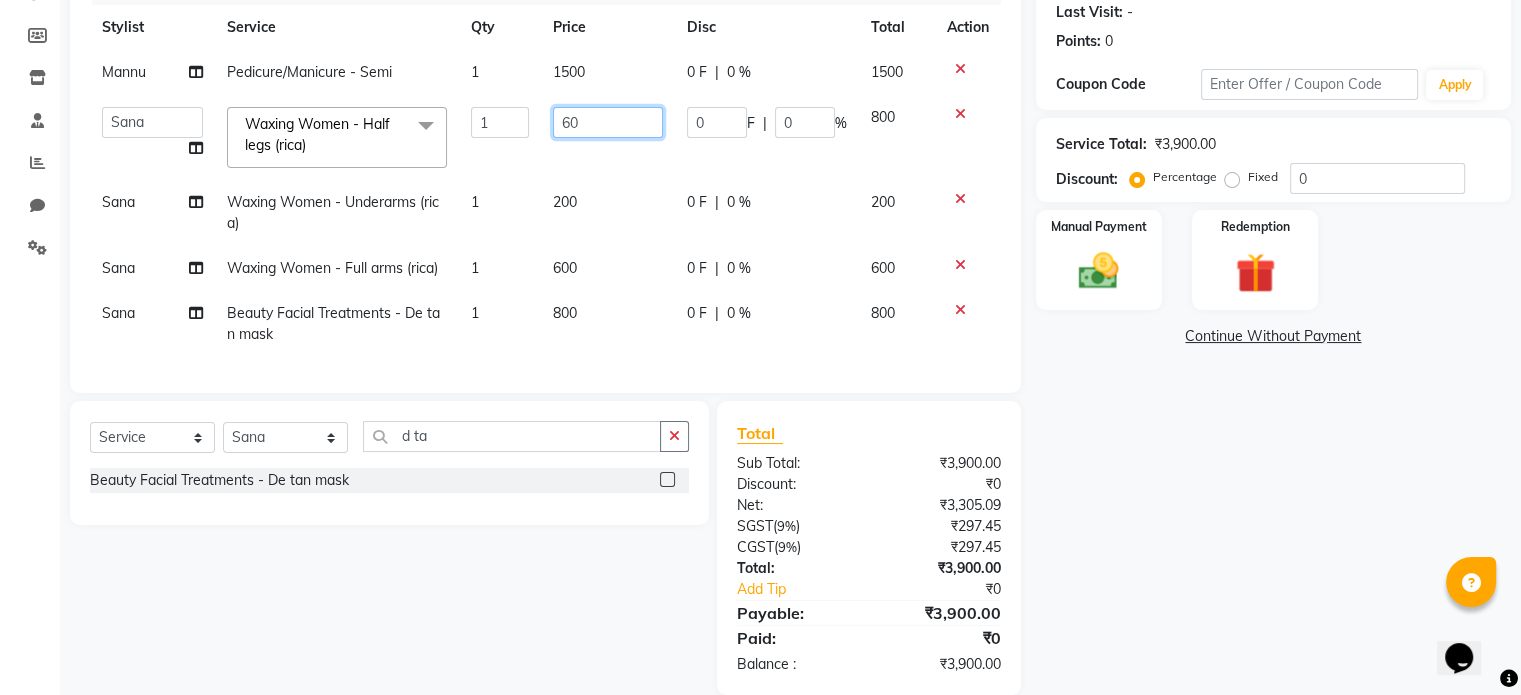 type on "600" 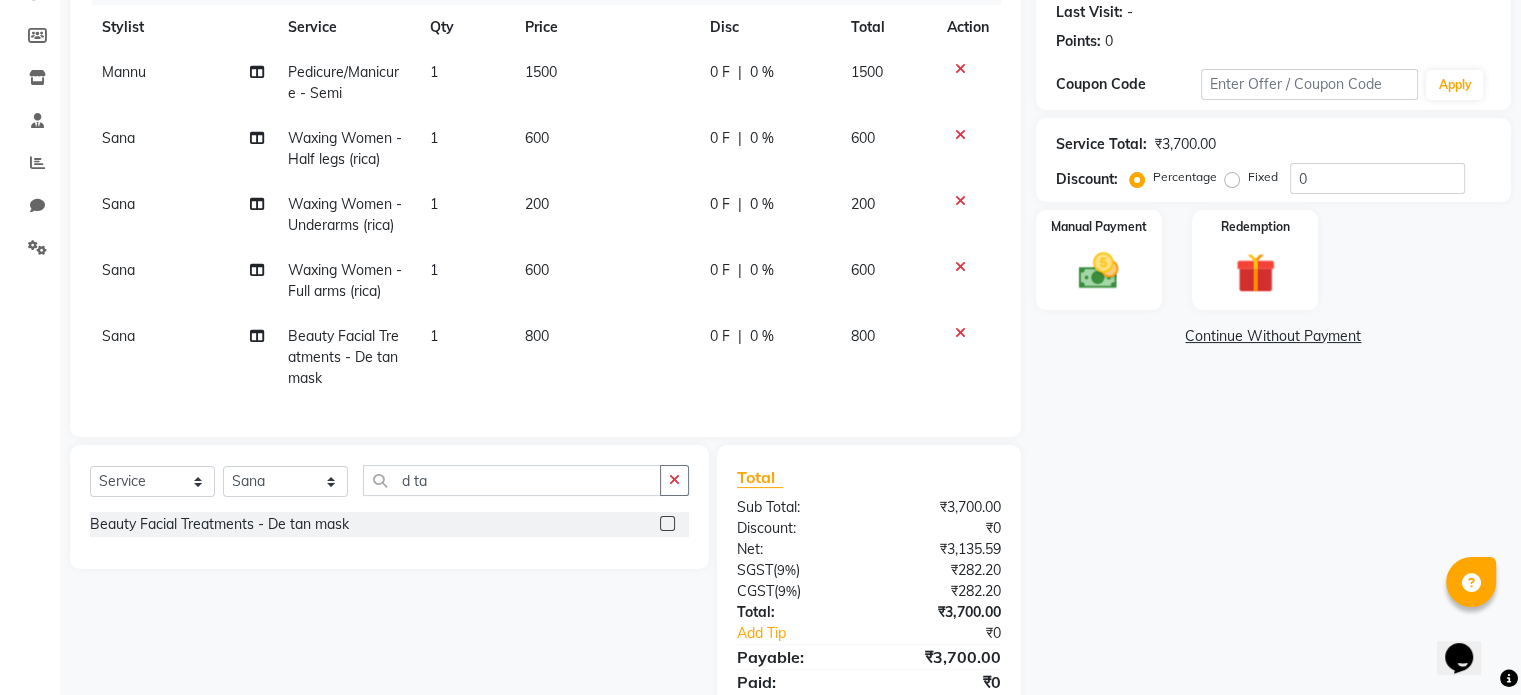 click on "Name: [FIRST]  Membership:  No Active Membership  Total Visits:   Card on file:  0 Last Visit:   - Points:   0  Coupon Code Apply Service Total:  ₹3,700.00  Discount:  Percentage   Fixed  0 Manual Payment Redemption  Continue Without Payment" 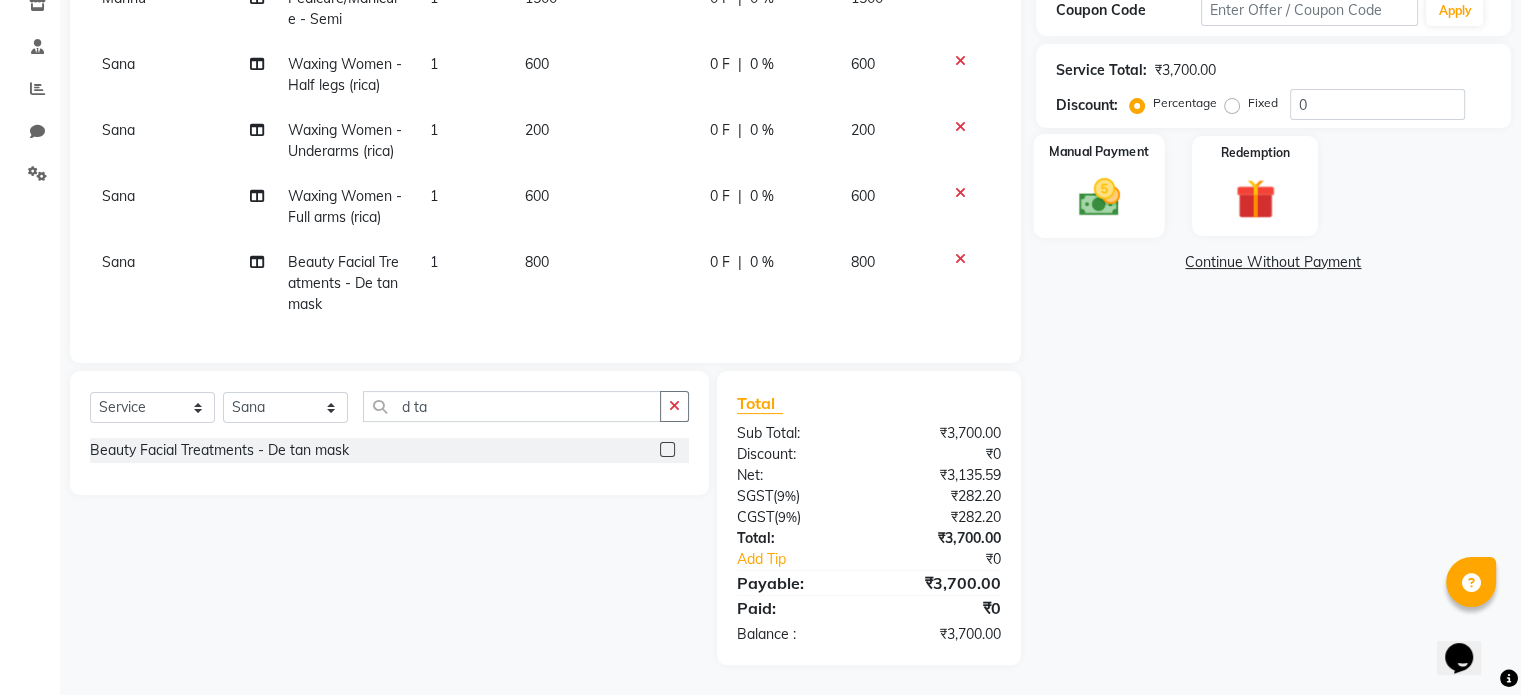 click 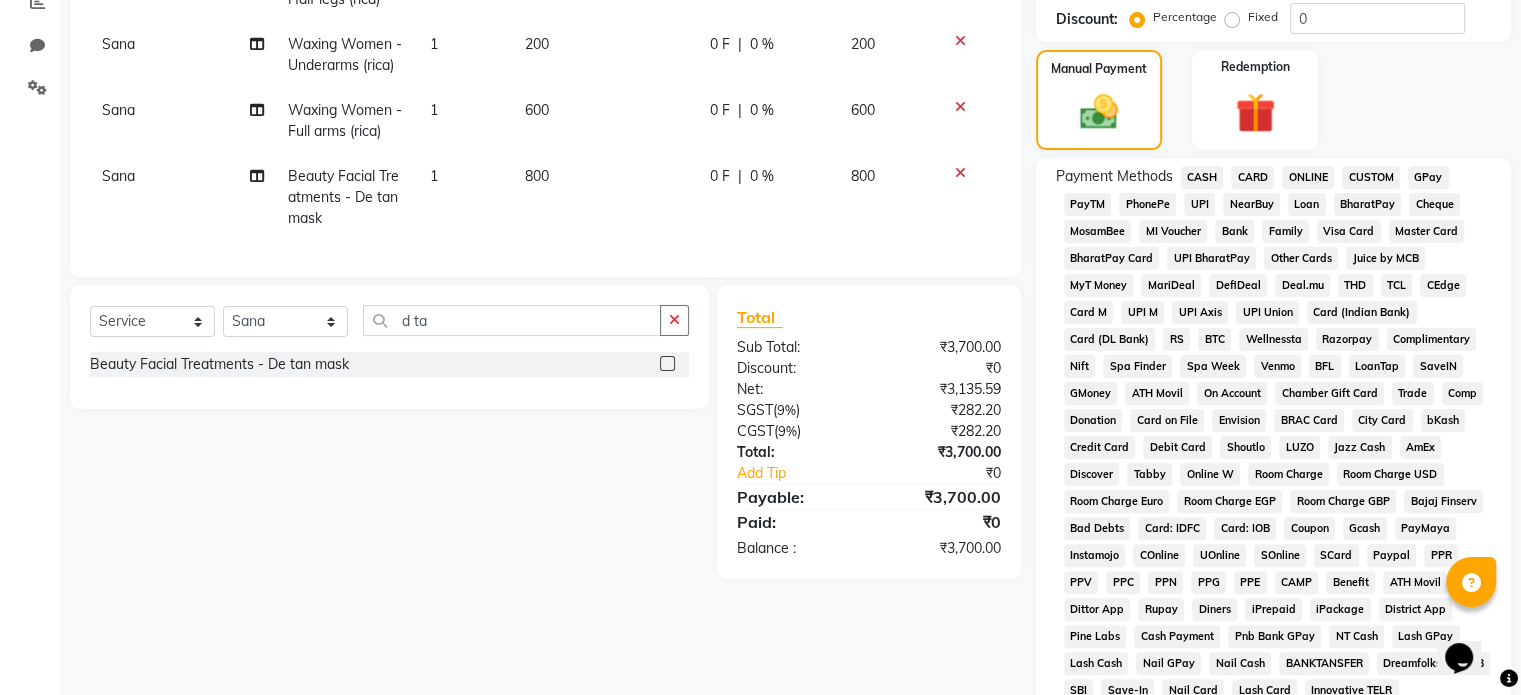 scroll, scrollTop: 441, scrollLeft: 0, axis: vertical 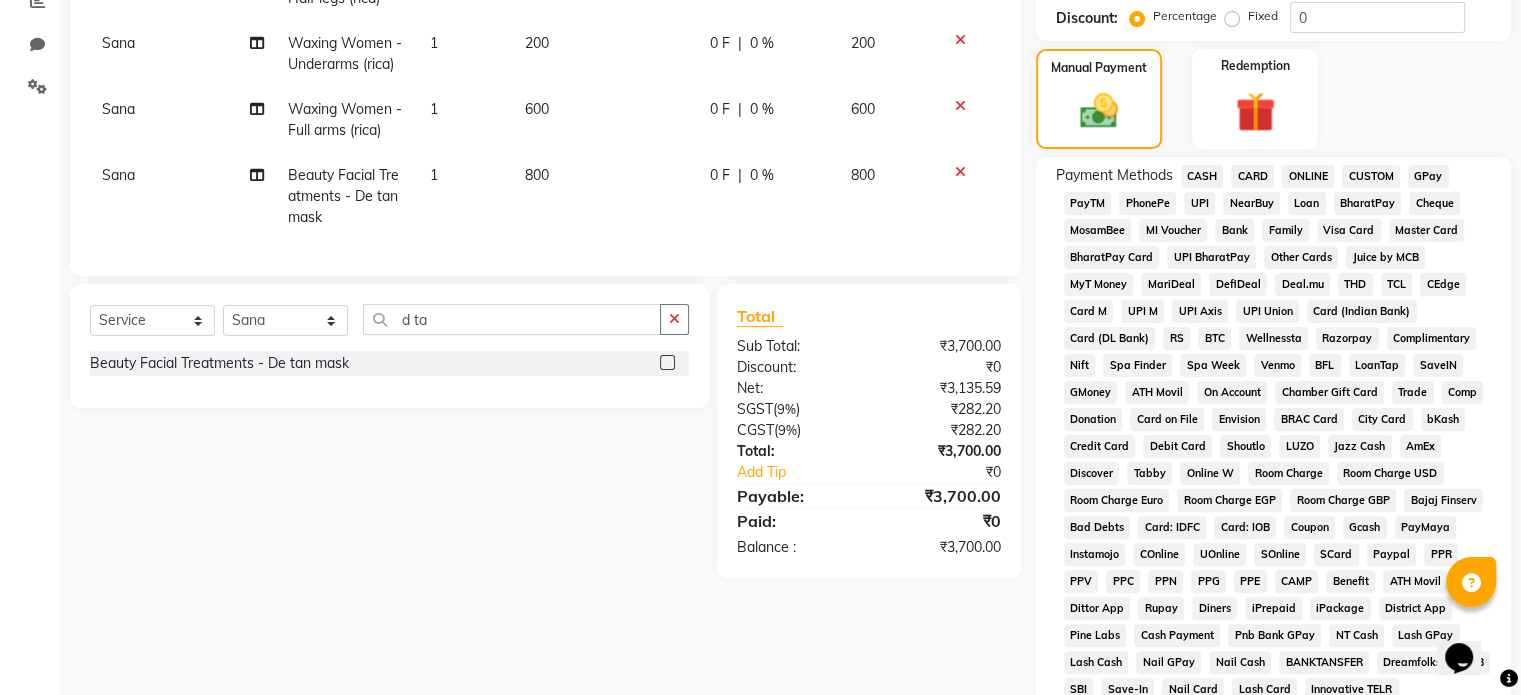 click on "UPI" 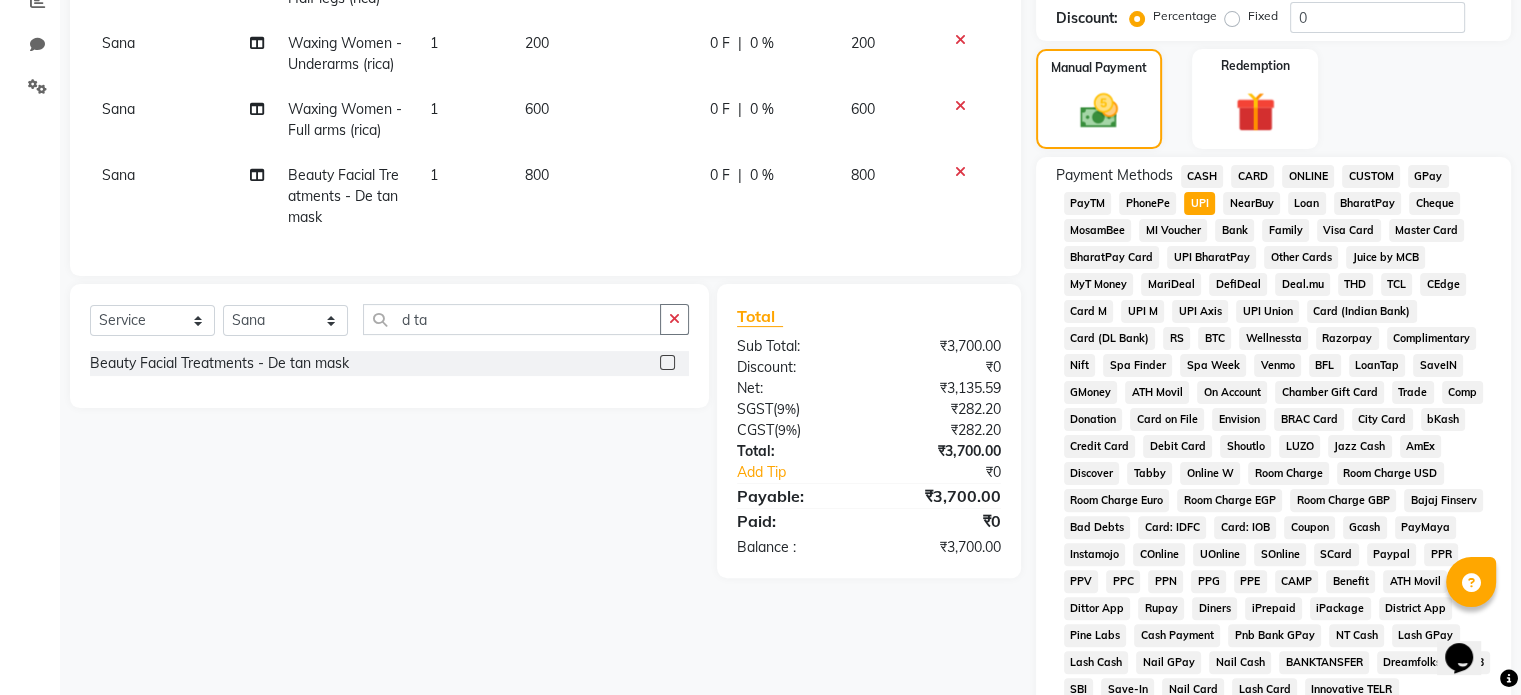 scroll, scrollTop: 728, scrollLeft: 0, axis: vertical 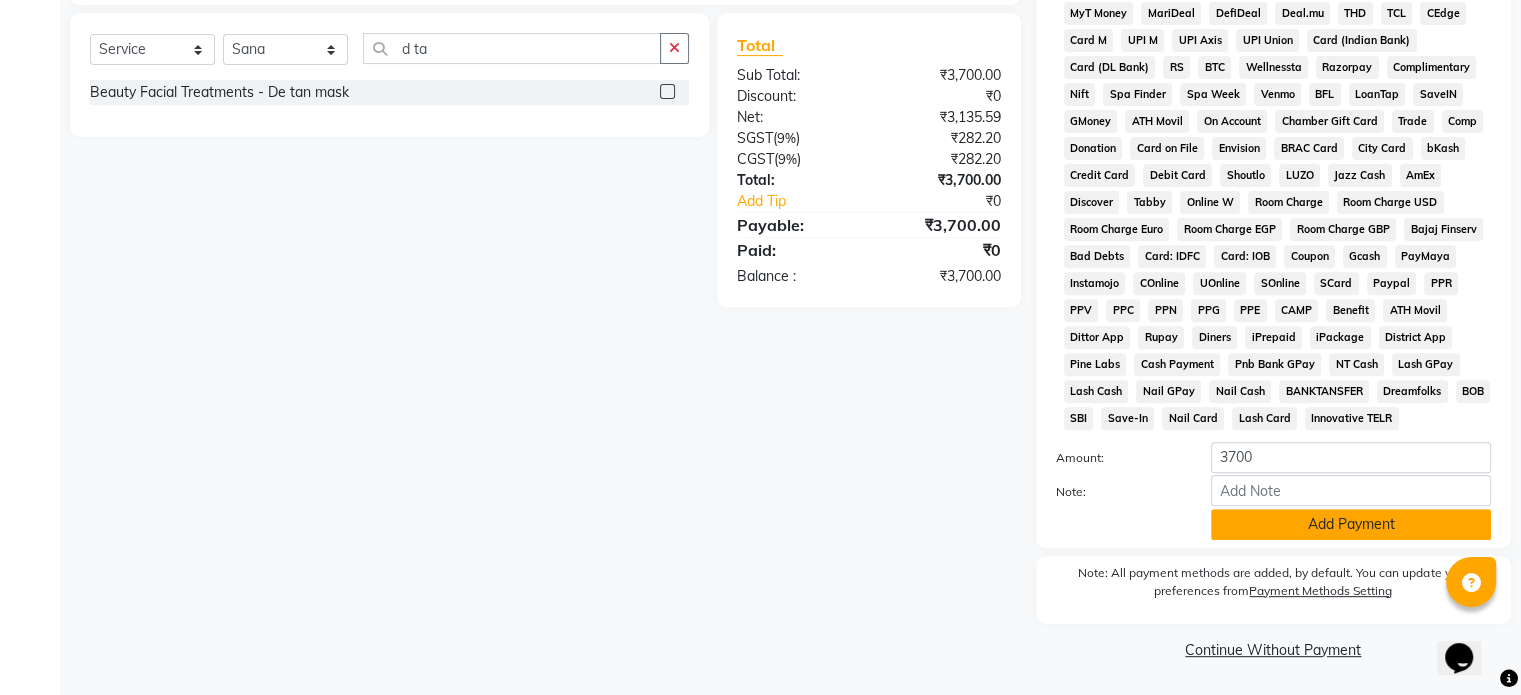 click on "Add Payment" 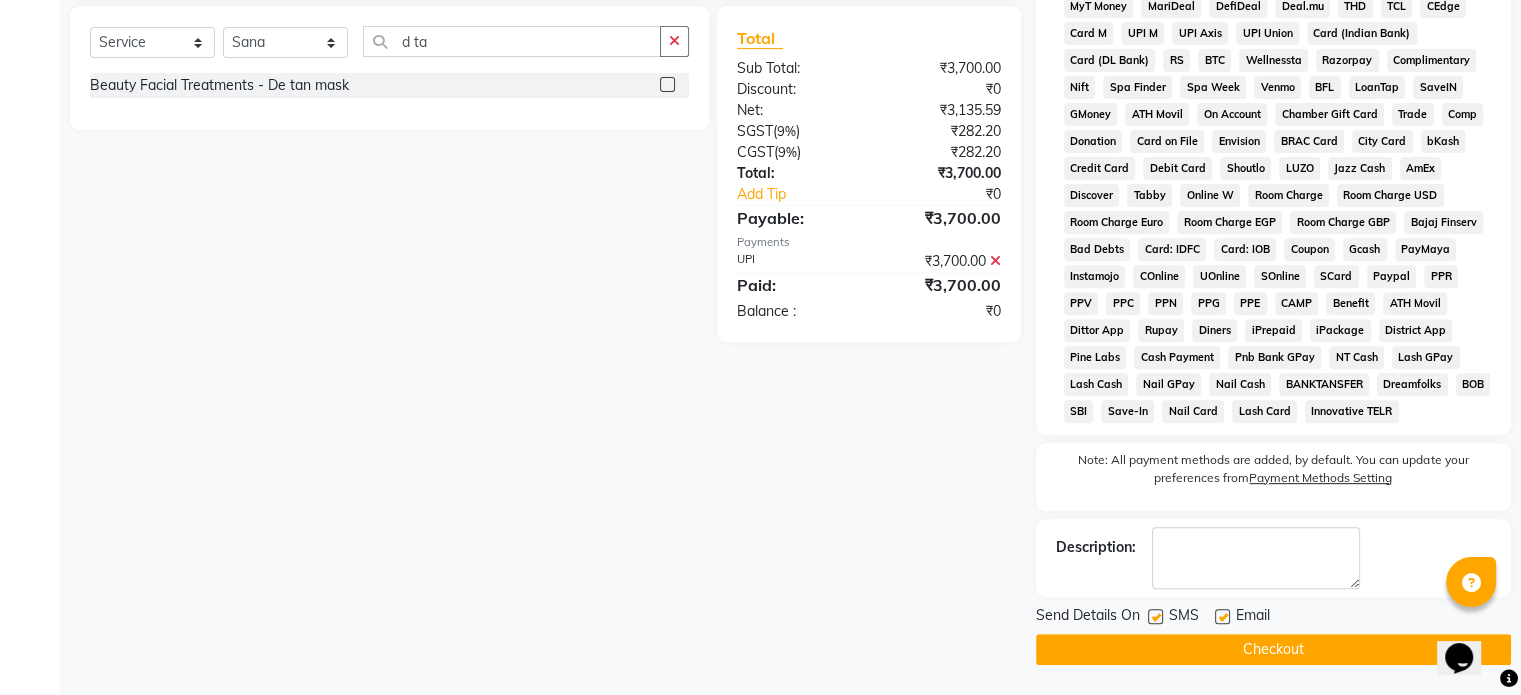 scroll, scrollTop: 733, scrollLeft: 0, axis: vertical 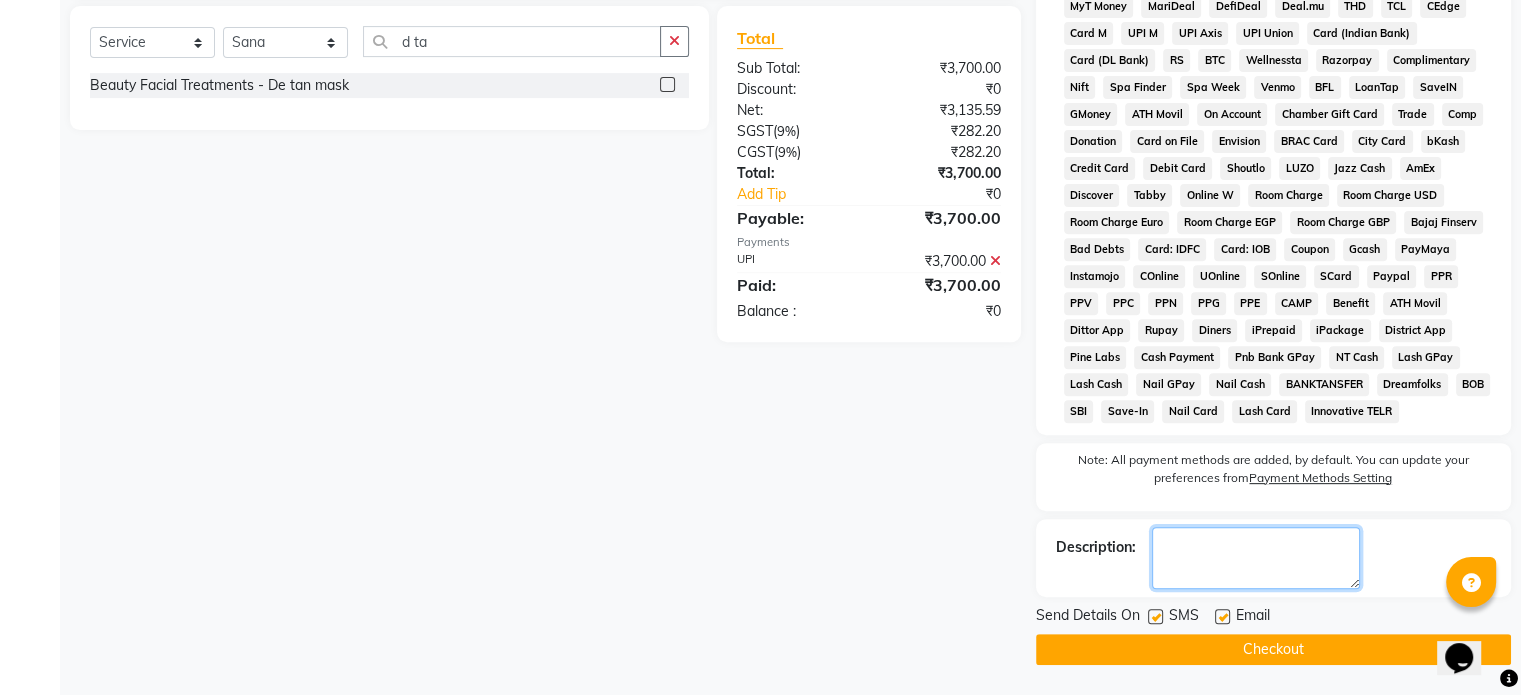 click 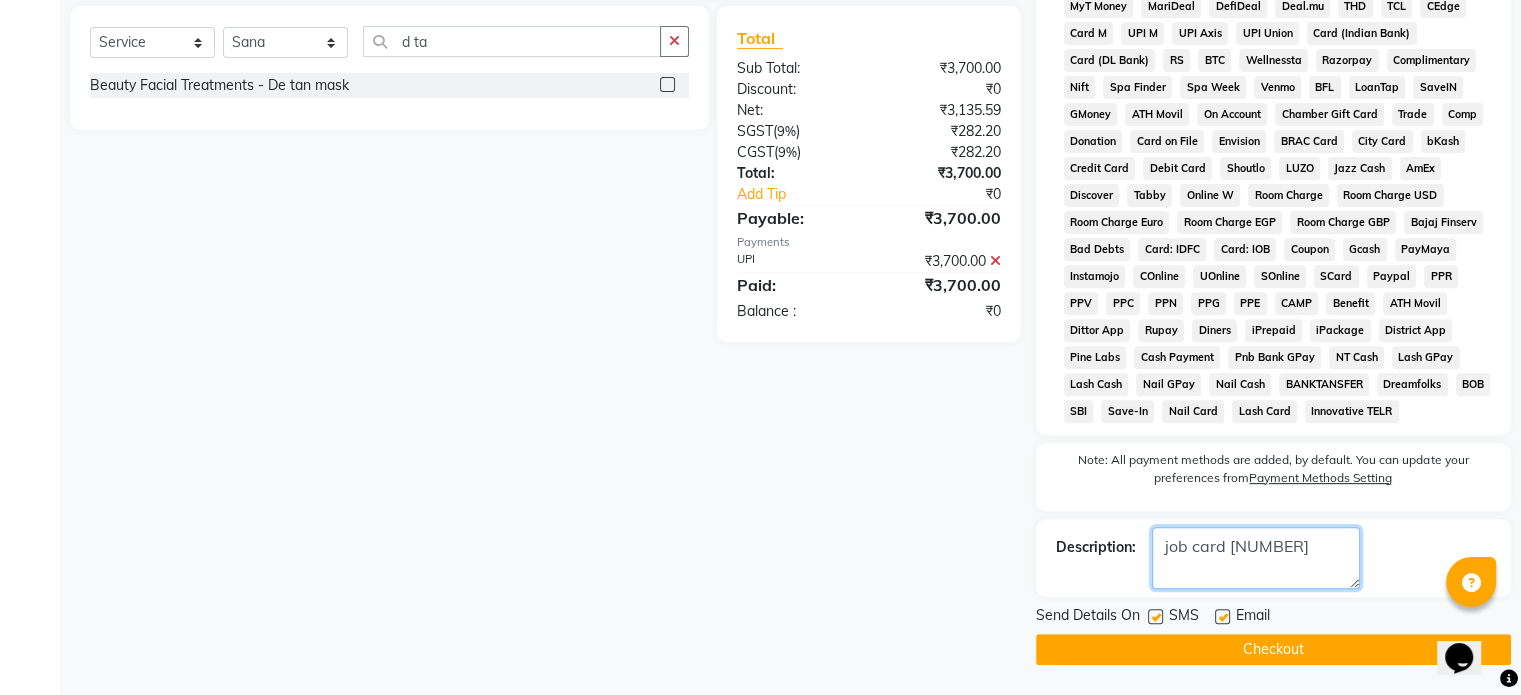 type on "job card [NUMBER]" 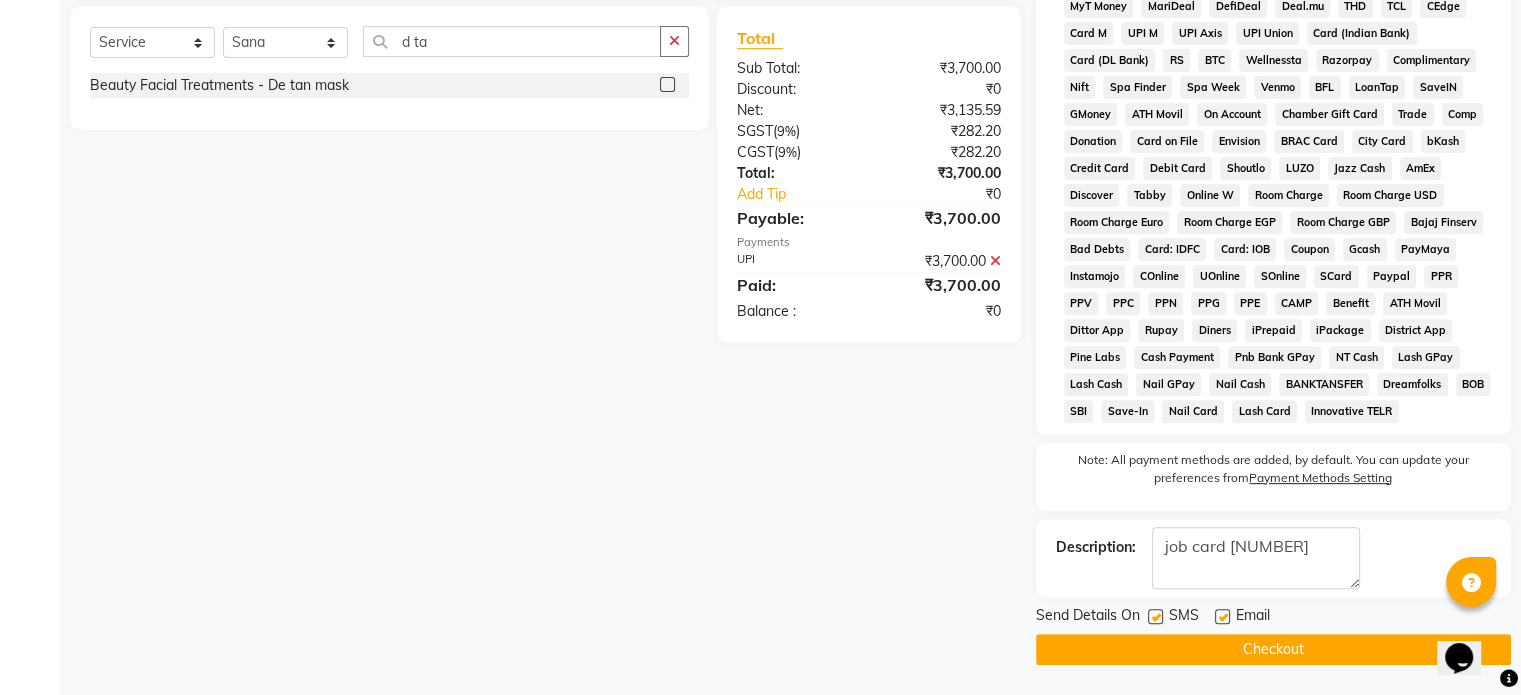 click on "Checkout" 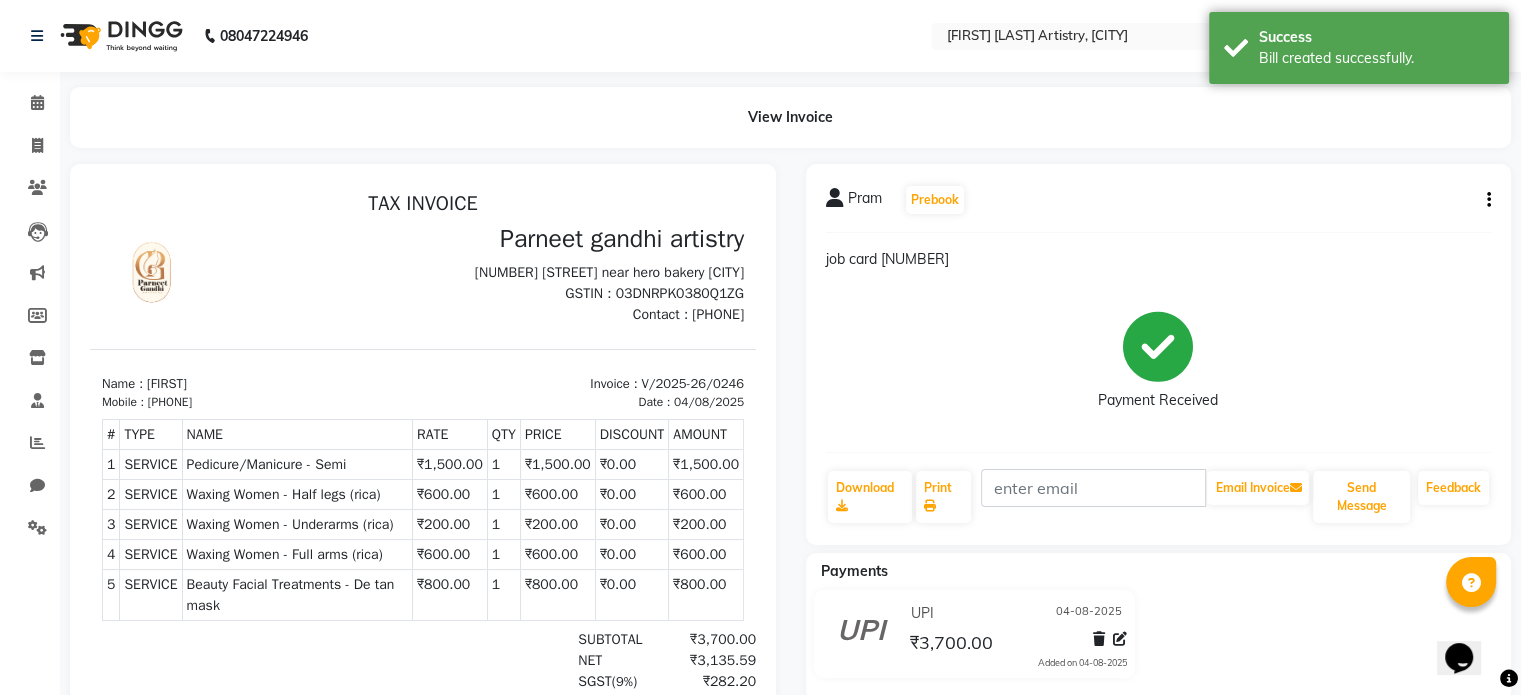 scroll, scrollTop: 0, scrollLeft: 0, axis: both 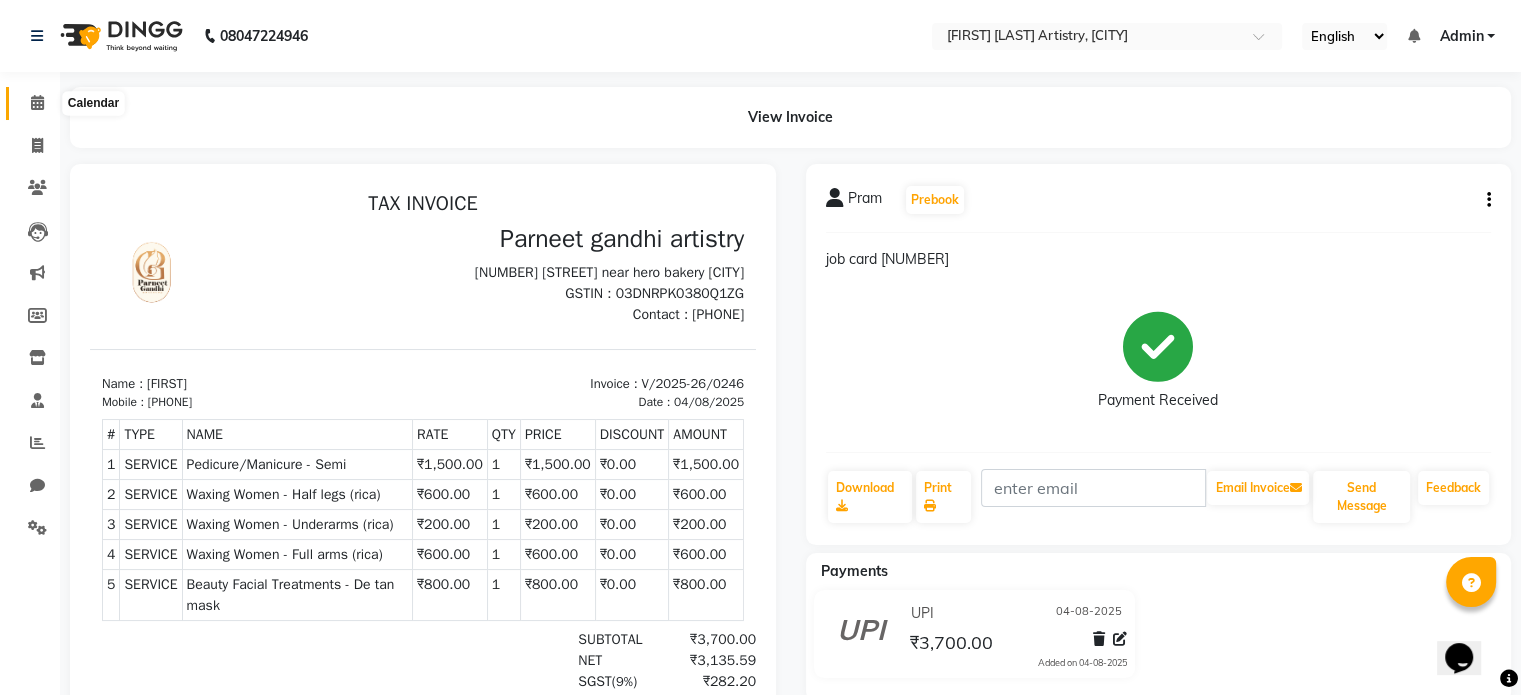 click 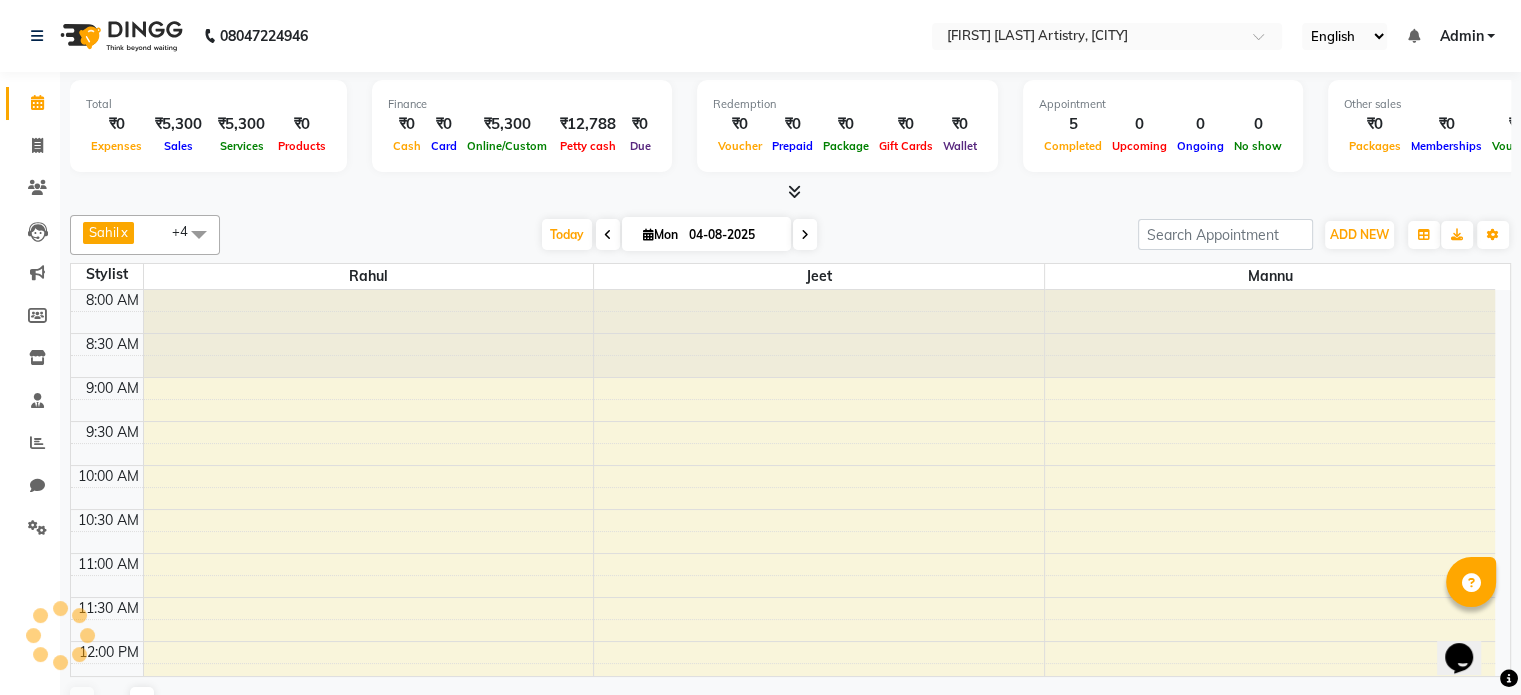 scroll, scrollTop: 0, scrollLeft: 0, axis: both 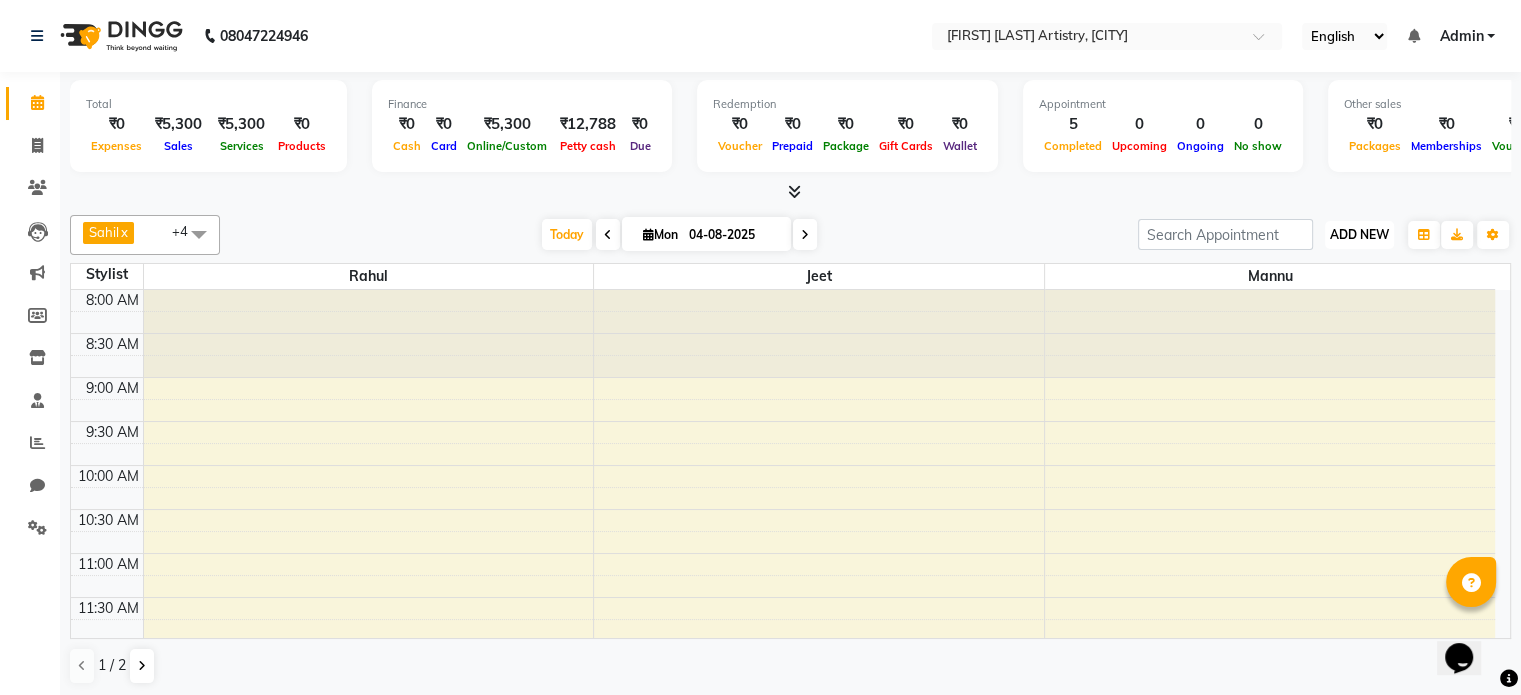 click on "ADD NEW" at bounding box center [1359, 234] 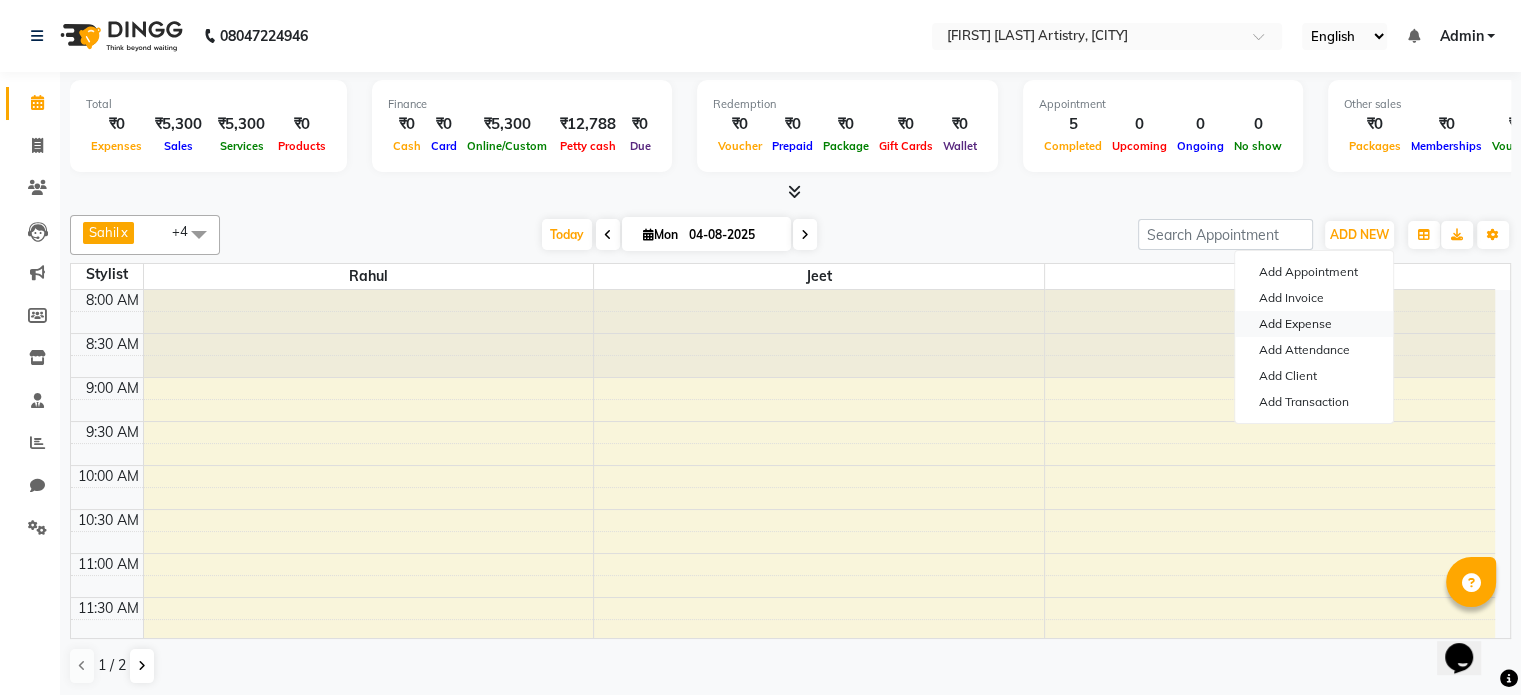 click on "Add Expense" at bounding box center [1314, 324] 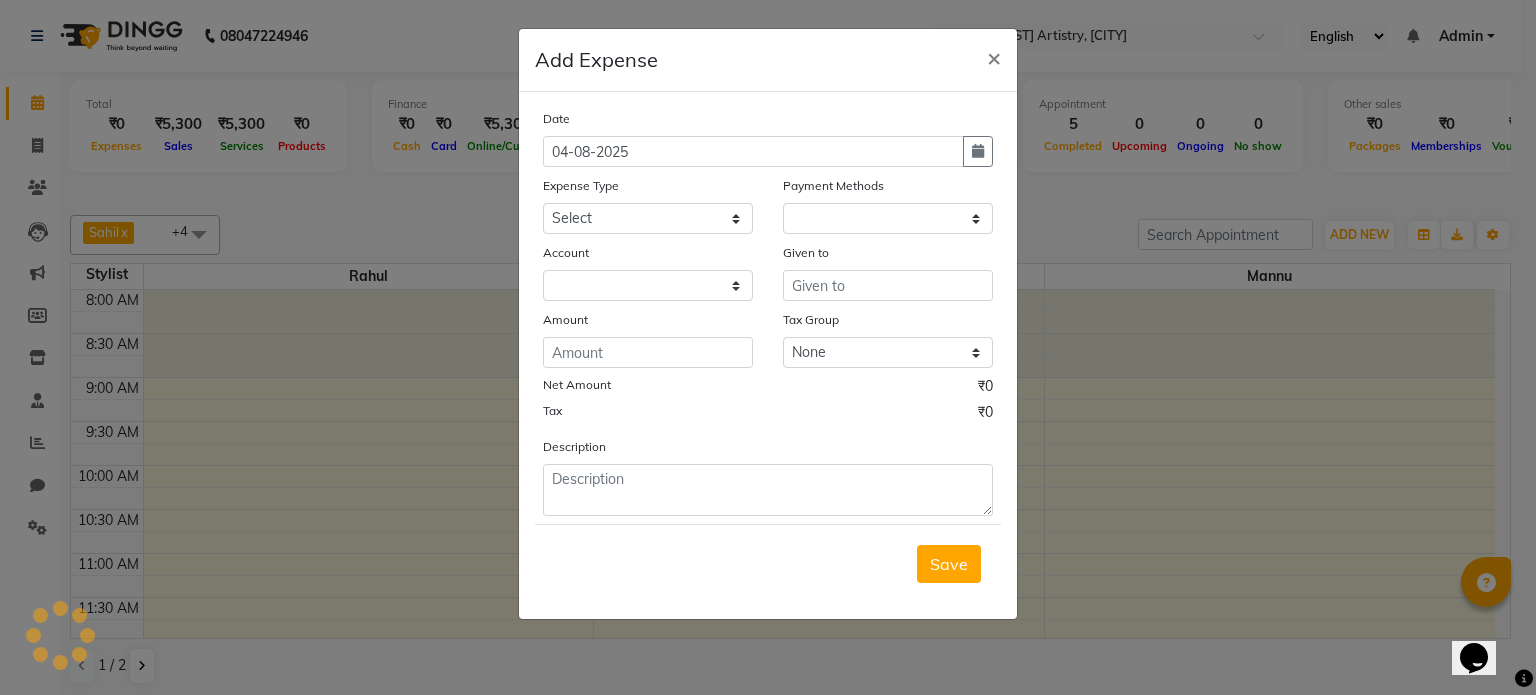 select on "1" 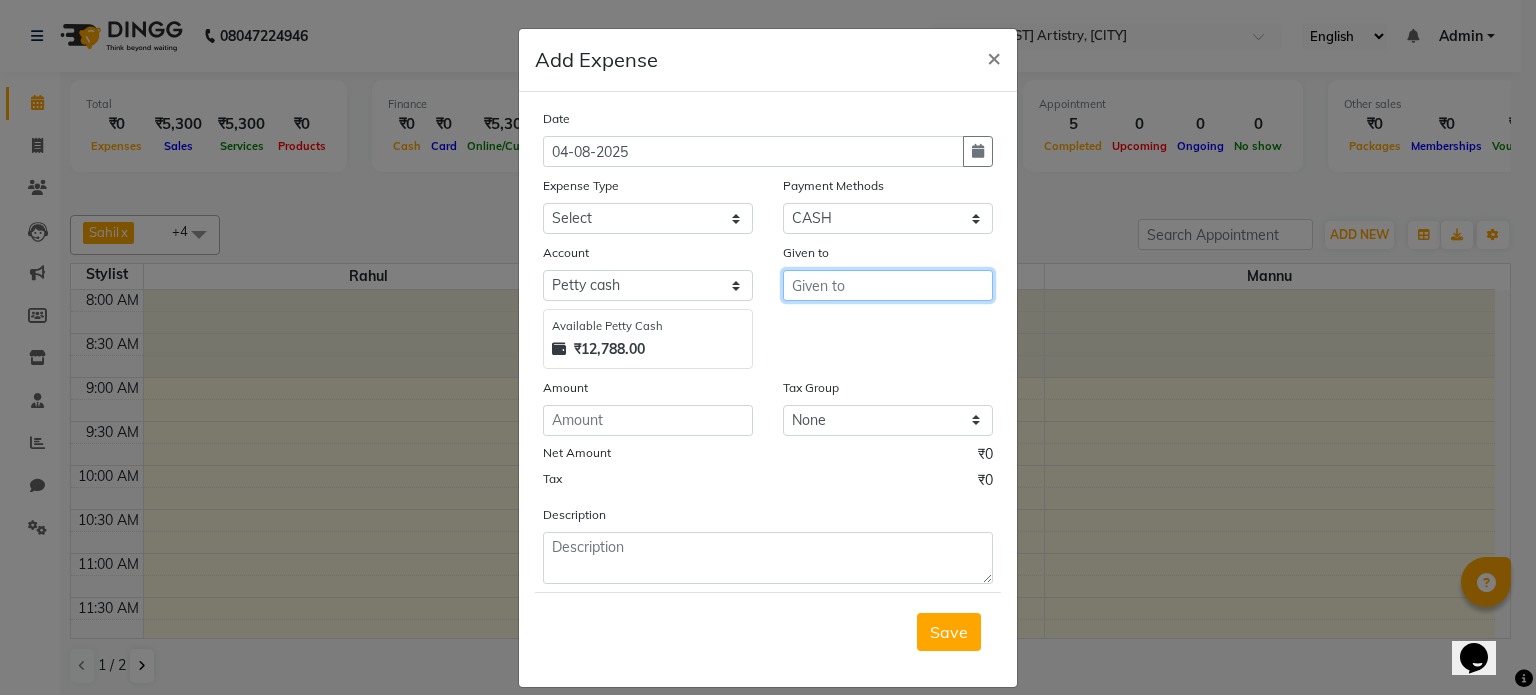 click at bounding box center (888, 285) 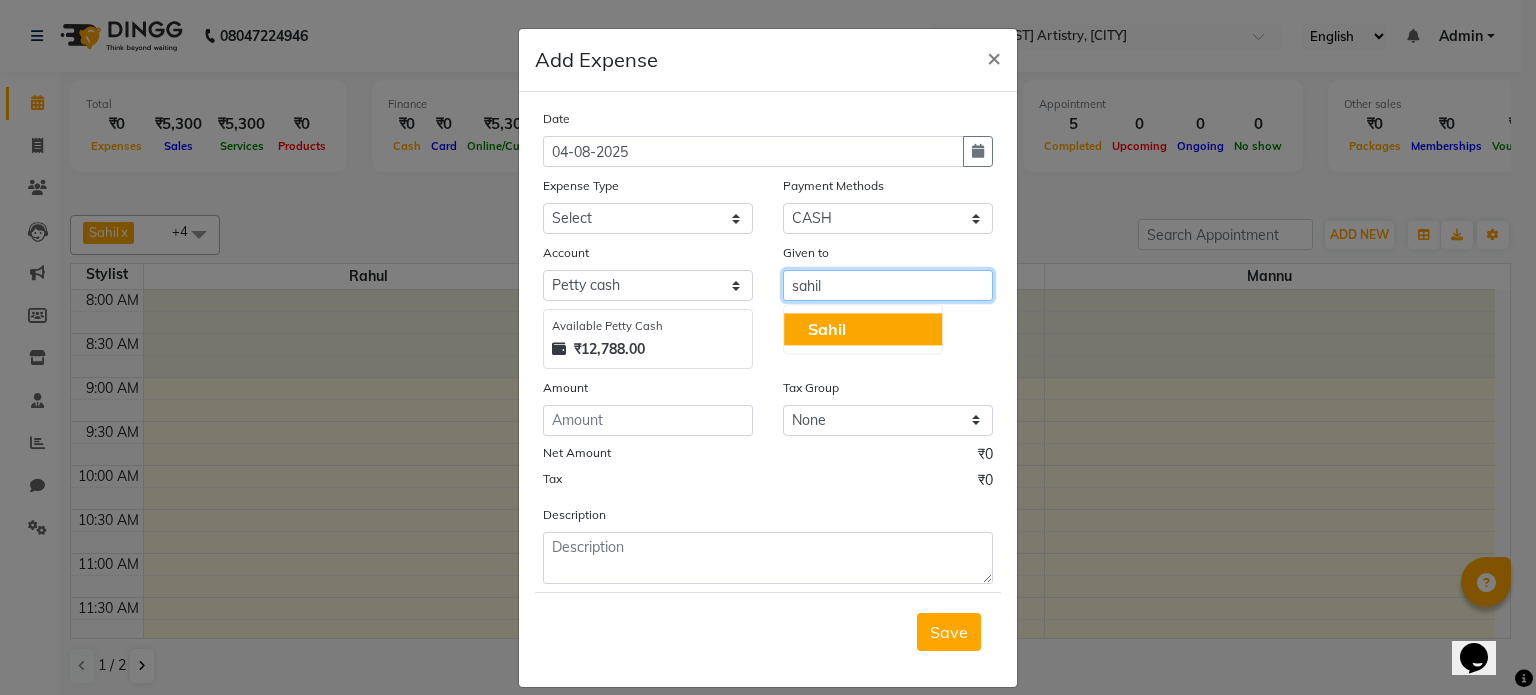 type on "sahil" 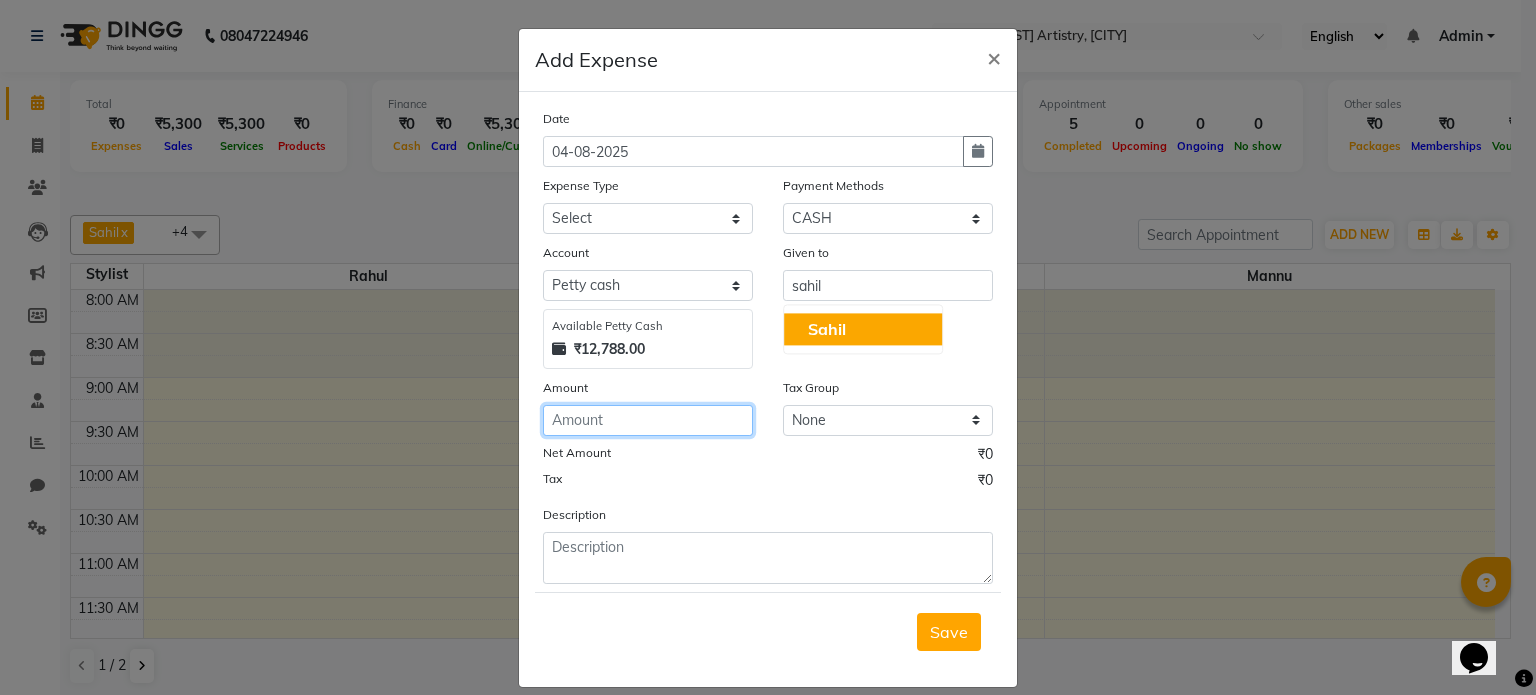 click 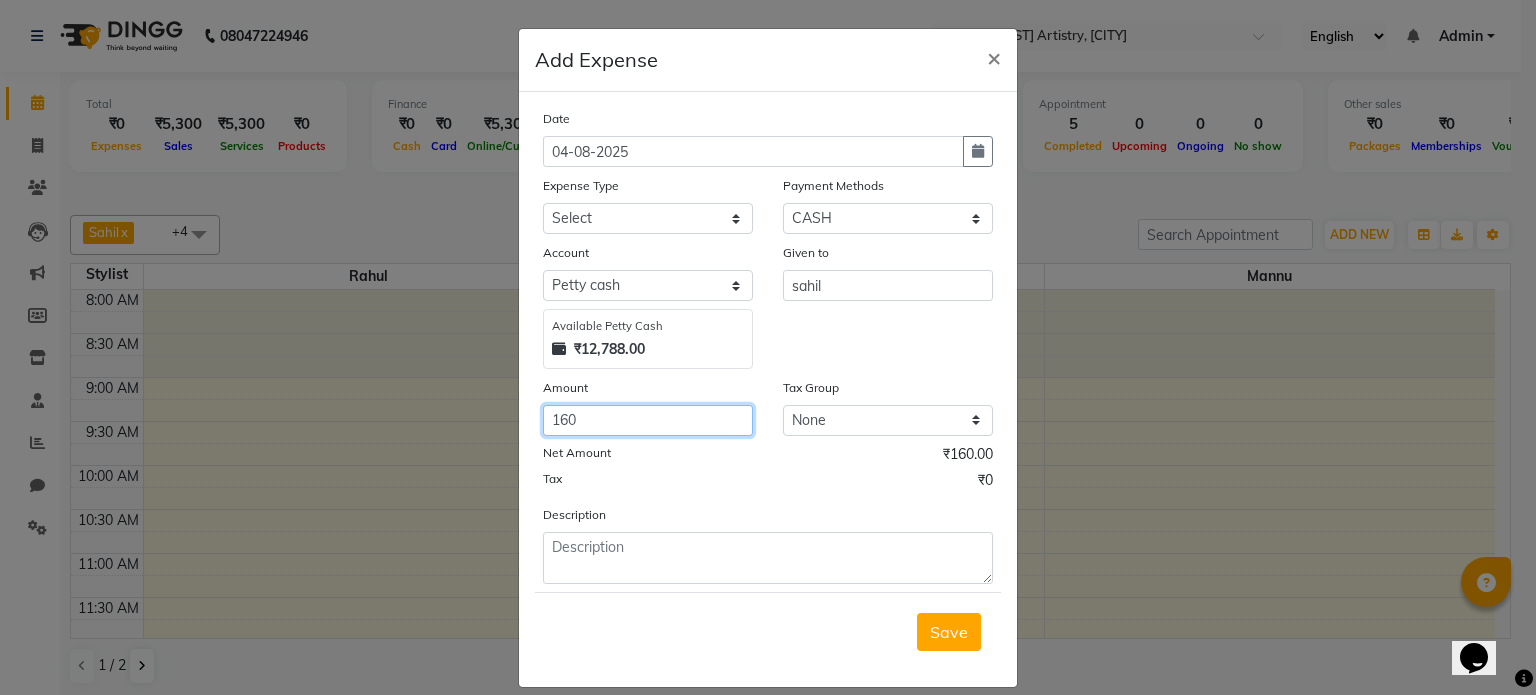type on "160" 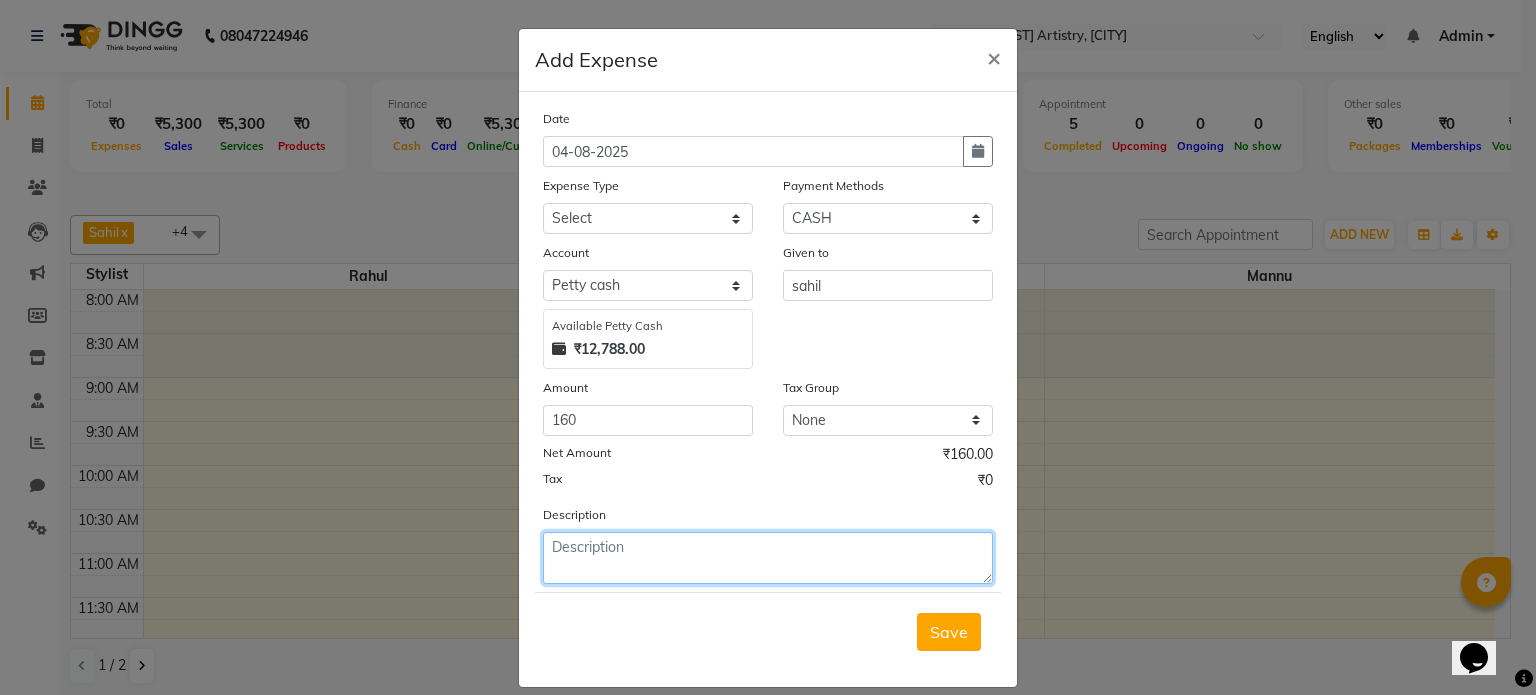 click 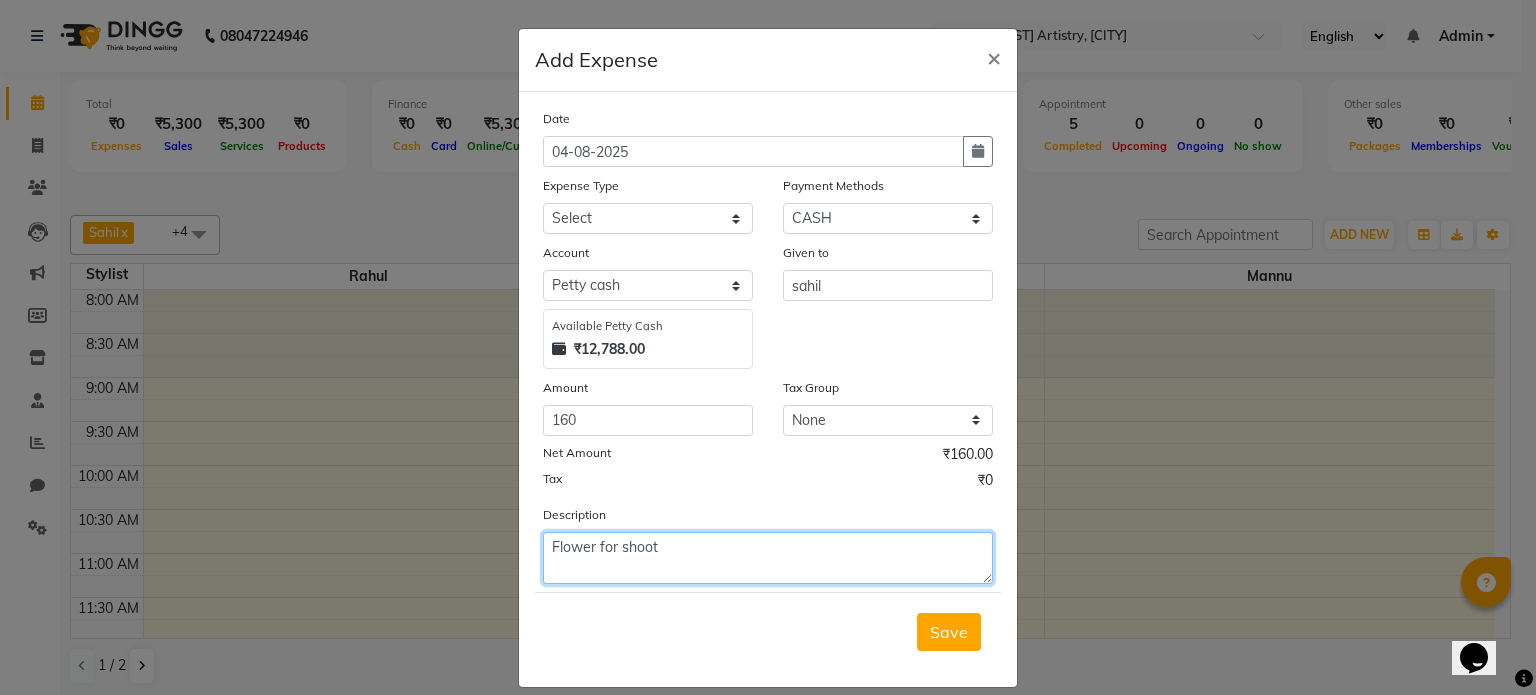 type on "Flower for shoot" 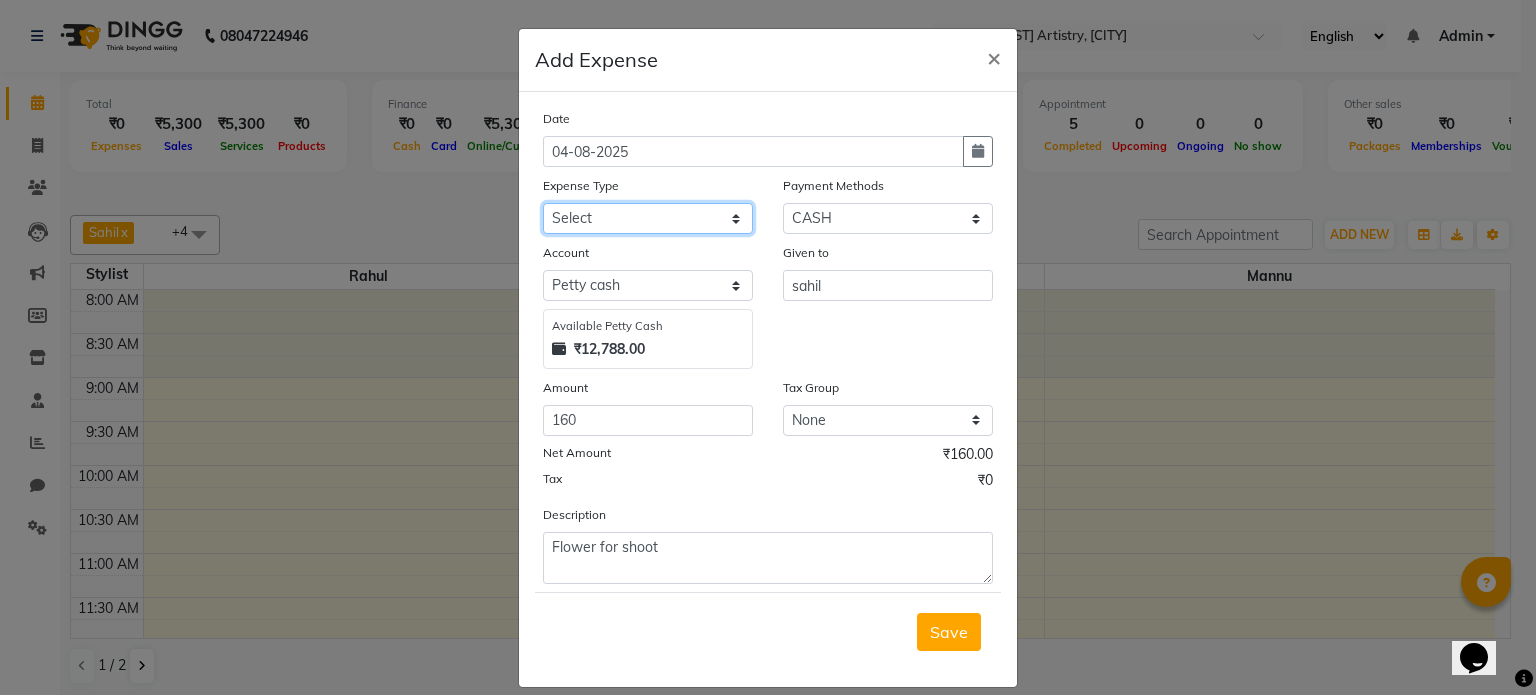 click on "Select Advance Salary Bank charges Car maintenance  Cash transfer to bank Cash transfer to hub Client Snacks Clinical charges Equipment Fuel Govt fee Incentive Insurance International purchase Loan Repayment Maintenance Marketing Miscellaneous MRA Other Pantry Product Rent Salary Staff Snacks Tax Tea & Refreshment Utilities" 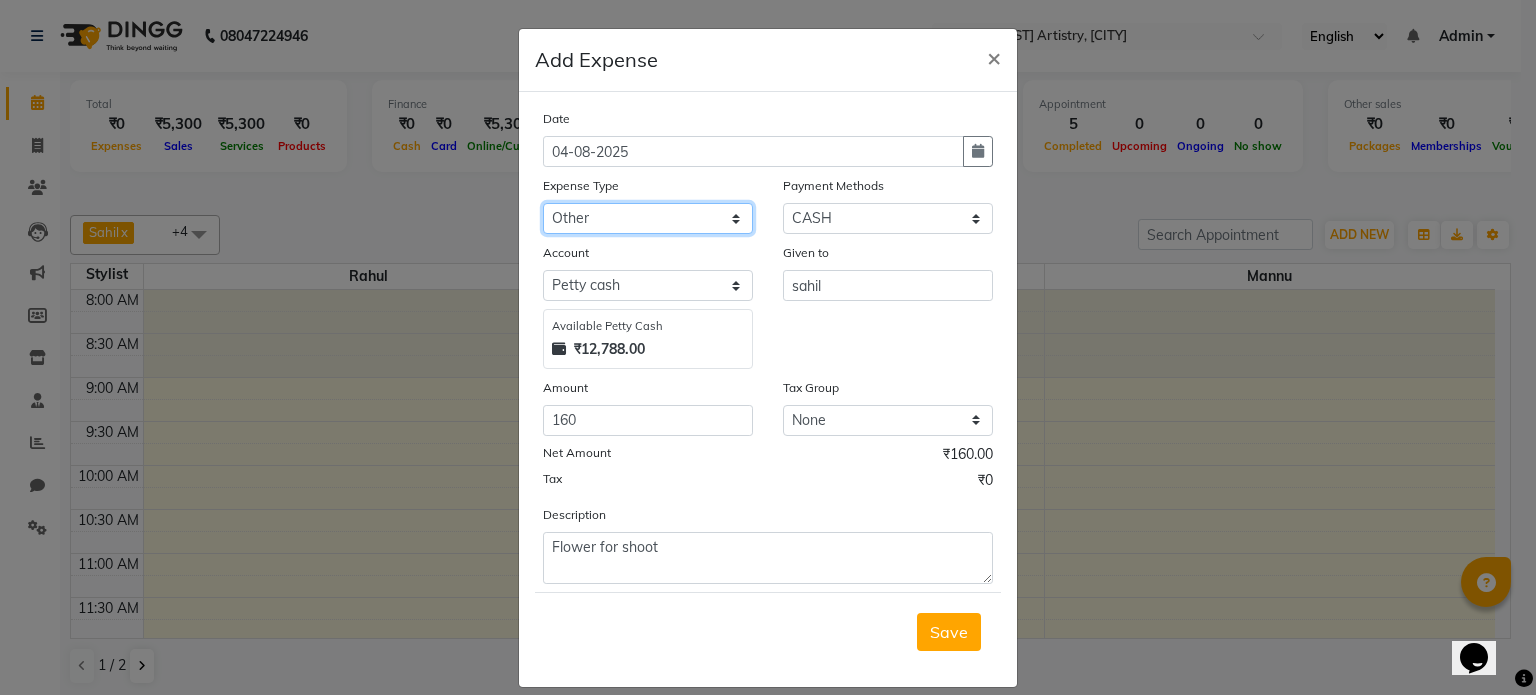 click on "Select Advance Salary Bank charges Car maintenance  Cash transfer to bank Cash transfer to hub Client Snacks Clinical charges Equipment Fuel Govt fee Incentive Insurance International purchase Loan Repayment Maintenance Marketing Miscellaneous MRA Other Pantry Product Rent Salary Staff Snacks Tax Tea & Refreshment Utilities" 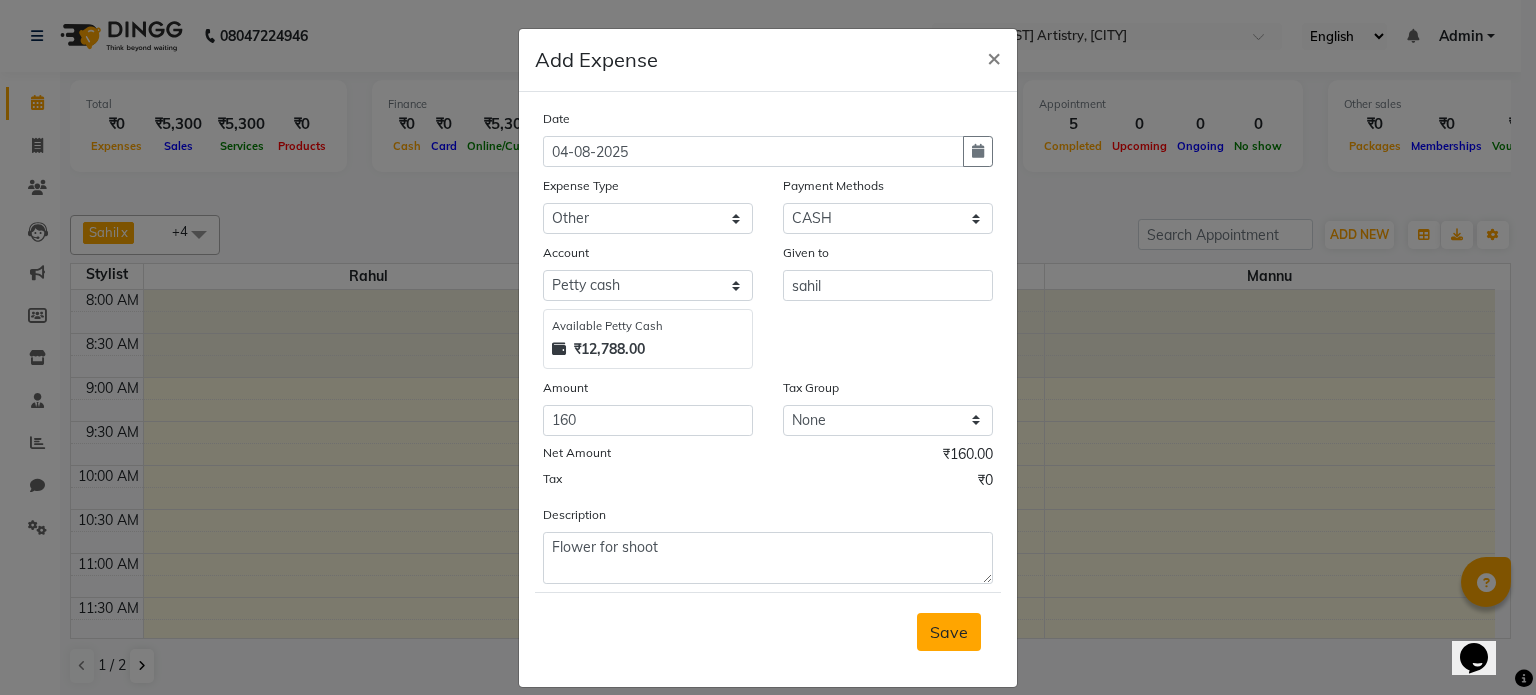 click on "Save" at bounding box center (949, 632) 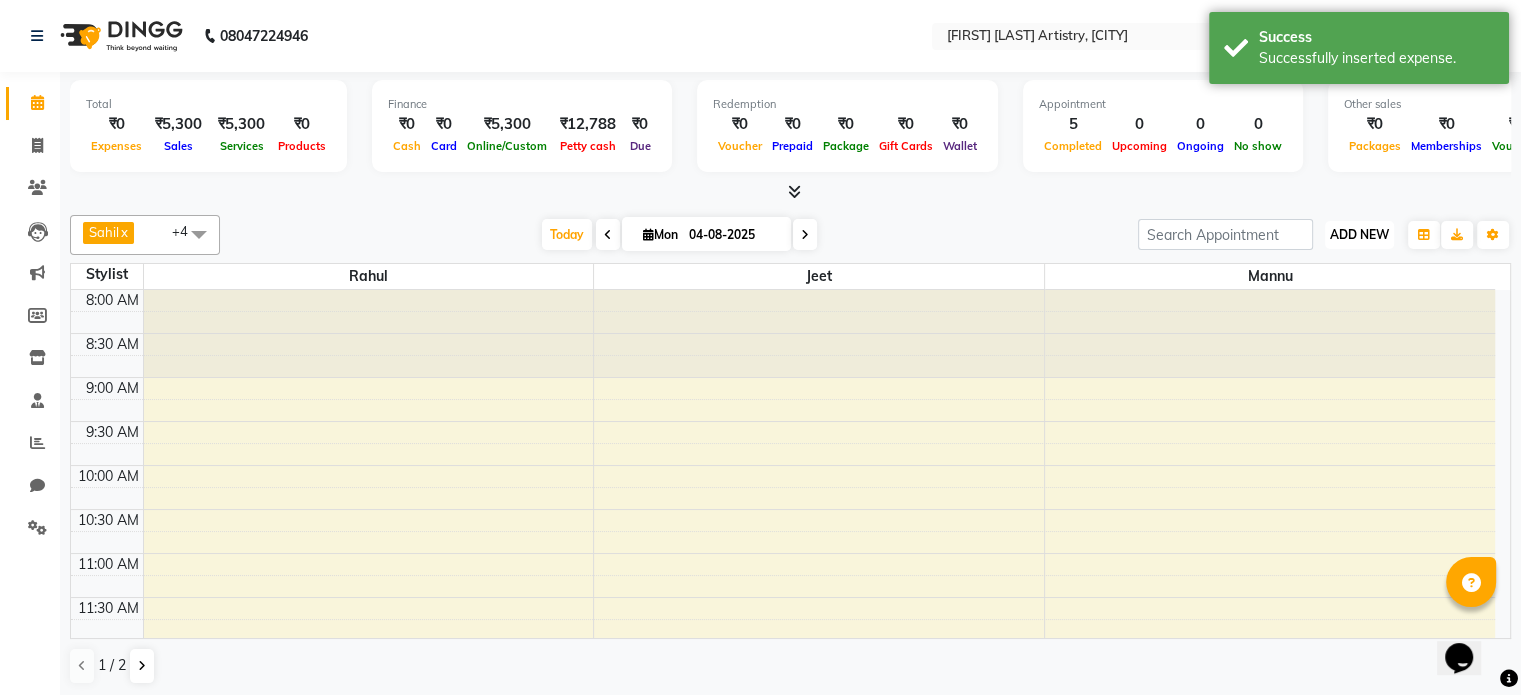 click on "ADD NEW Toggle Dropdown" at bounding box center [1359, 235] 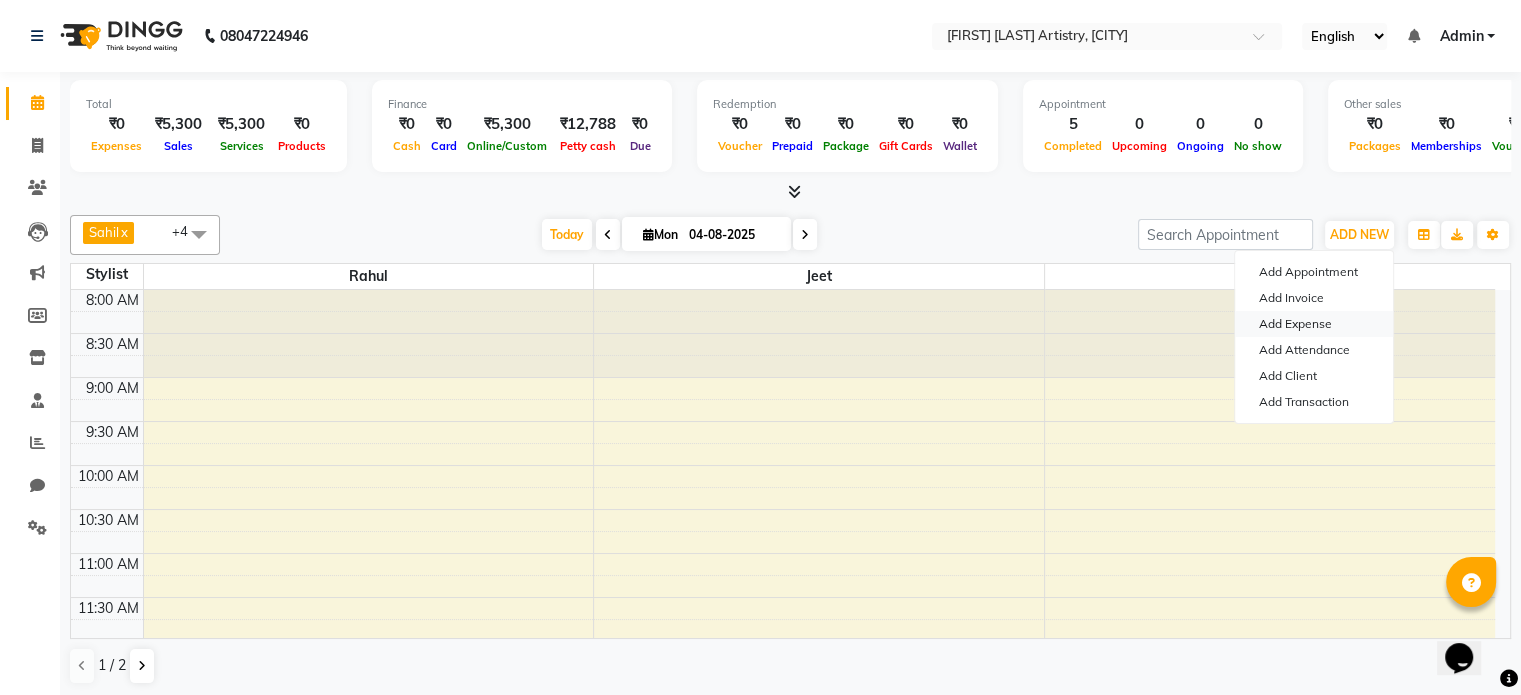 click on "Add Expense" at bounding box center [1314, 324] 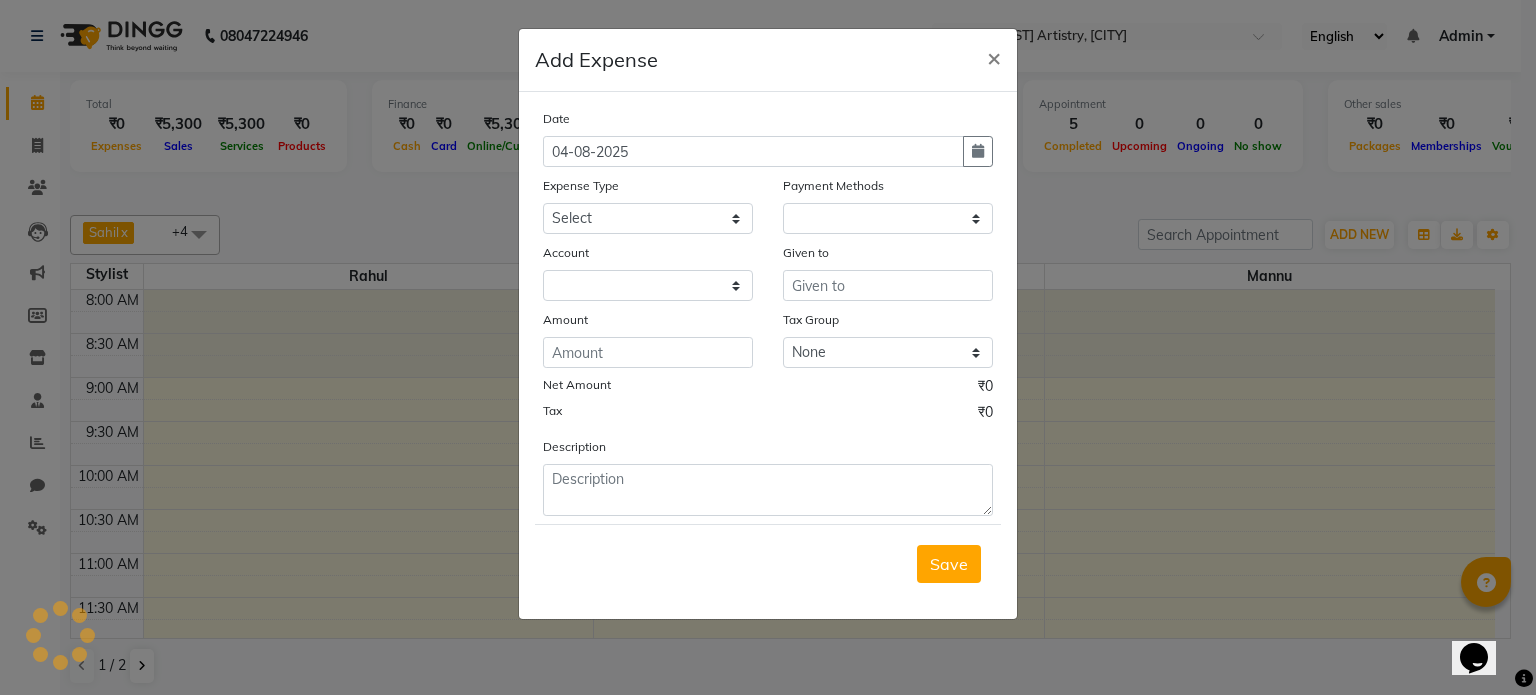 select on "1" 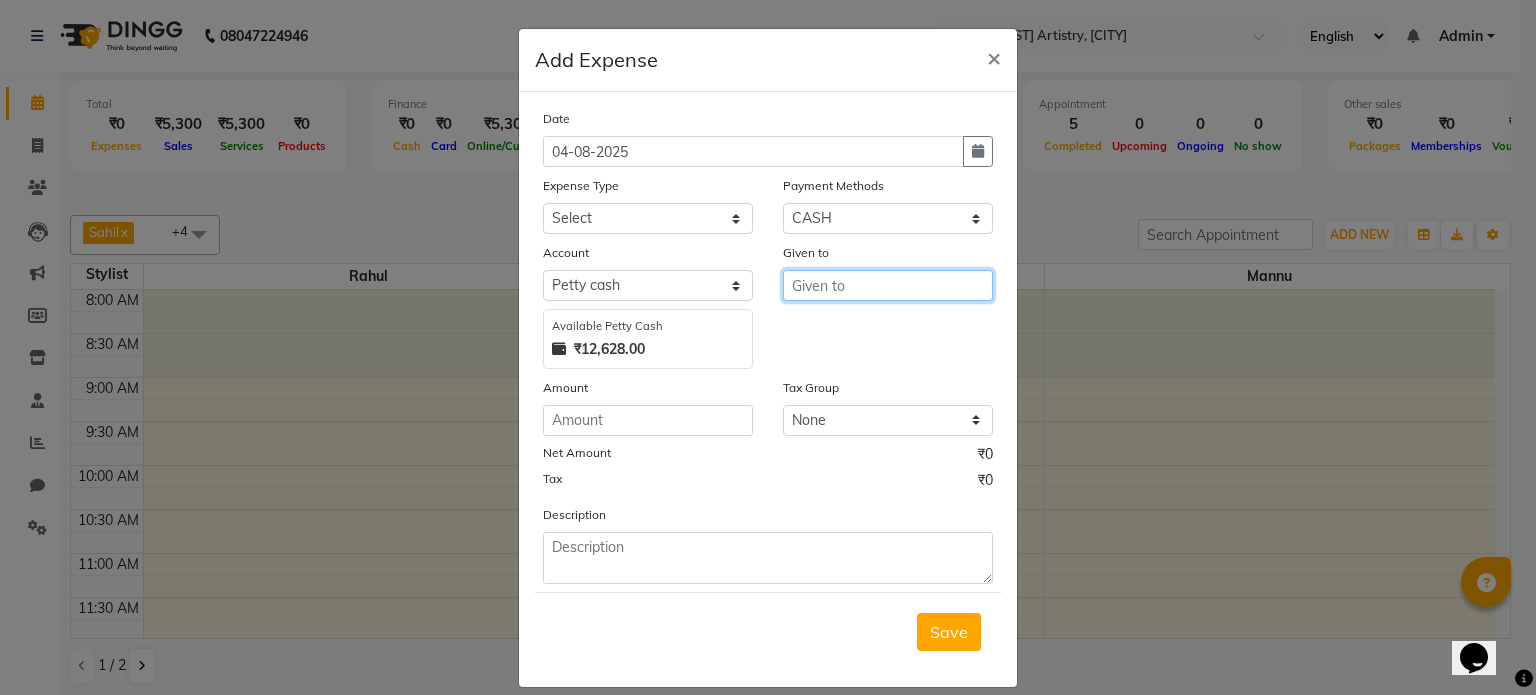 click at bounding box center (888, 285) 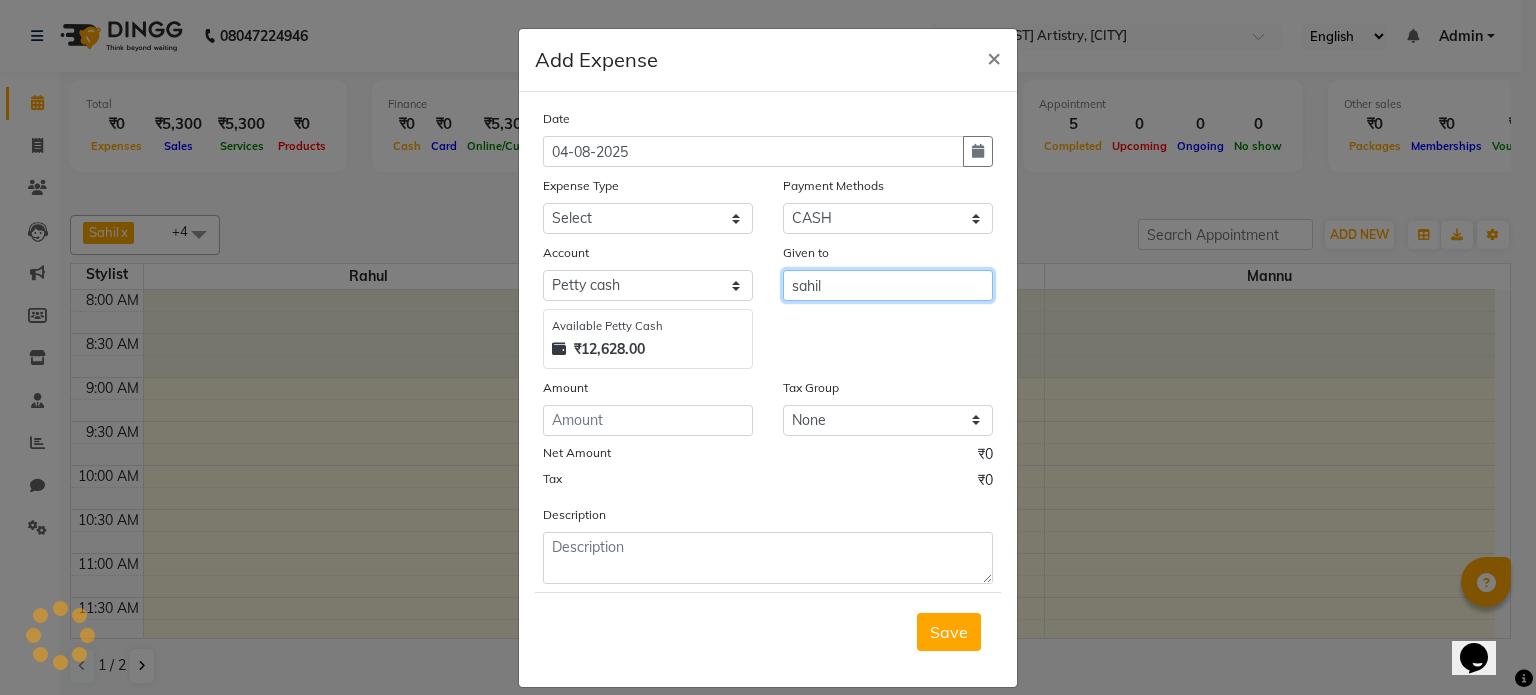 type on "sahil" 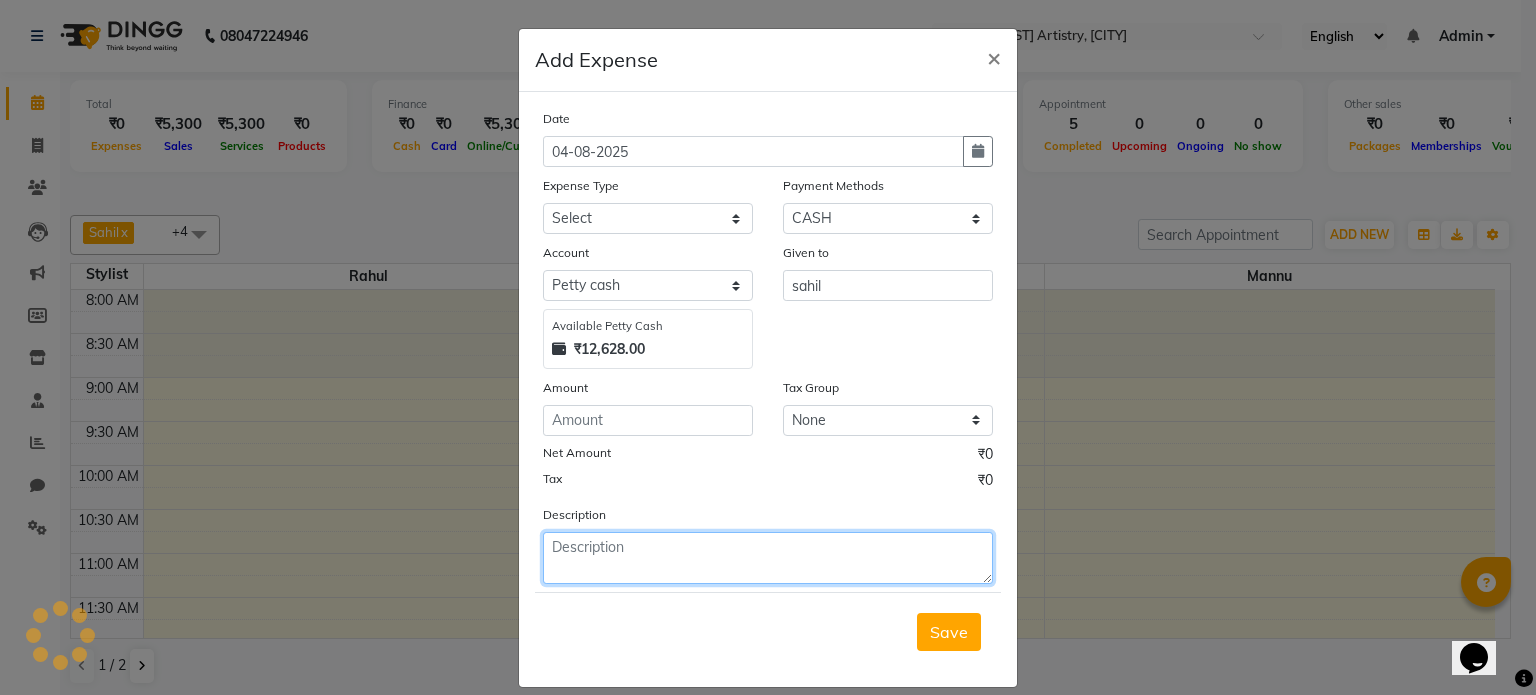 click 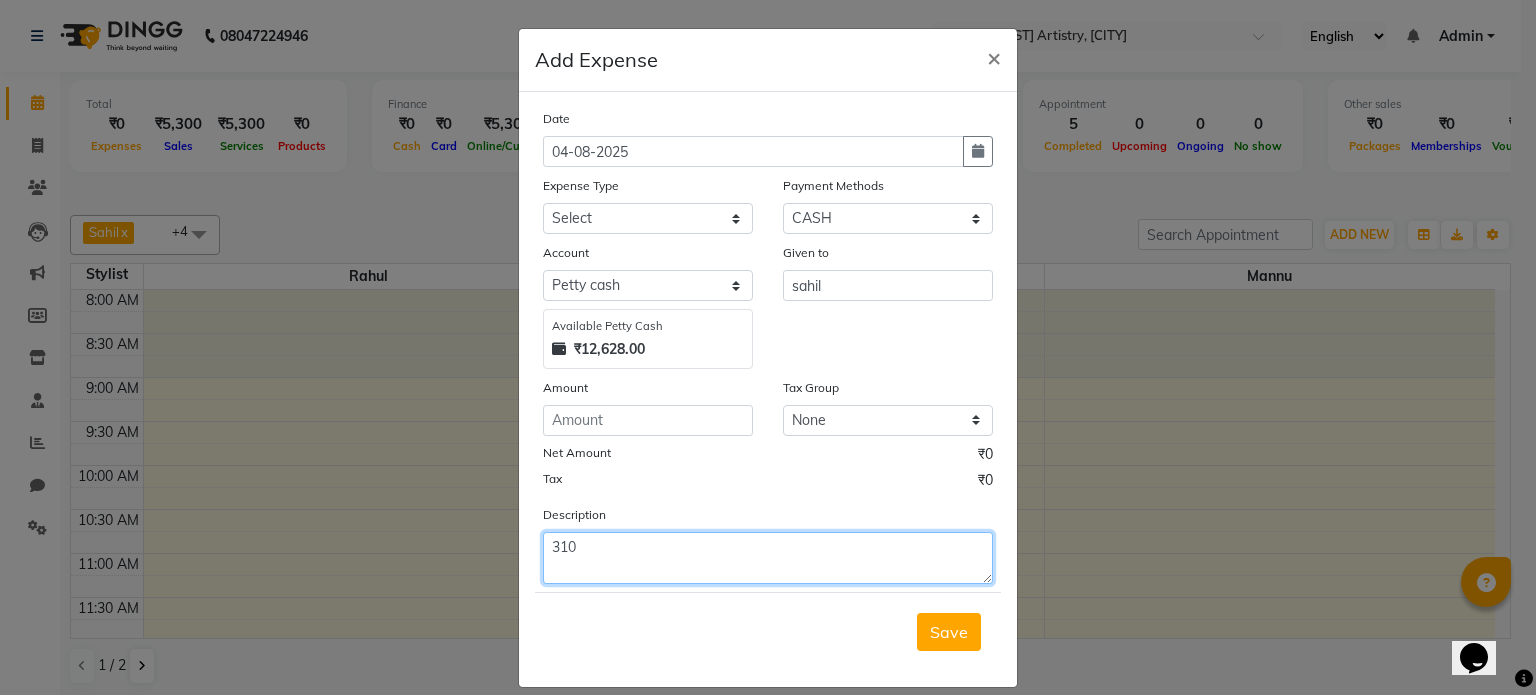 type on "310" 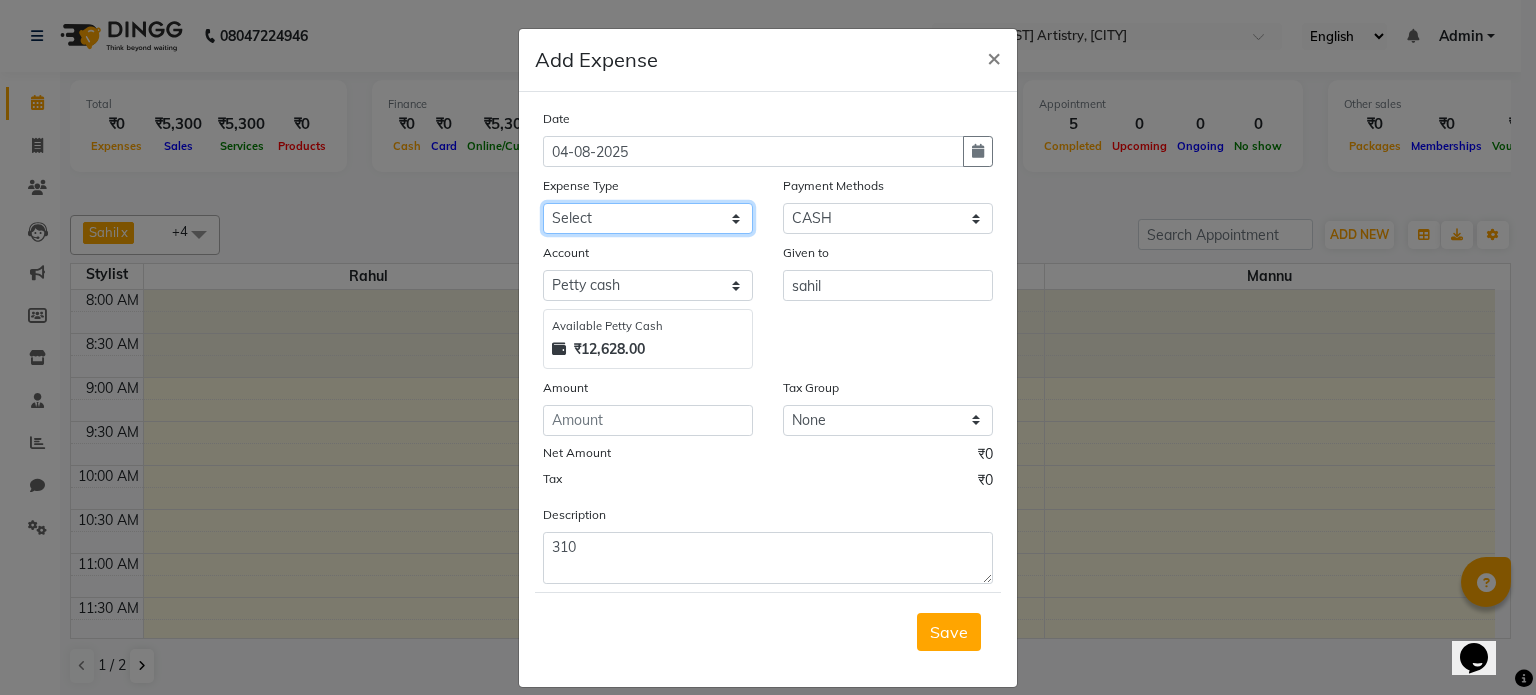 click on "Select Advance Salary Bank charges Car maintenance  Cash transfer to bank Cash transfer to hub Client Snacks Clinical charges Equipment Fuel Govt fee Incentive Insurance International purchase Loan Repayment Maintenance Marketing Miscellaneous MRA Other Pantry Product Rent Salary Staff Snacks Tax Tea & Refreshment Utilities" 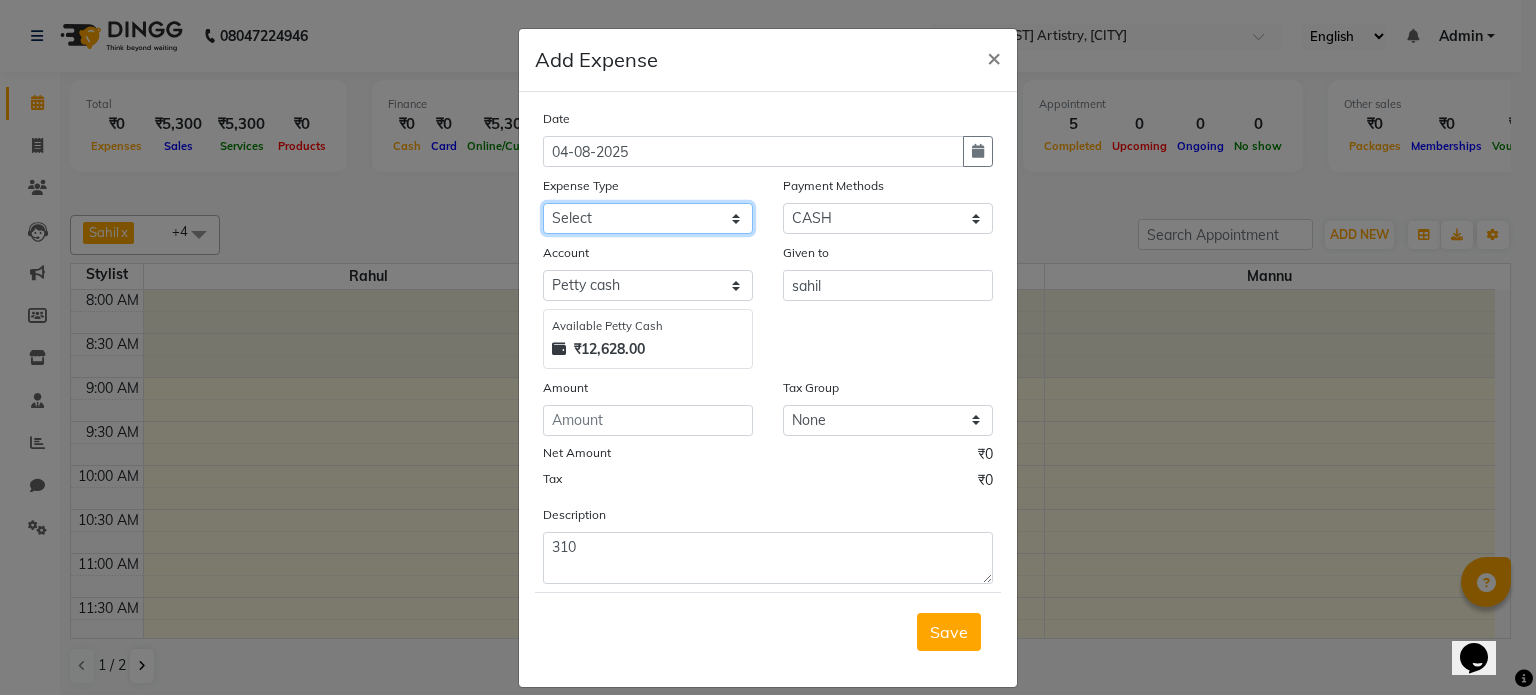 select on "10" 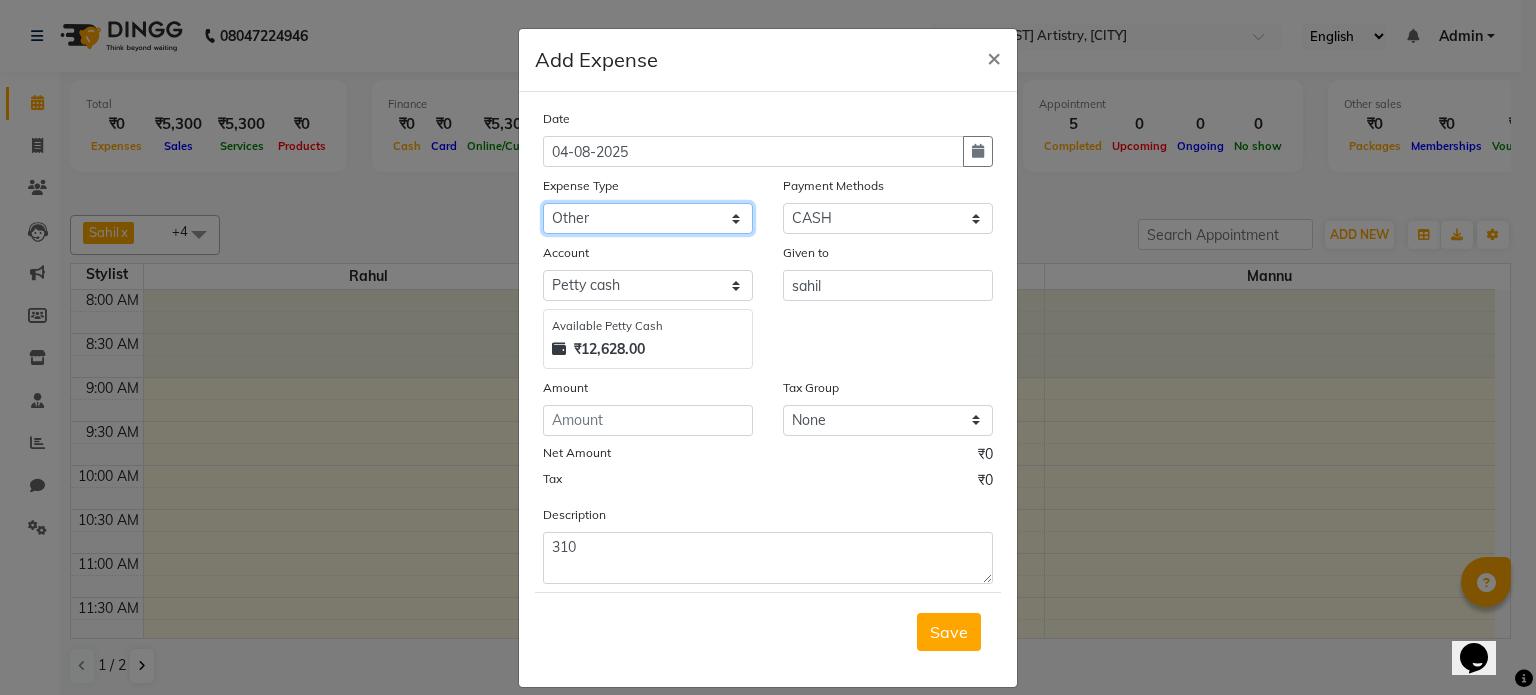 click on "Select Advance Salary Bank charges Car maintenance  Cash transfer to bank Cash transfer to hub Client Snacks Clinical charges Equipment Fuel Govt fee Incentive Insurance International purchase Loan Repayment Maintenance Marketing Miscellaneous MRA Other Pantry Product Rent Salary Staff Snacks Tax Tea & Refreshment Utilities" 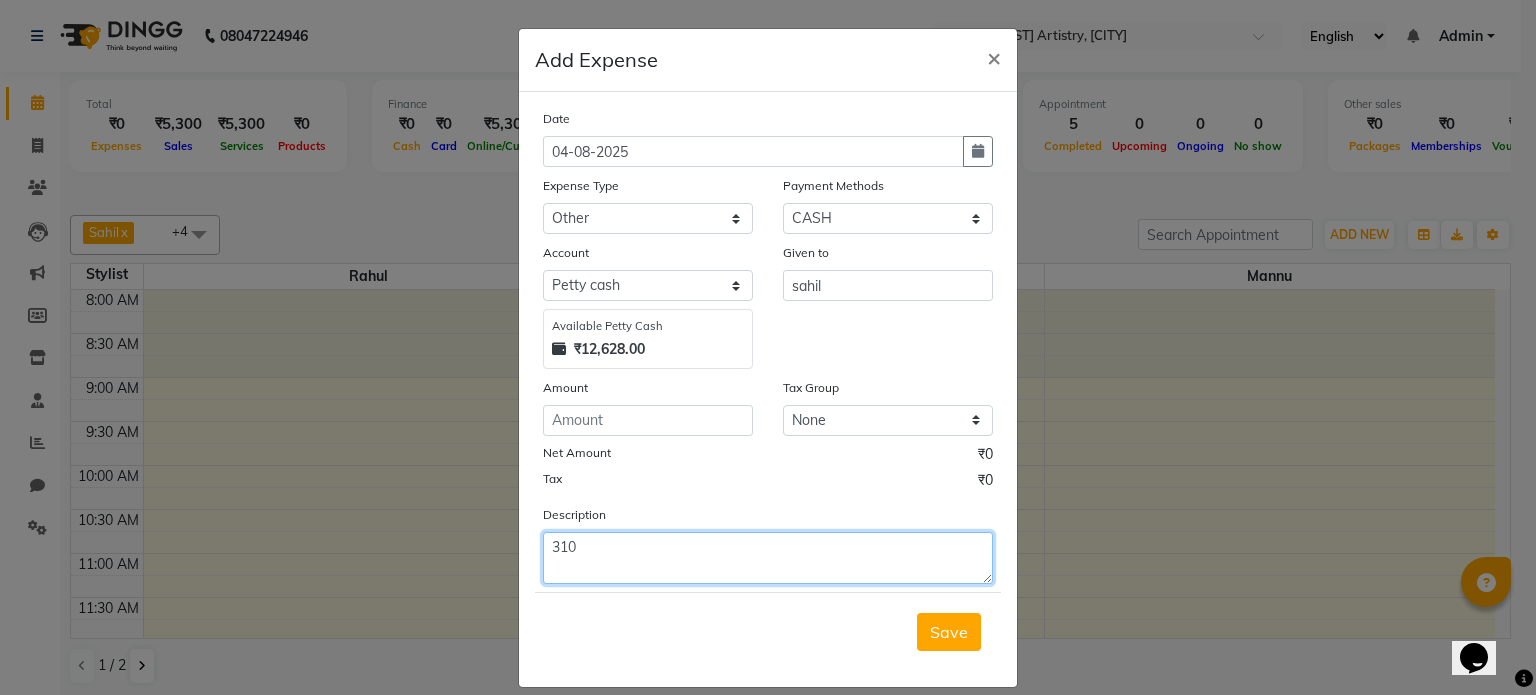 click on "310" 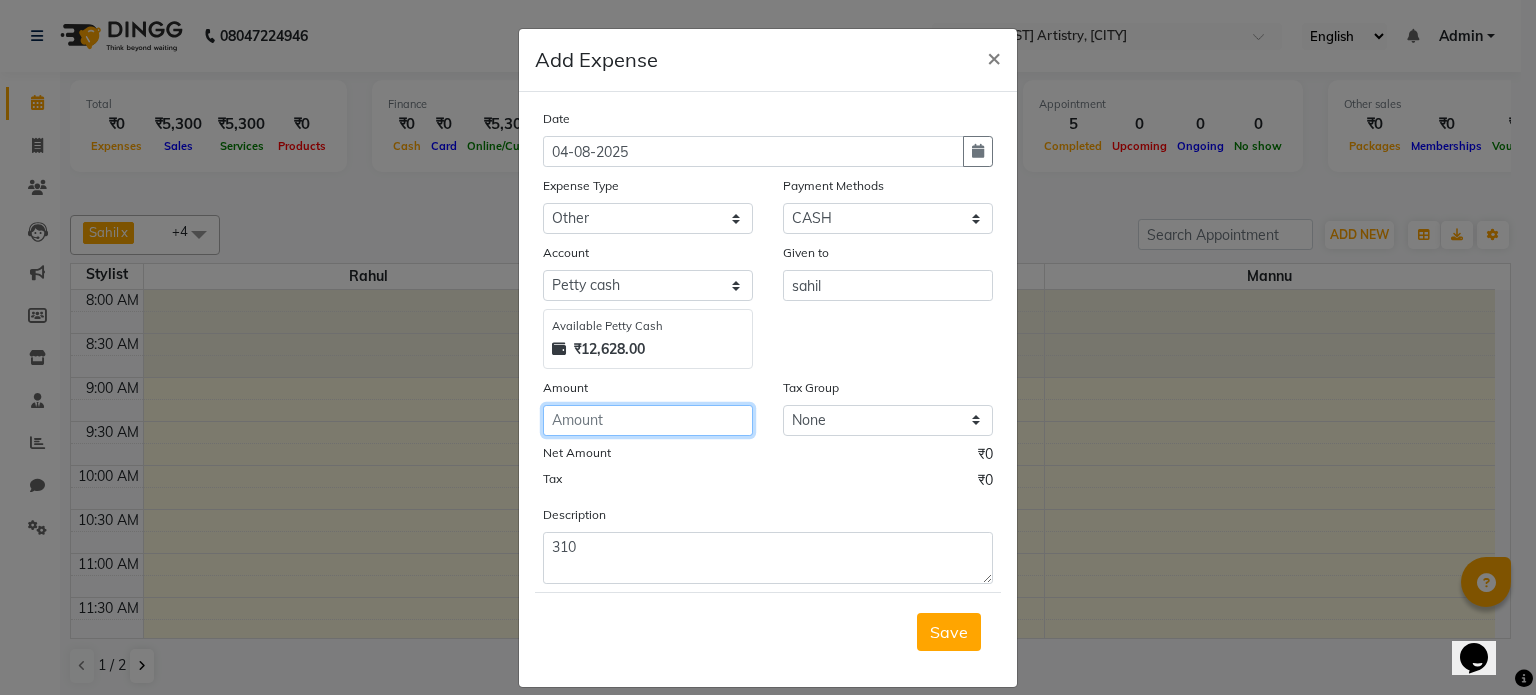 click 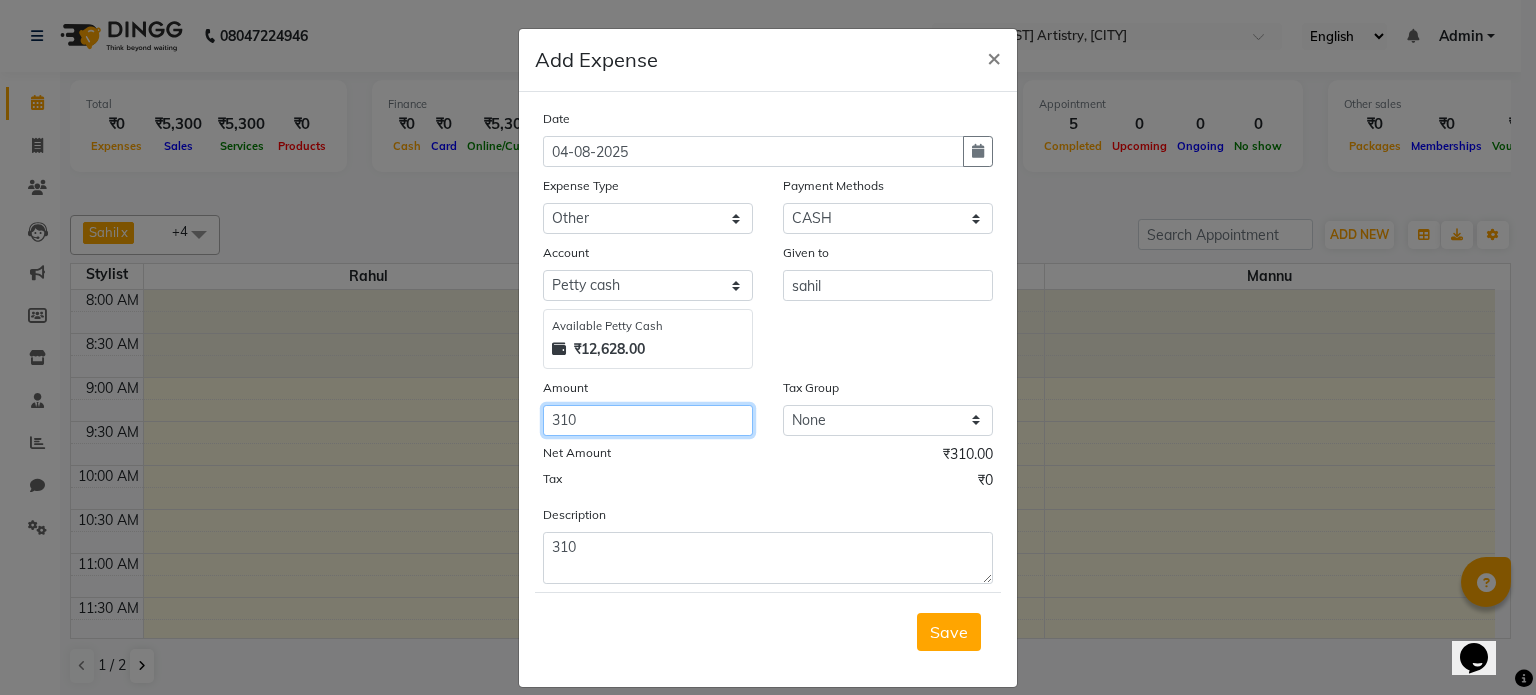 type on "310" 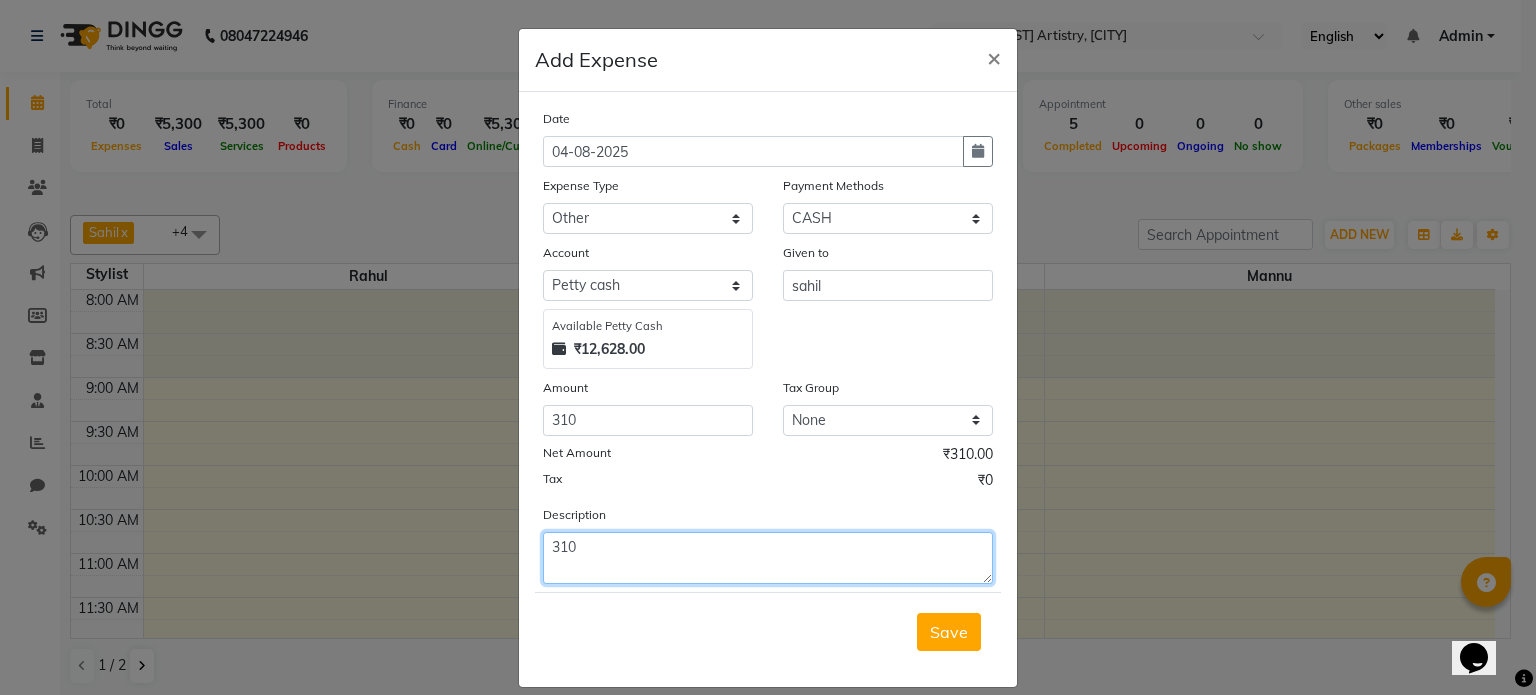 click on "310" 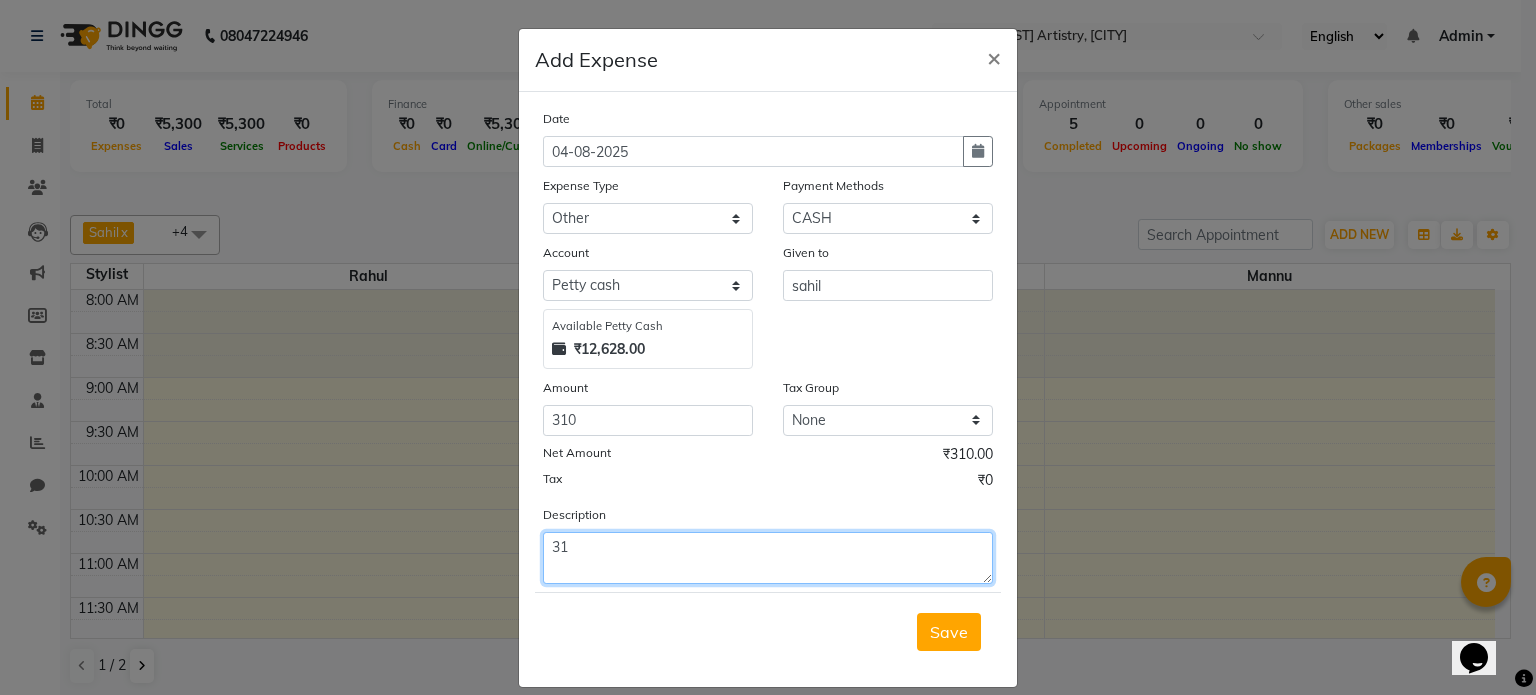 type on "3" 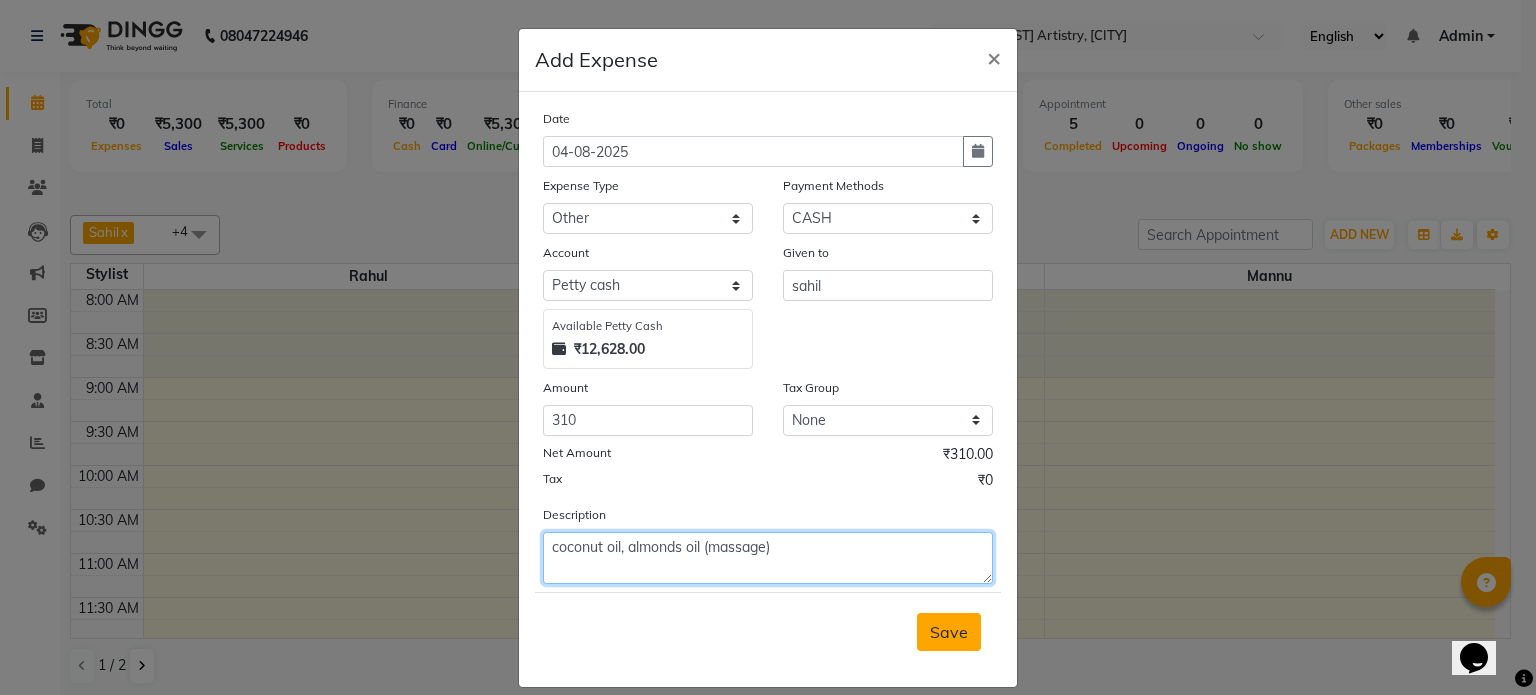 type on "coconut oil, almonds oil (massage)" 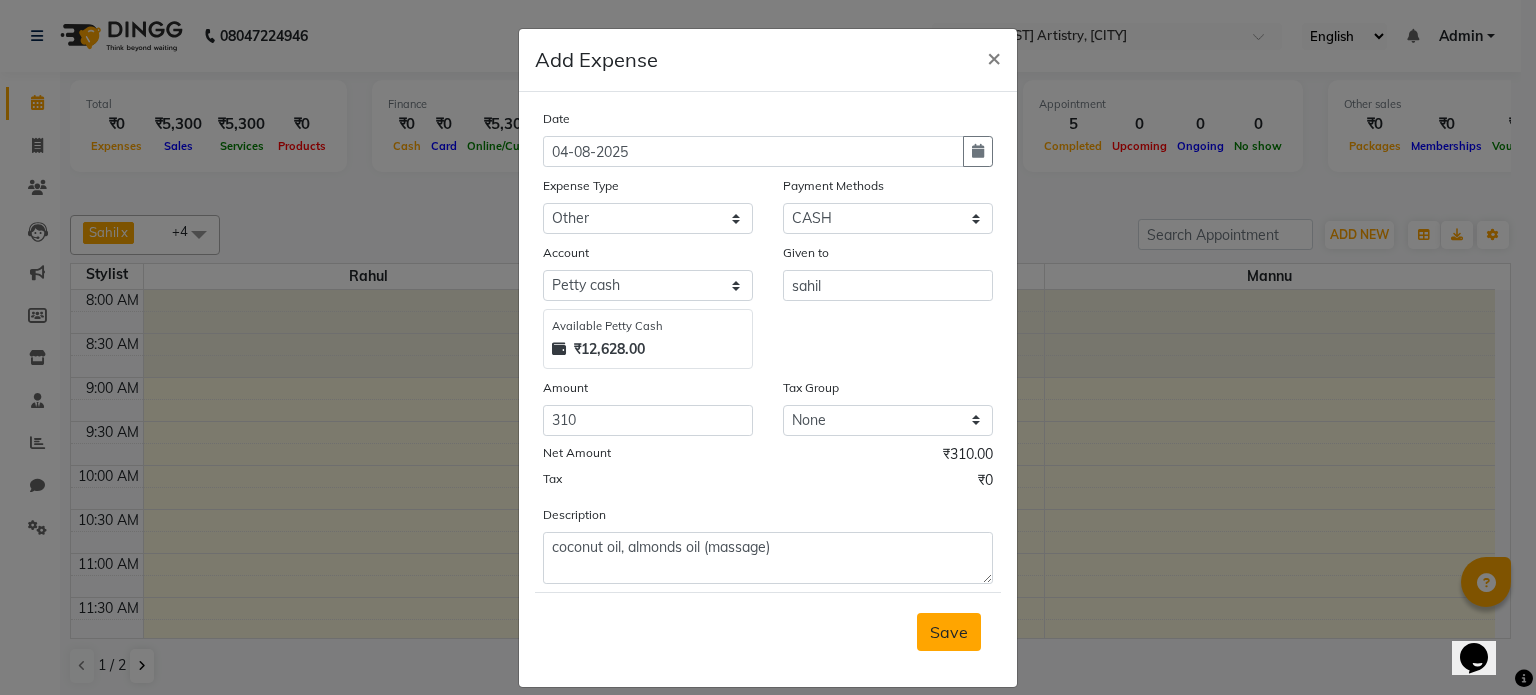 click on "Save" at bounding box center (949, 632) 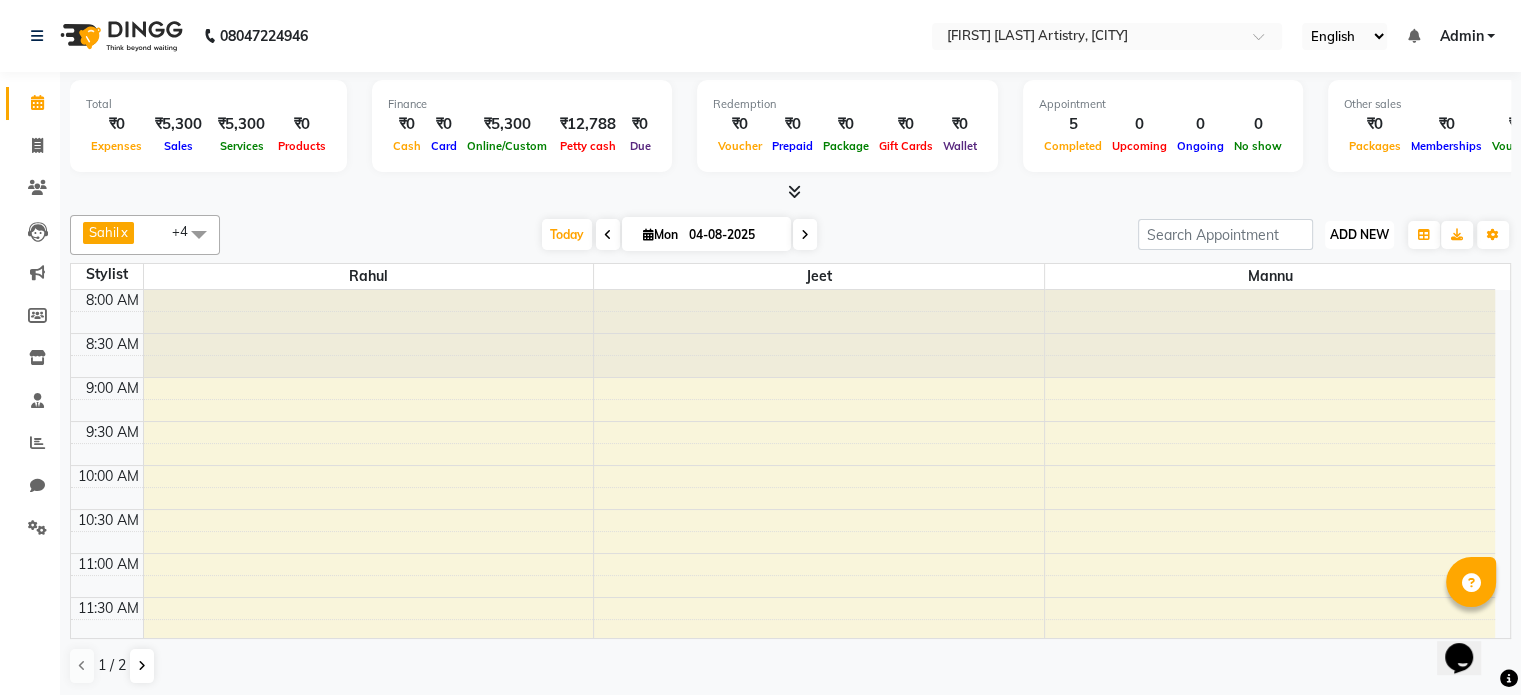 click on "ADD NEW" at bounding box center (1359, 234) 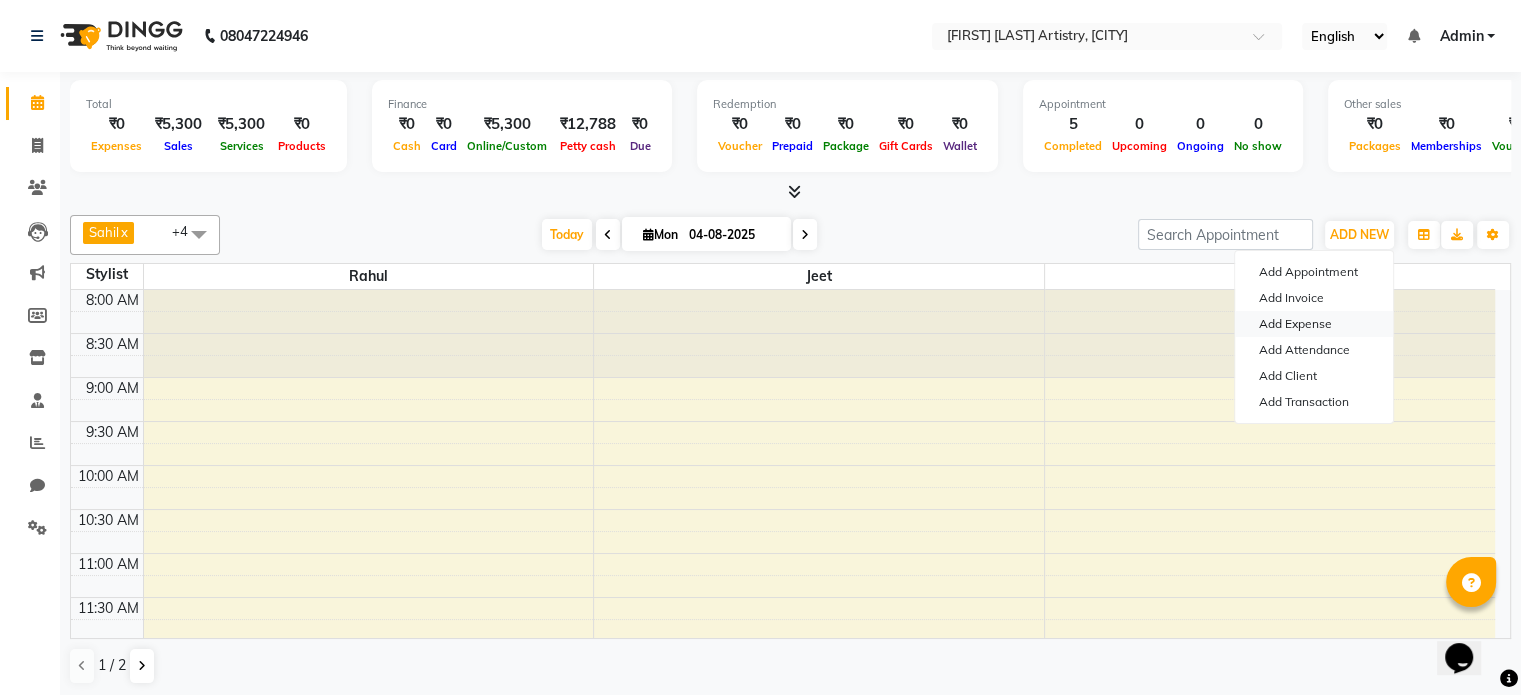 click on "Add Expense" at bounding box center (1314, 324) 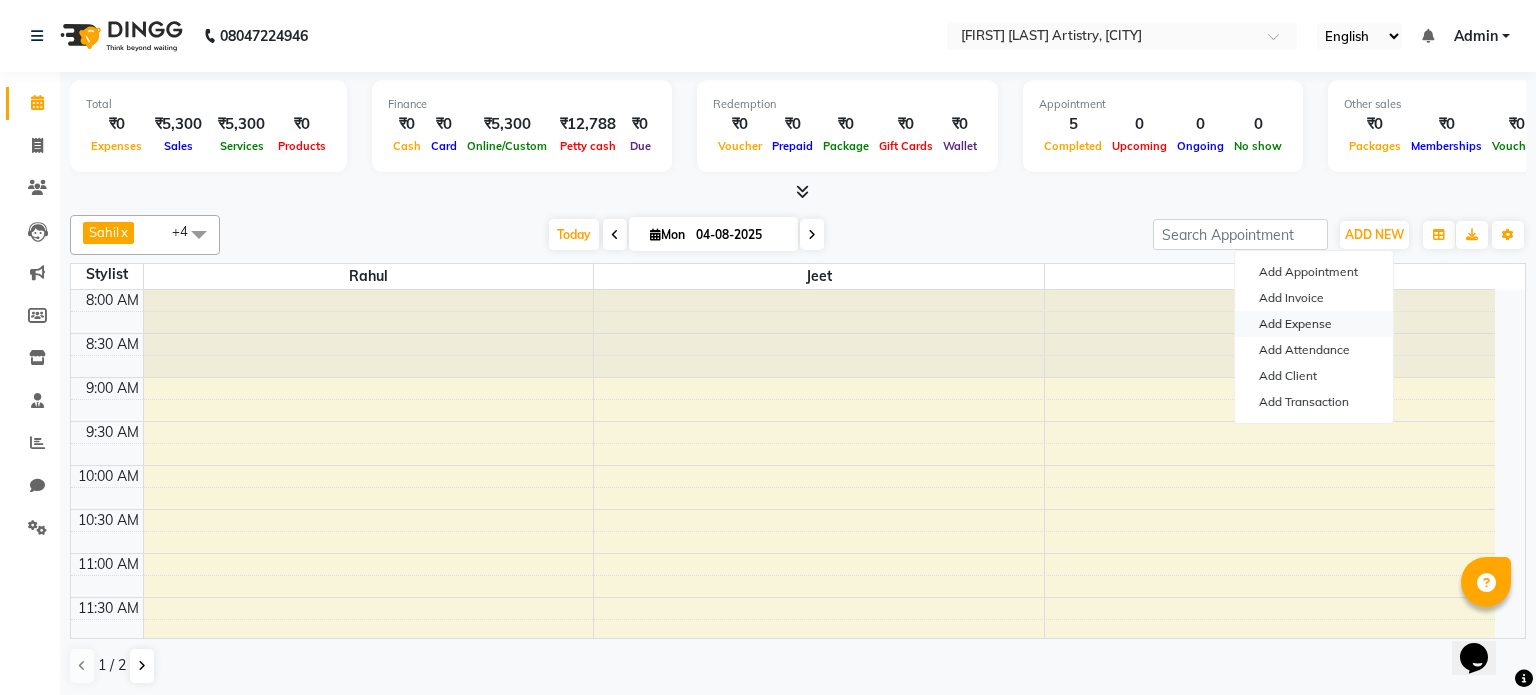 select on "1" 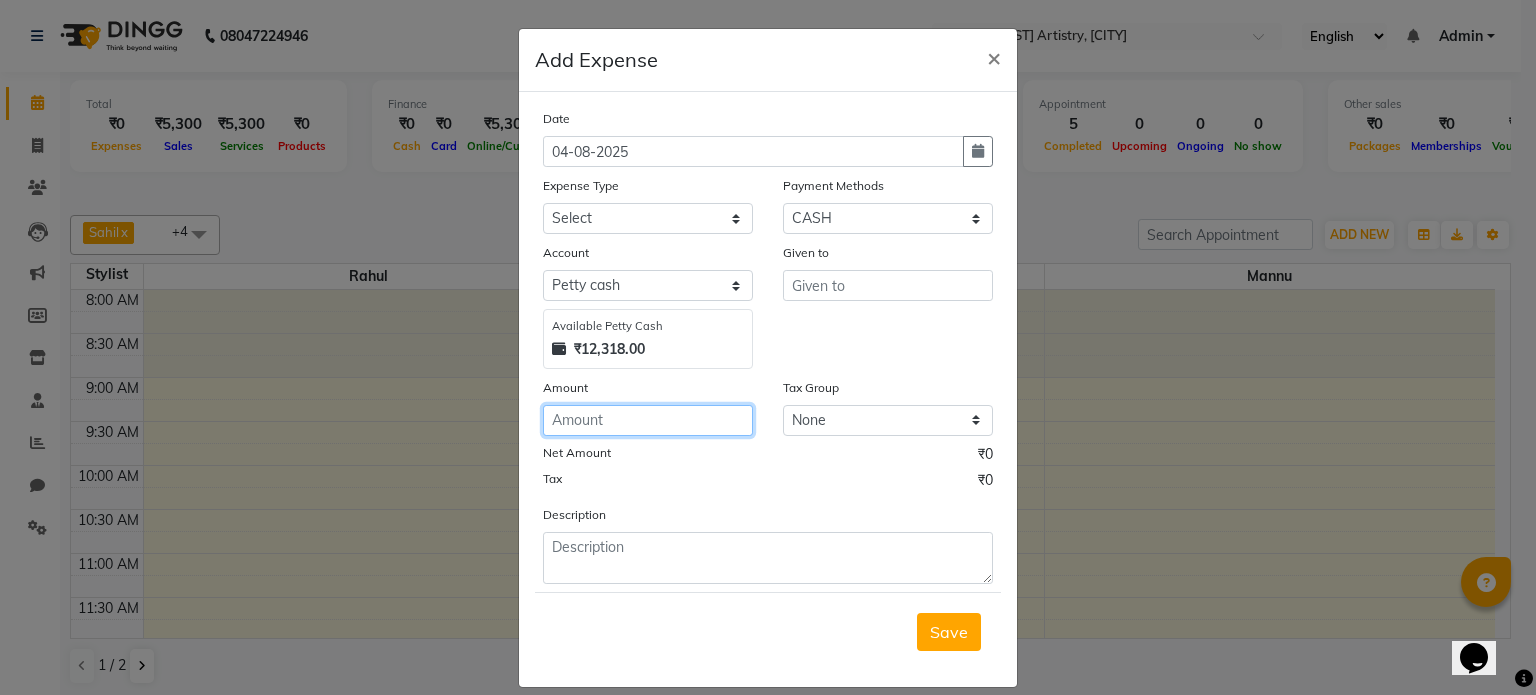 click 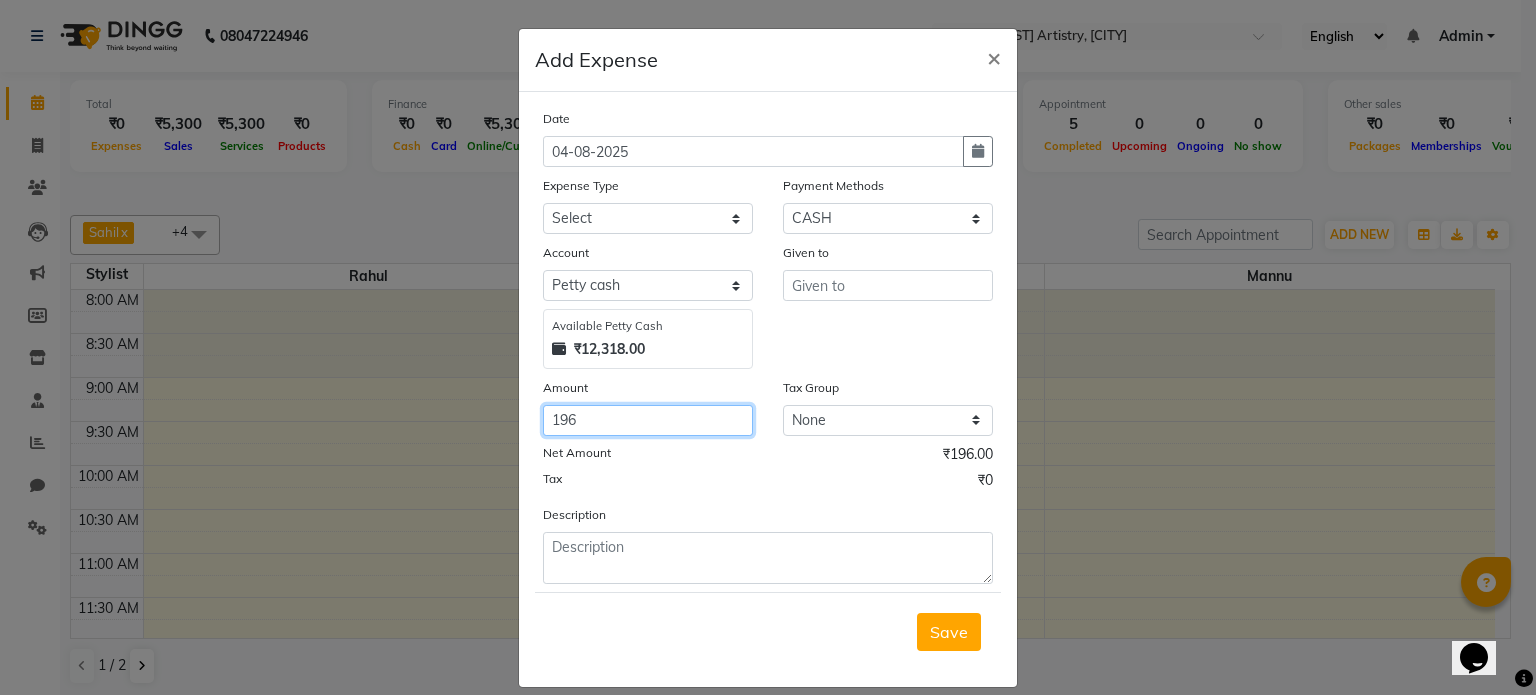 type on "196" 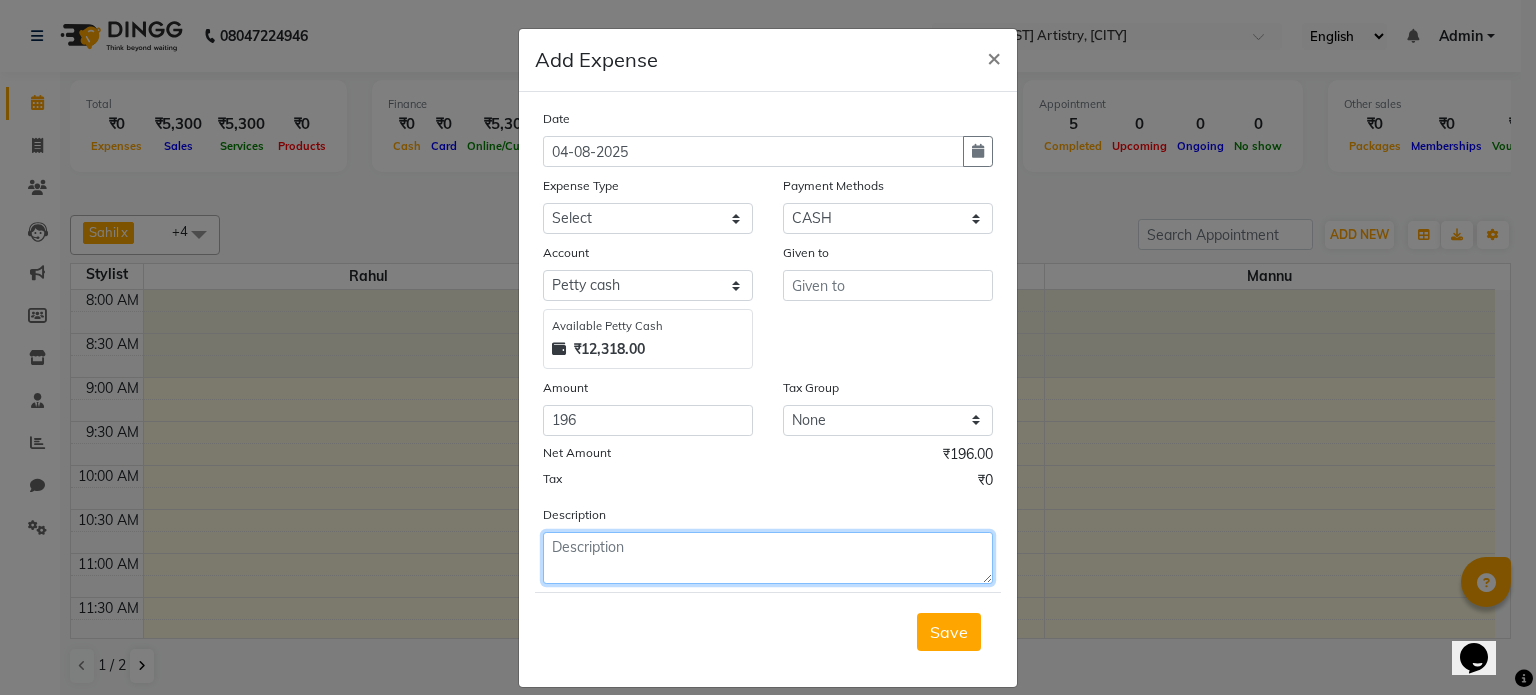 click 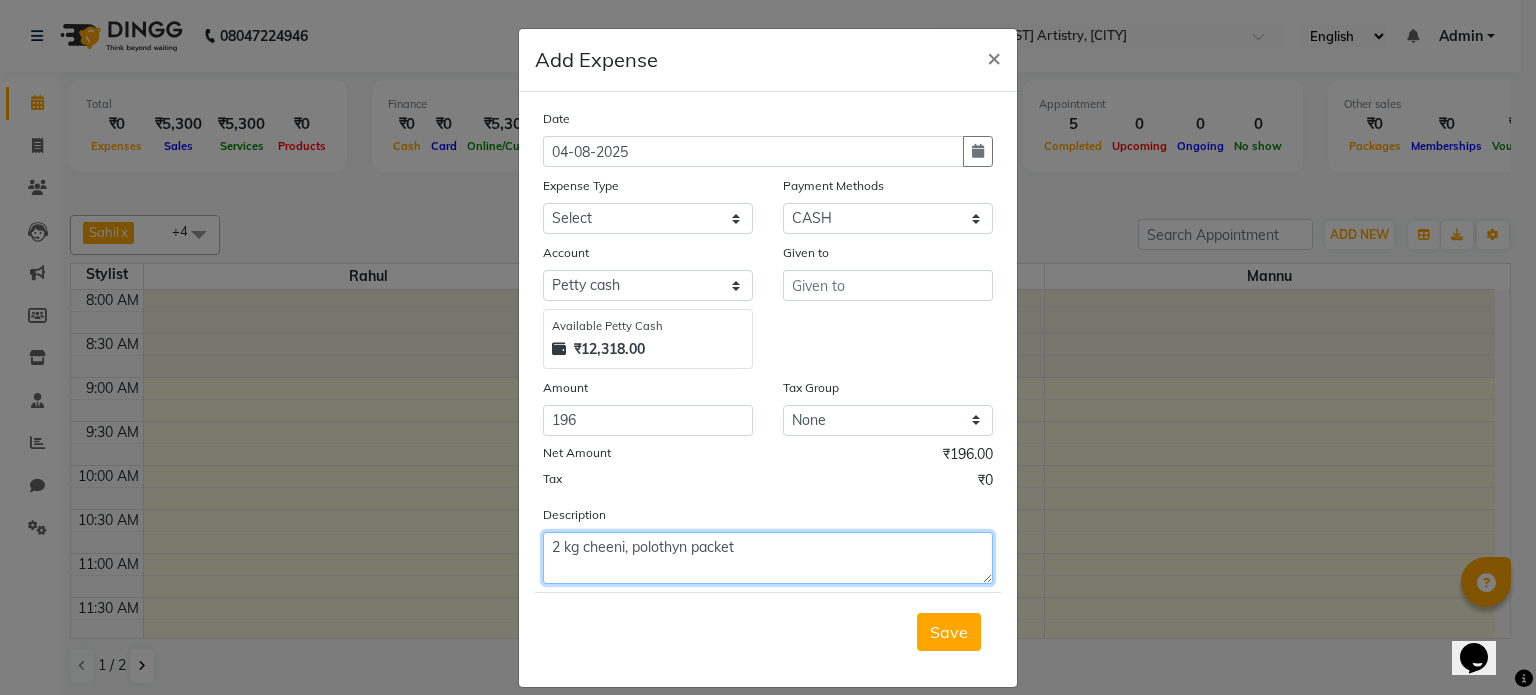 type on "2 kg cheeni, polothyn packet" 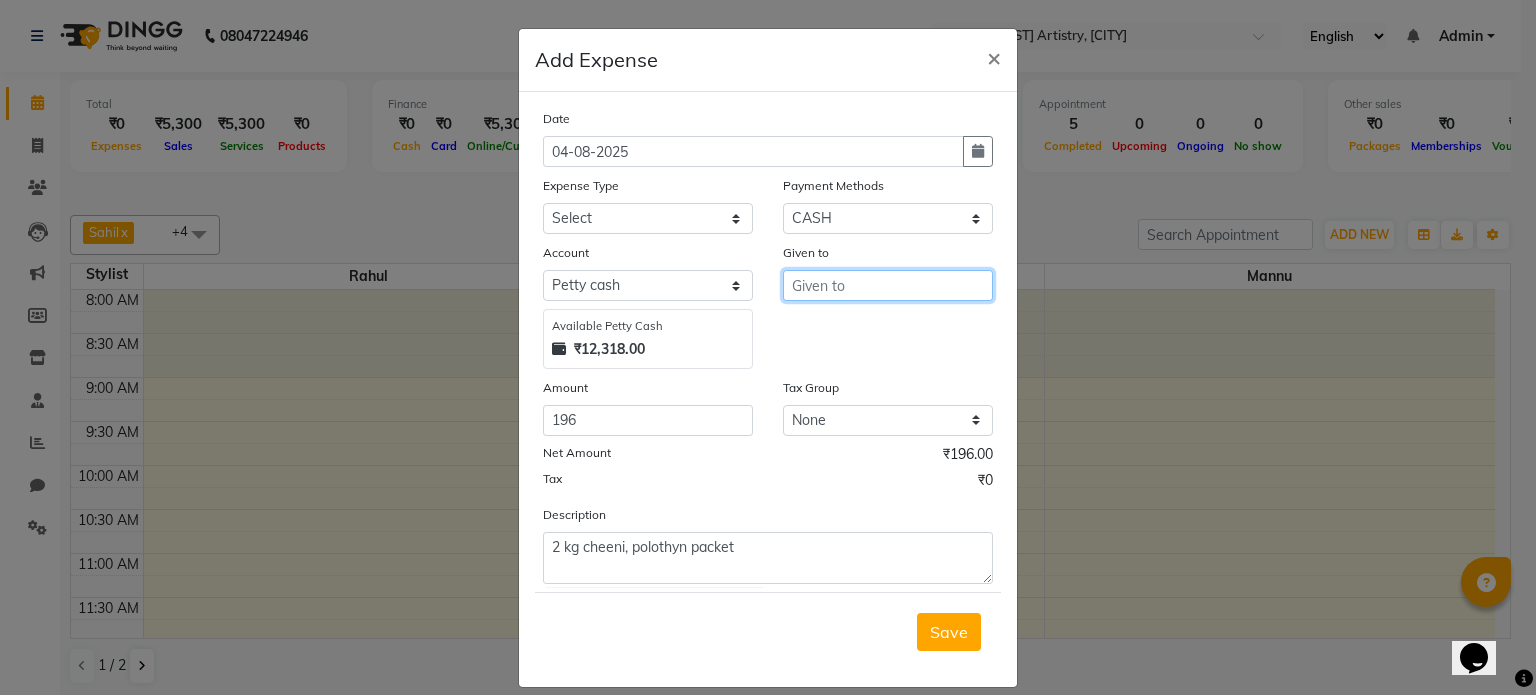 click at bounding box center [888, 285] 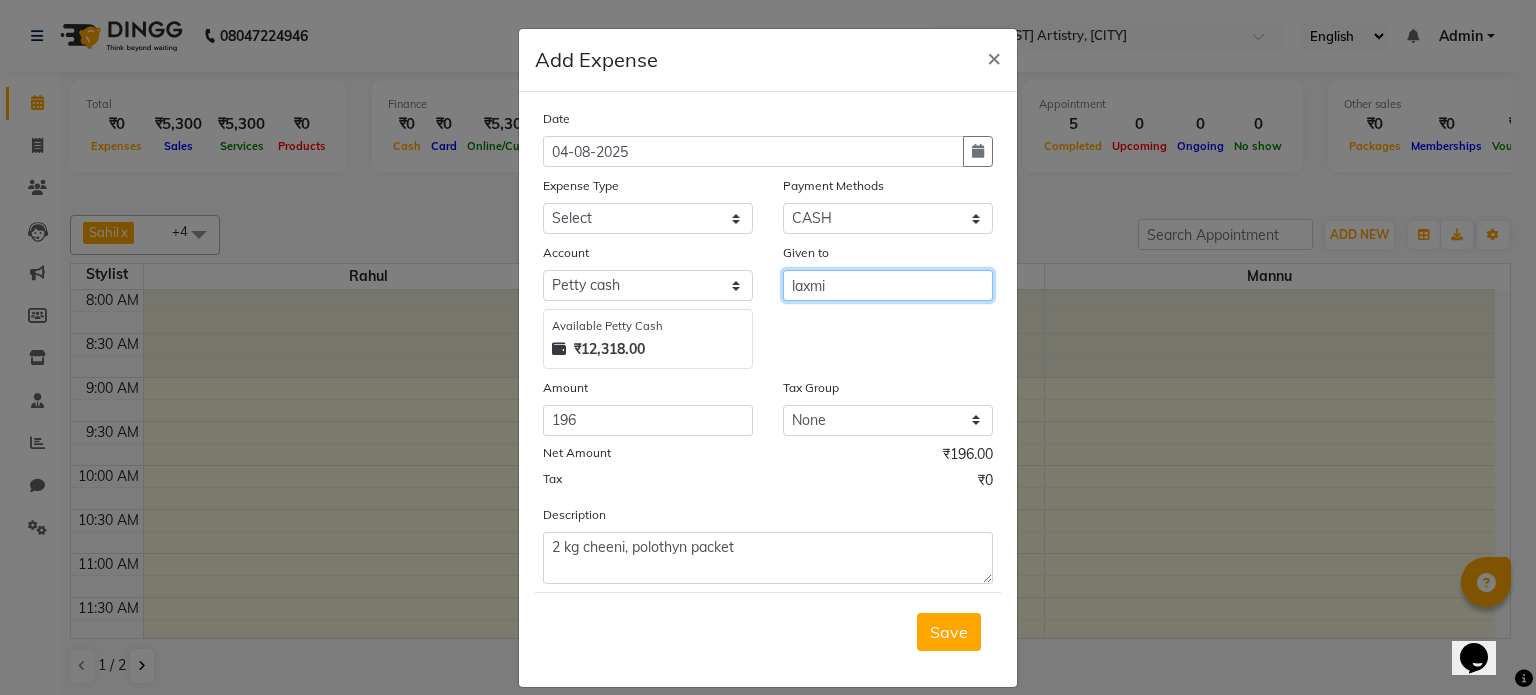 type on "laxmi" 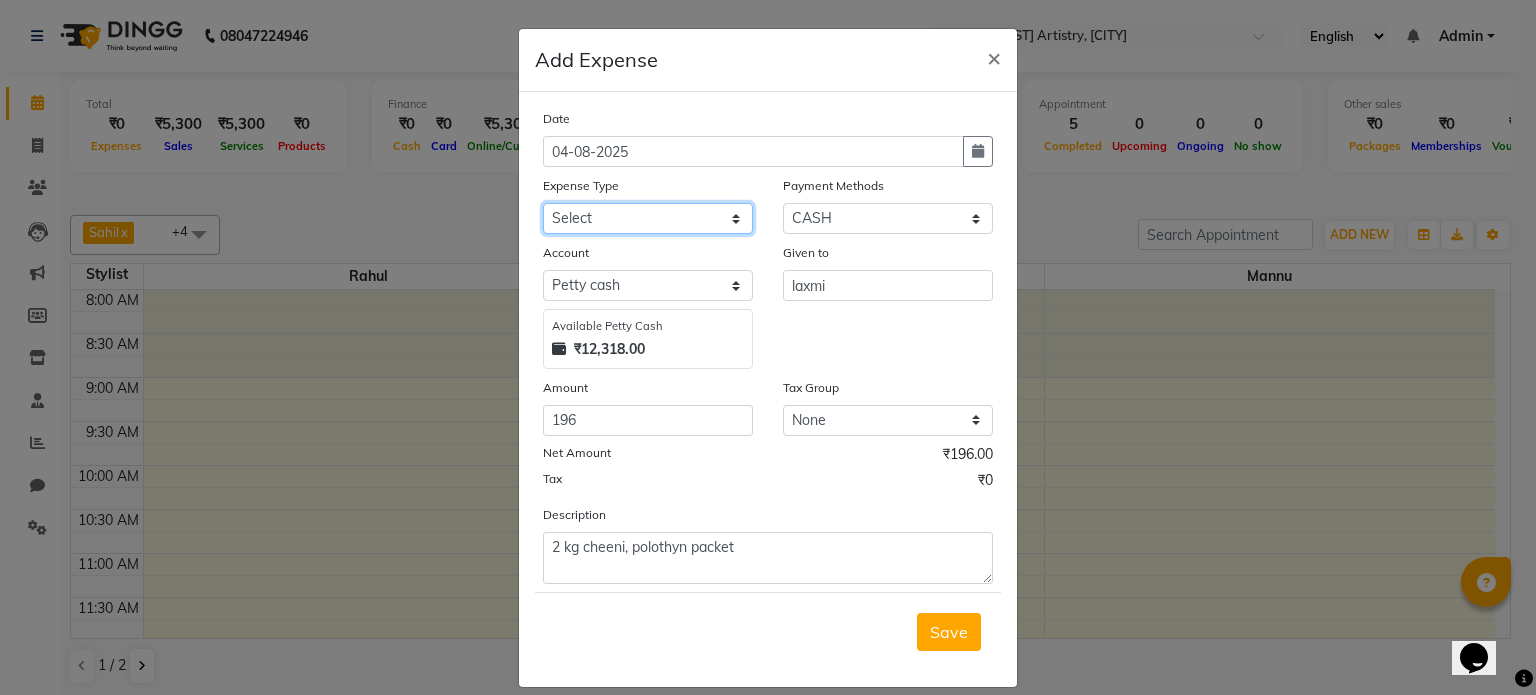 click on "Select Advance Salary Bank charges Car maintenance  Cash transfer to bank Cash transfer to hub Client Snacks Clinical charges Equipment Fuel Govt fee Incentive Insurance International purchase Loan Repayment Maintenance Marketing Miscellaneous MRA Other Pantry Product Rent Salary Staff Snacks Tax Tea & Refreshment Utilities" 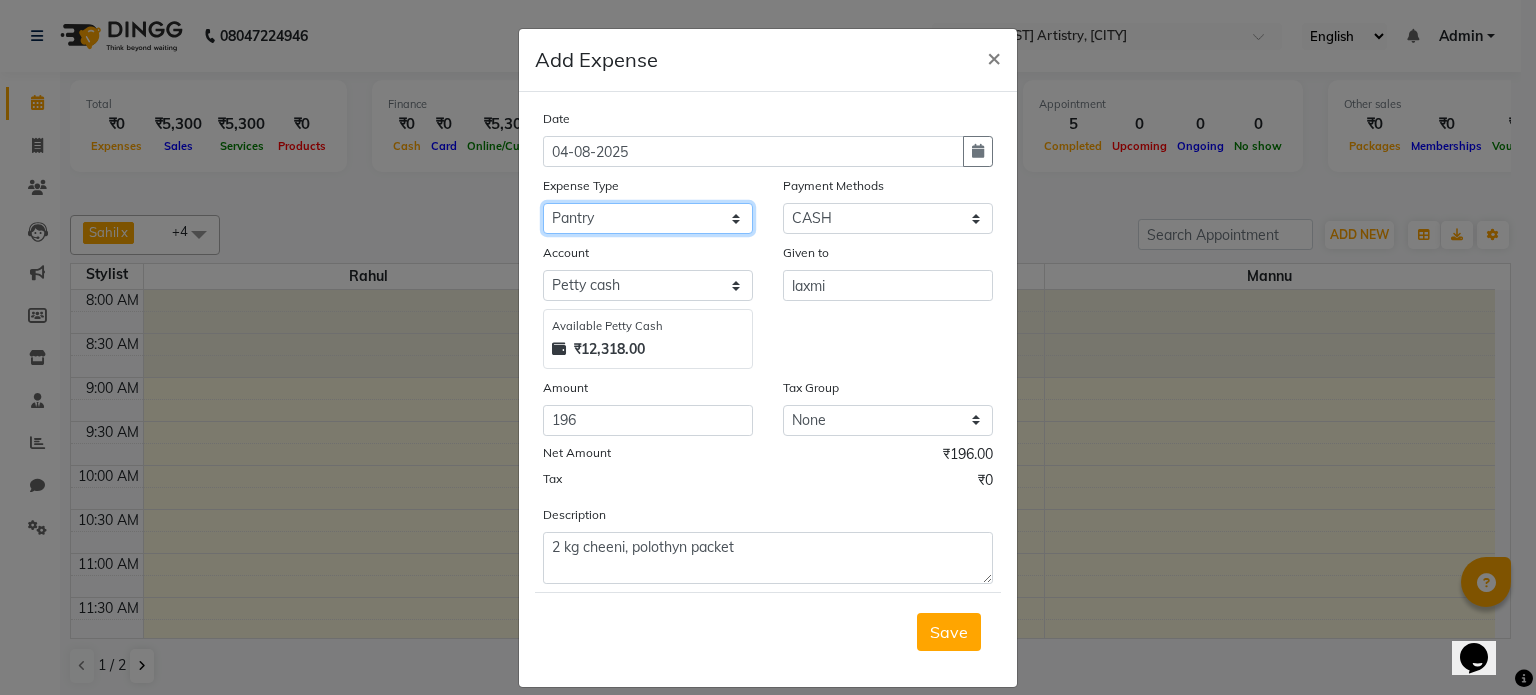 click on "Select Advance Salary Bank charges Car maintenance  Cash transfer to bank Cash transfer to hub Client Snacks Clinical charges Equipment Fuel Govt fee Incentive Insurance International purchase Loan Repayment Maintenance Marketing Miscellaneous MRA Other Pantry Product Rent Salary Staff Snacks Tax Tea & Refreshment Utilities" 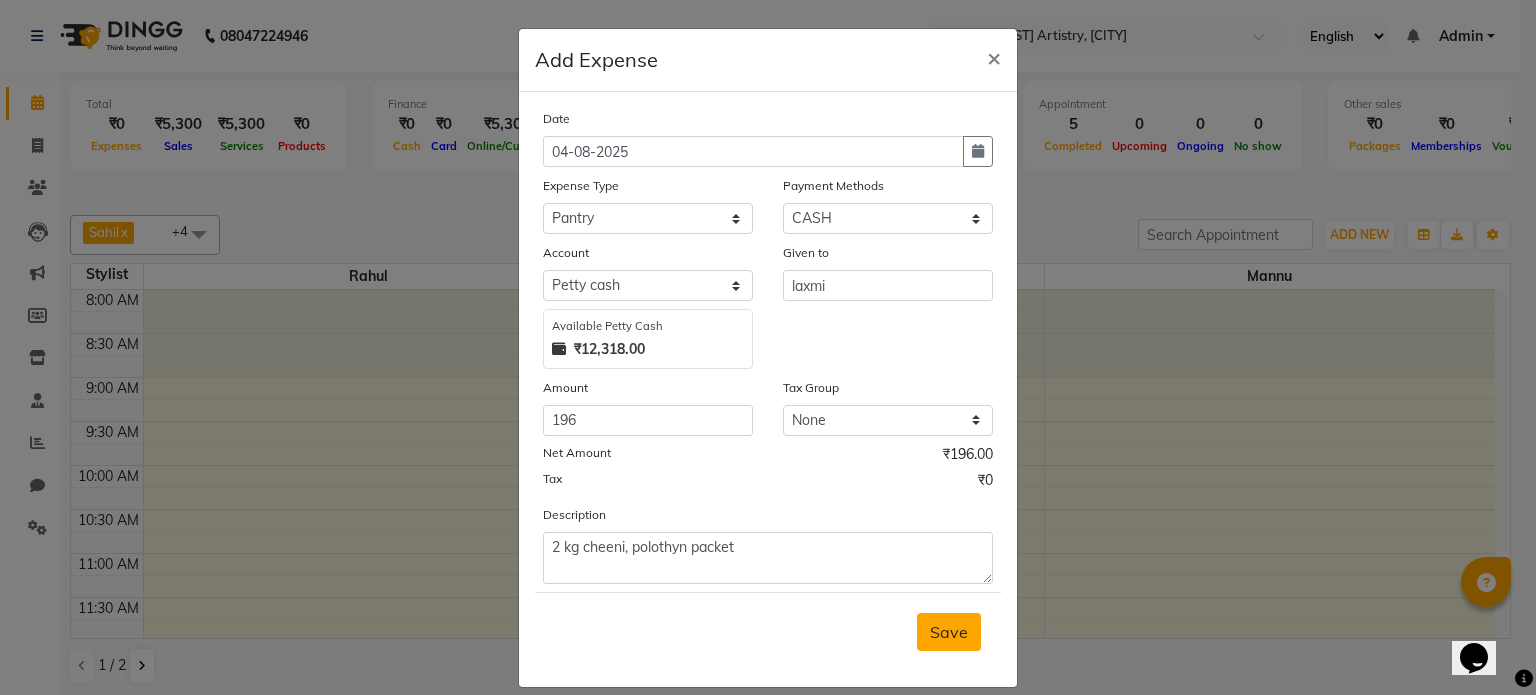 click on "Save" at bounding box center (949, 632) 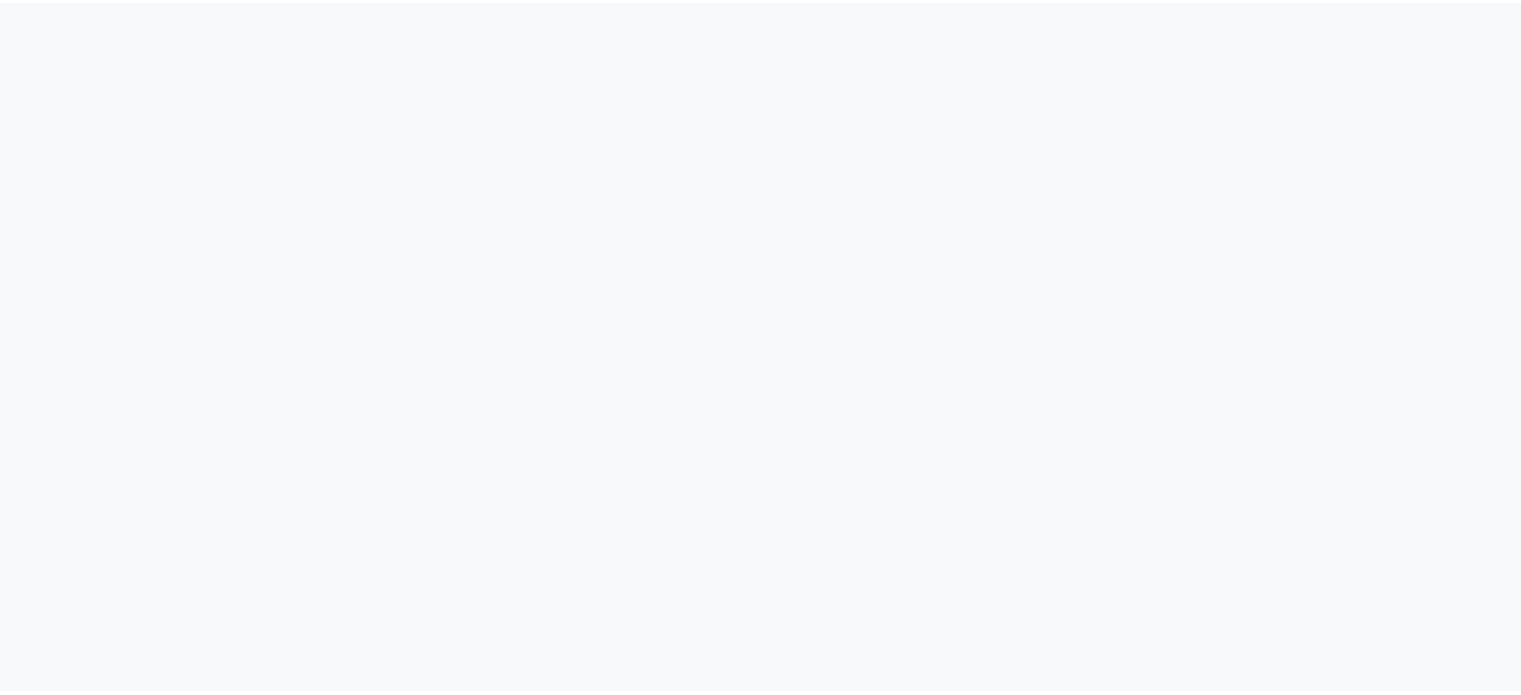 scroll, scrollTop: 0, scrollLeft: 0, axis: both 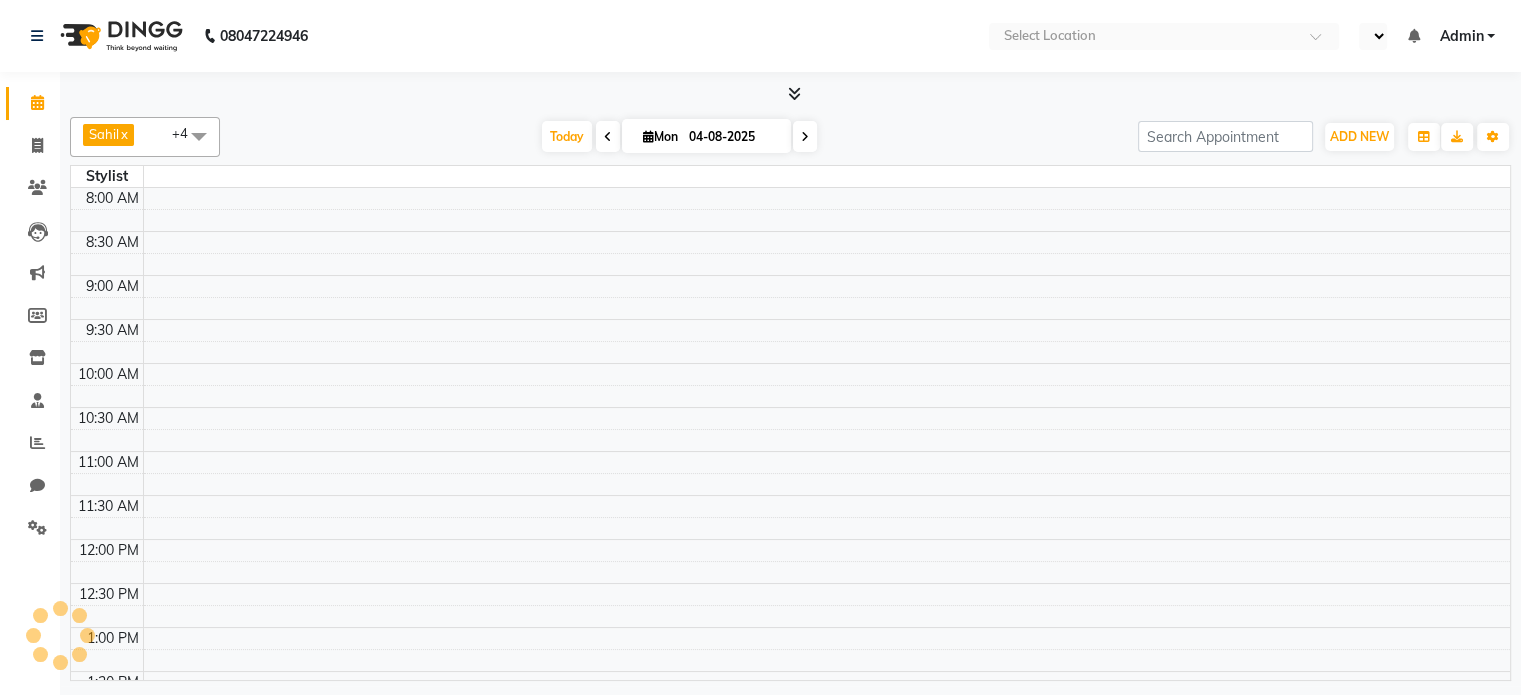 select on "en" 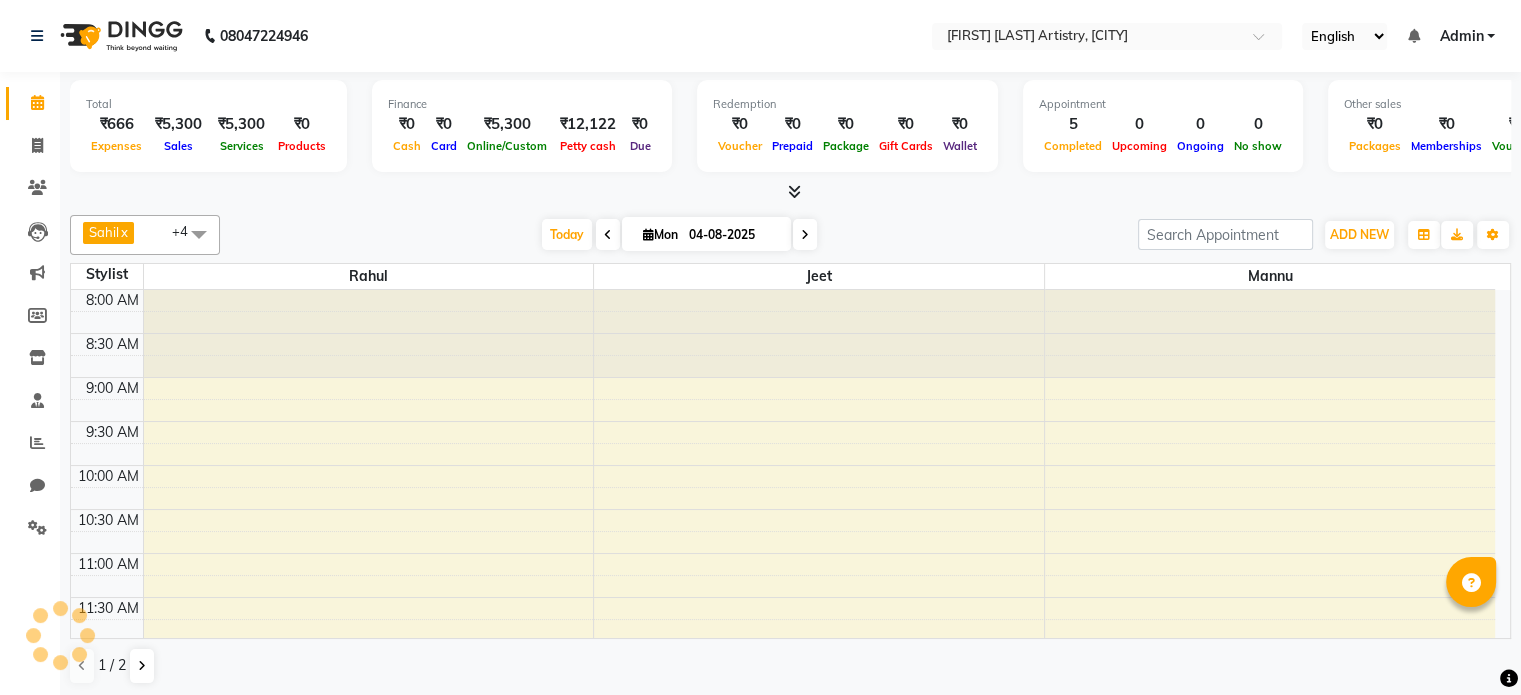 scroll, scrollTop: 0, scrollLeft: 0, axis: both 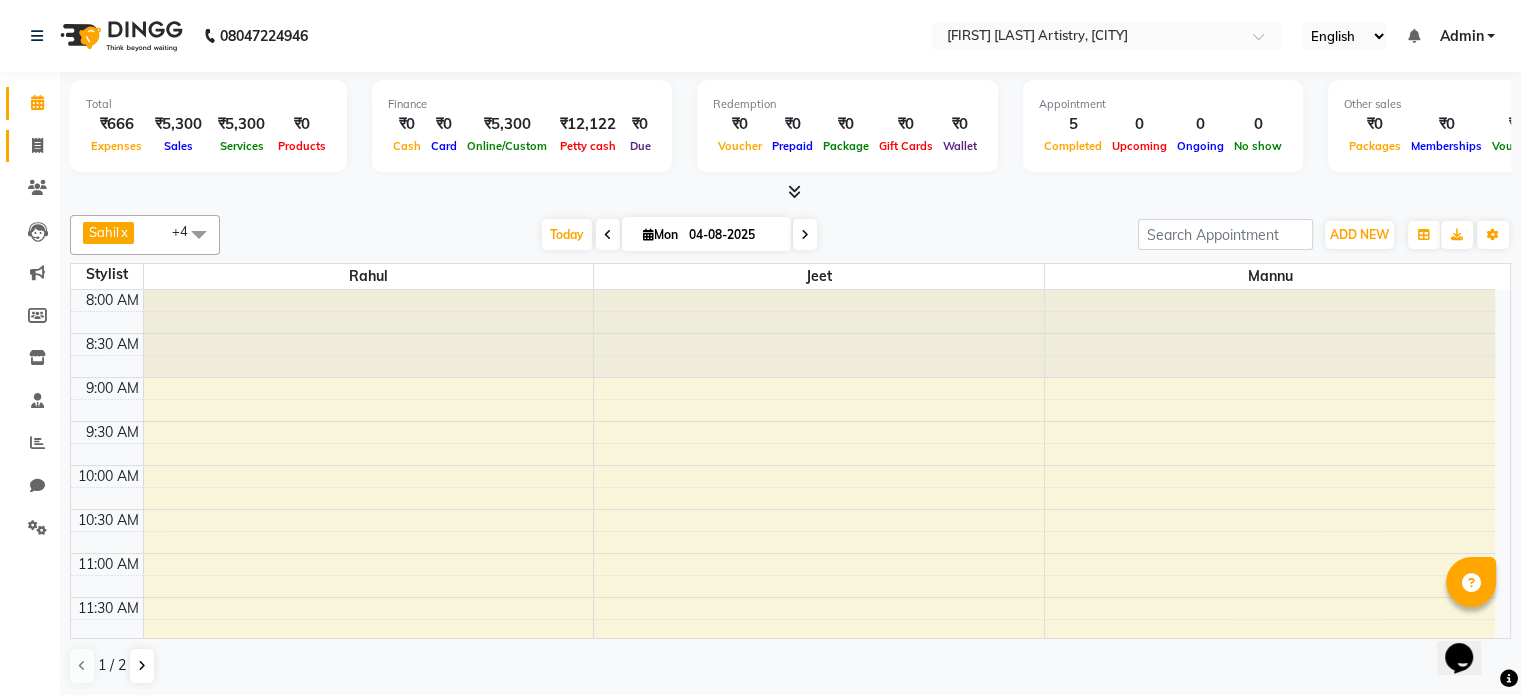 click on "Invoice" 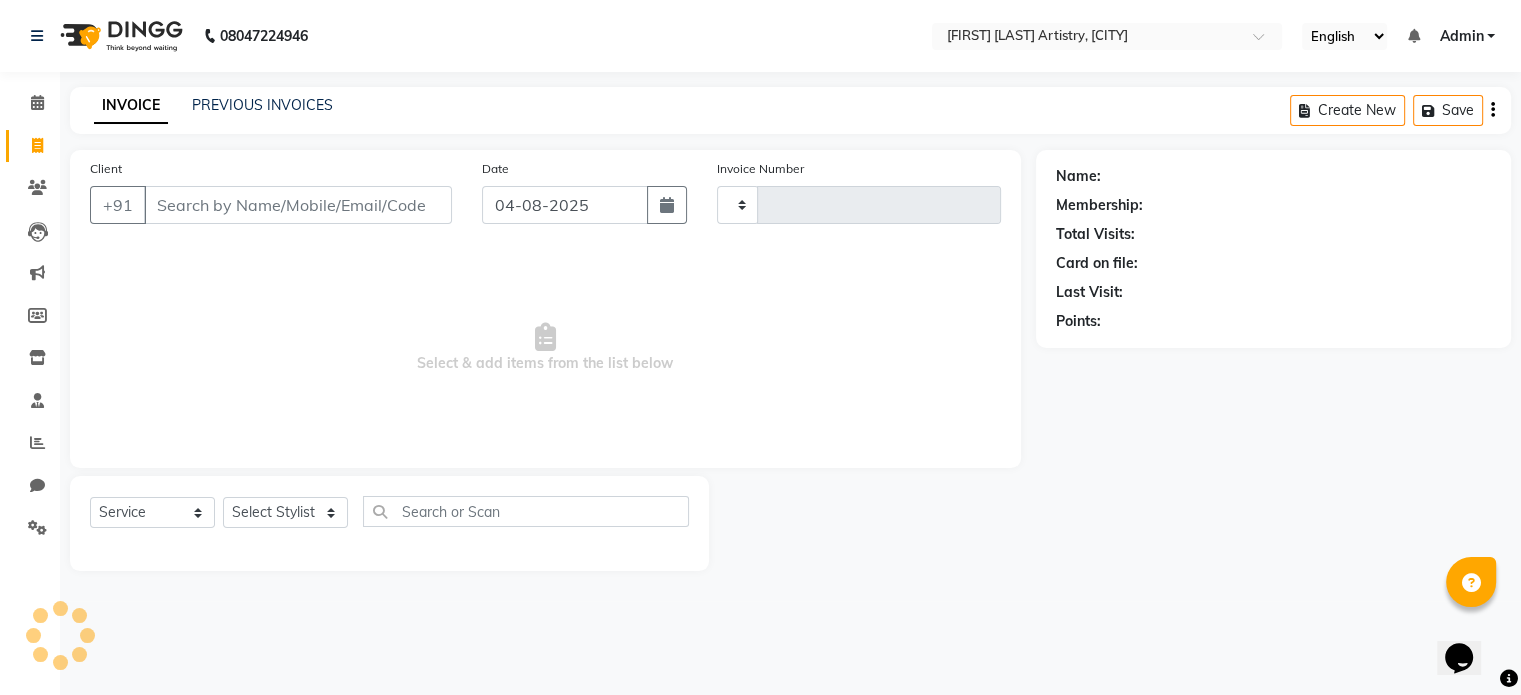 scroll, scrollTop: 0, scrollLeft: 0, axis: both 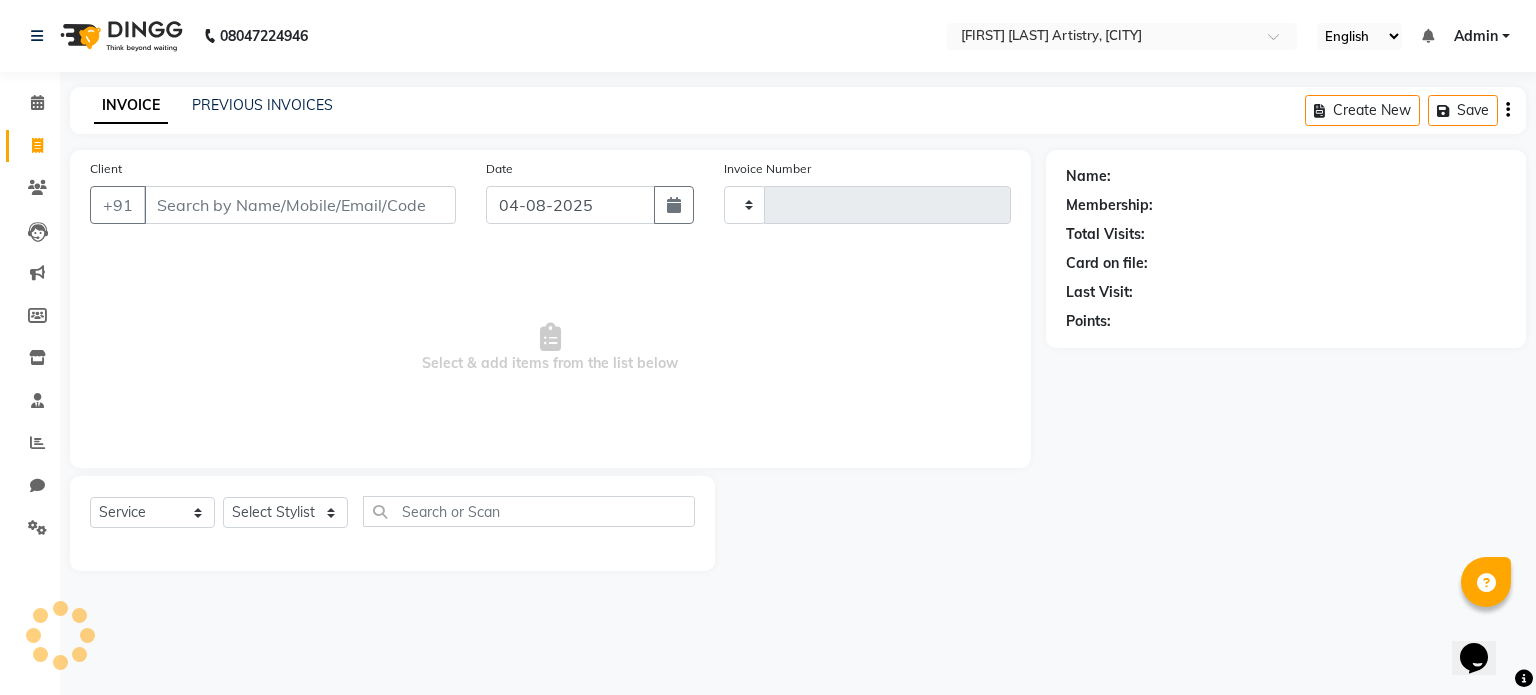 type on "0247" 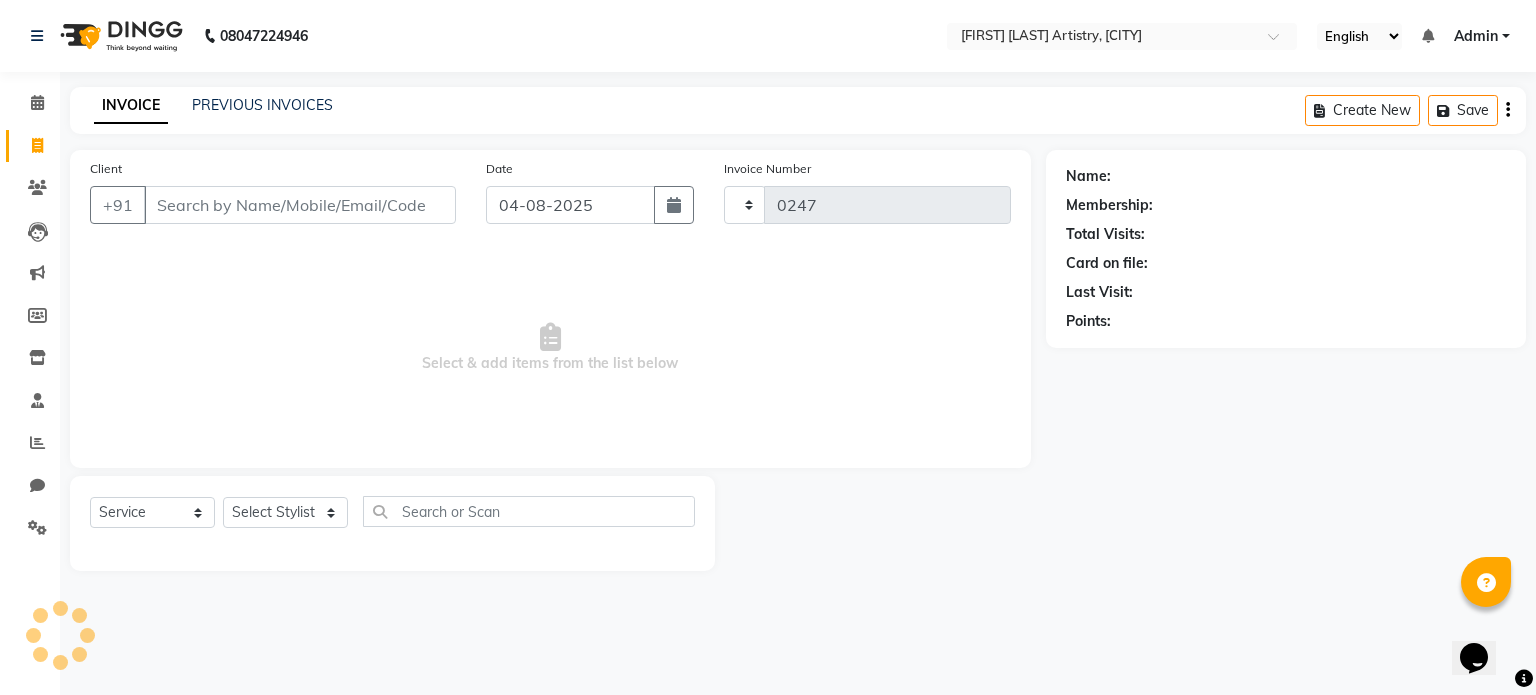 select on "8322" 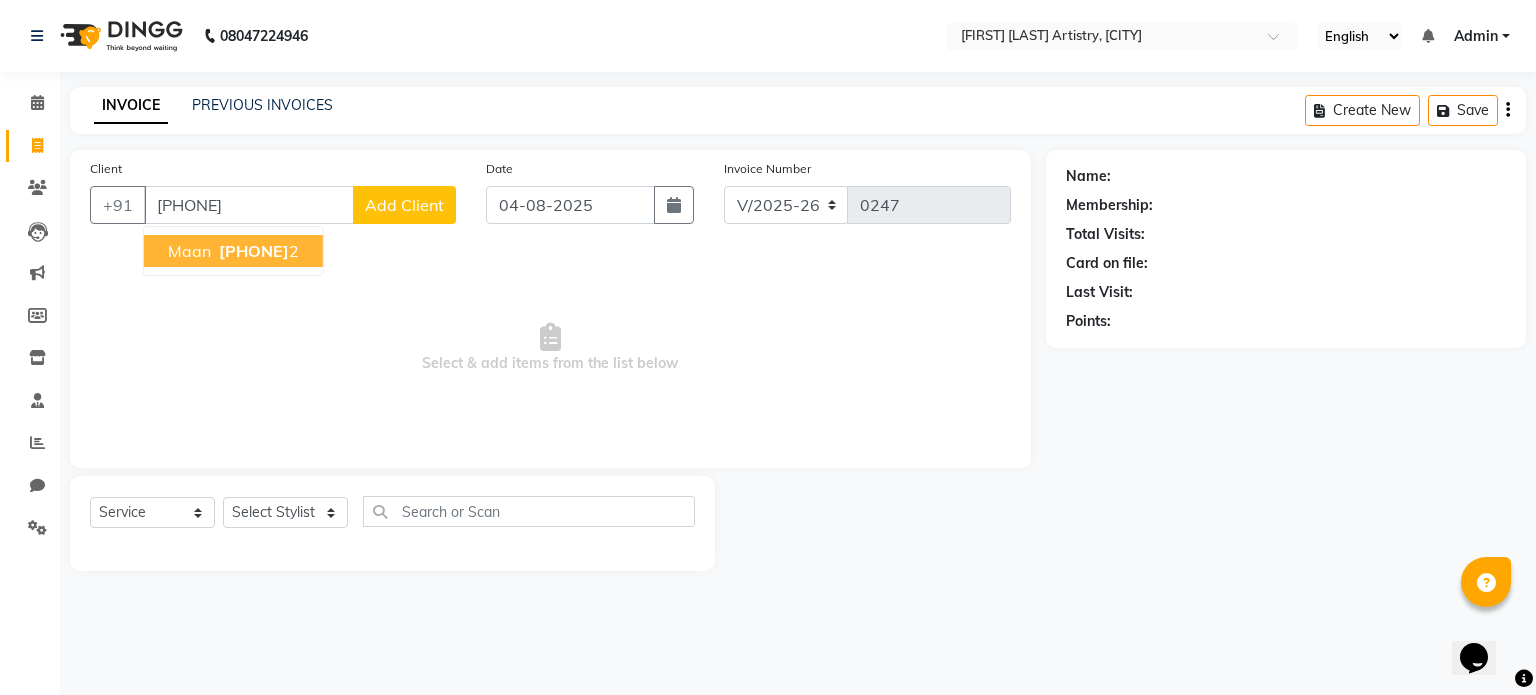 click on "Maan   987795915 2" at bounding box center (233, 251) 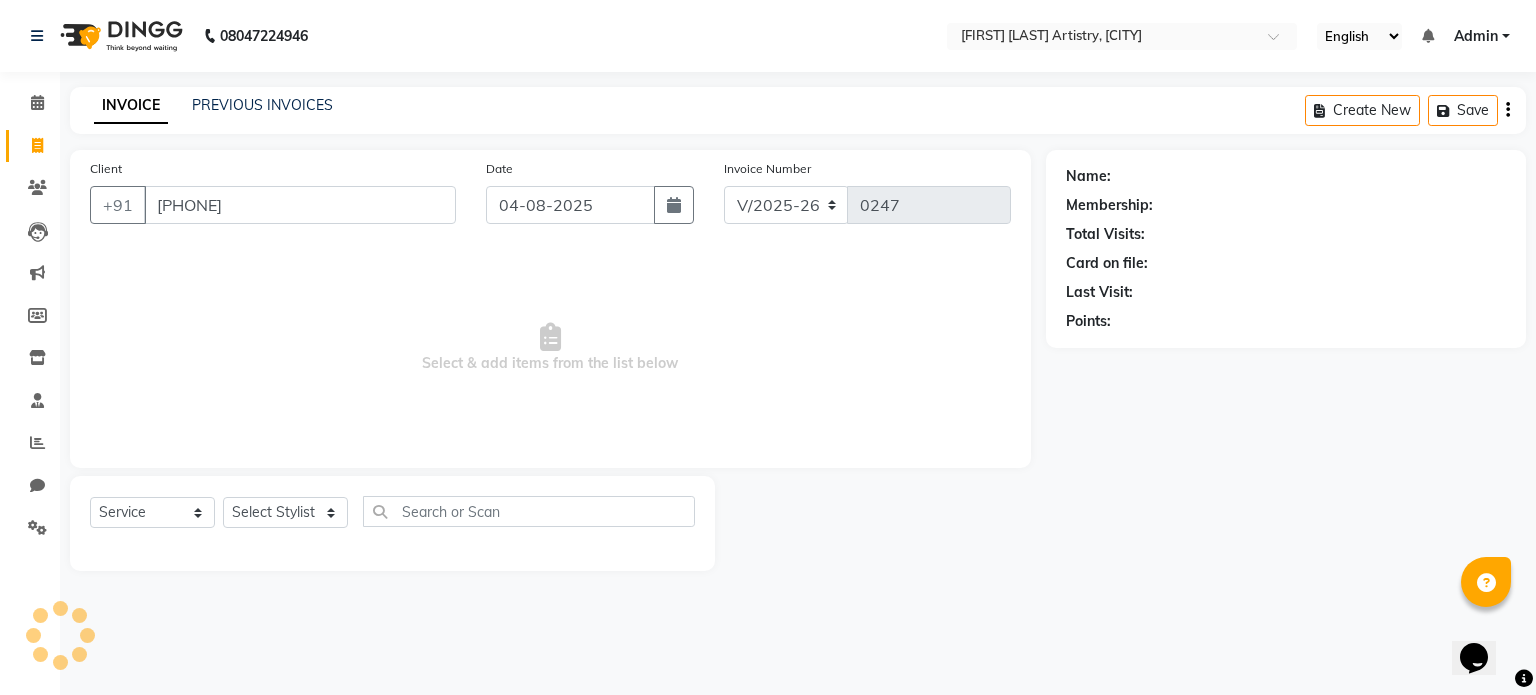 type on "9877959152" 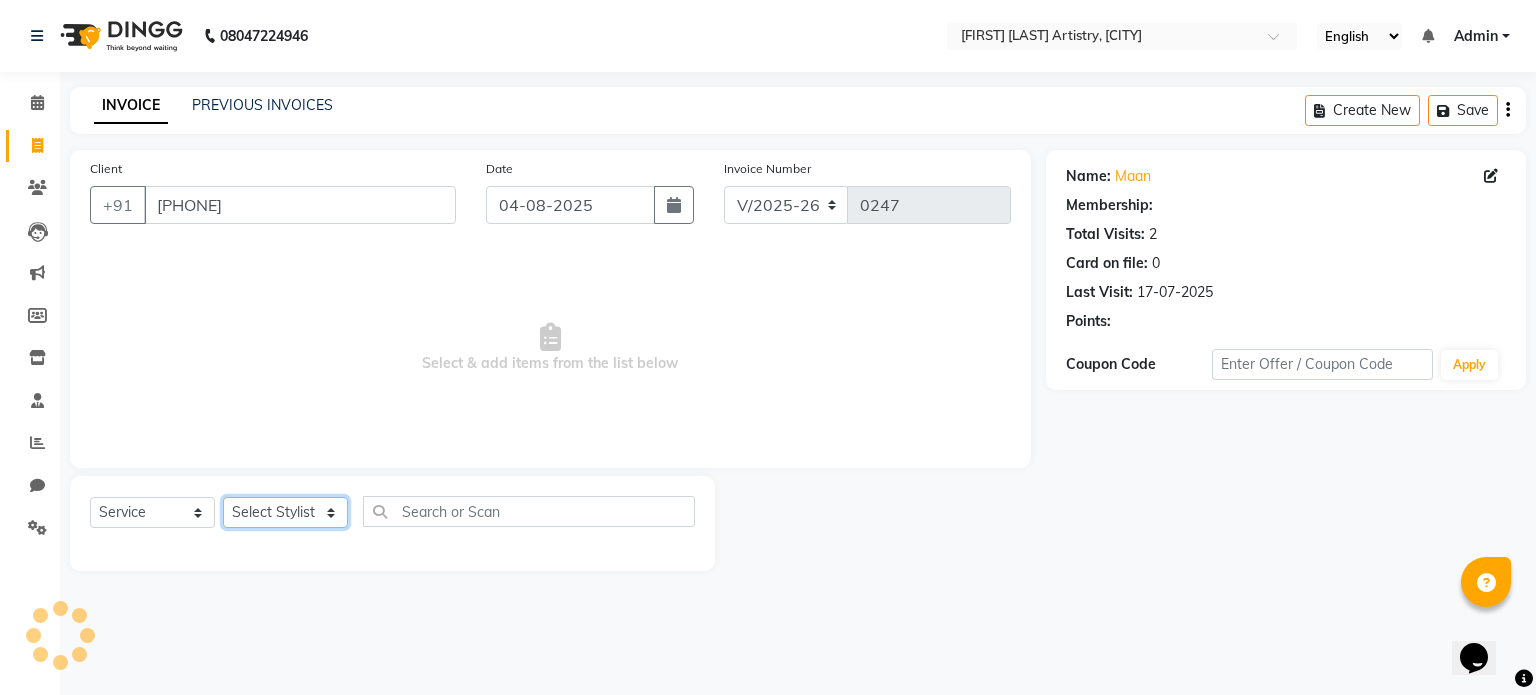 click on "Select Stylist Jeet Lakshmi Mannu Parneet Gandhi Rahul Sagar Sahil Sana" 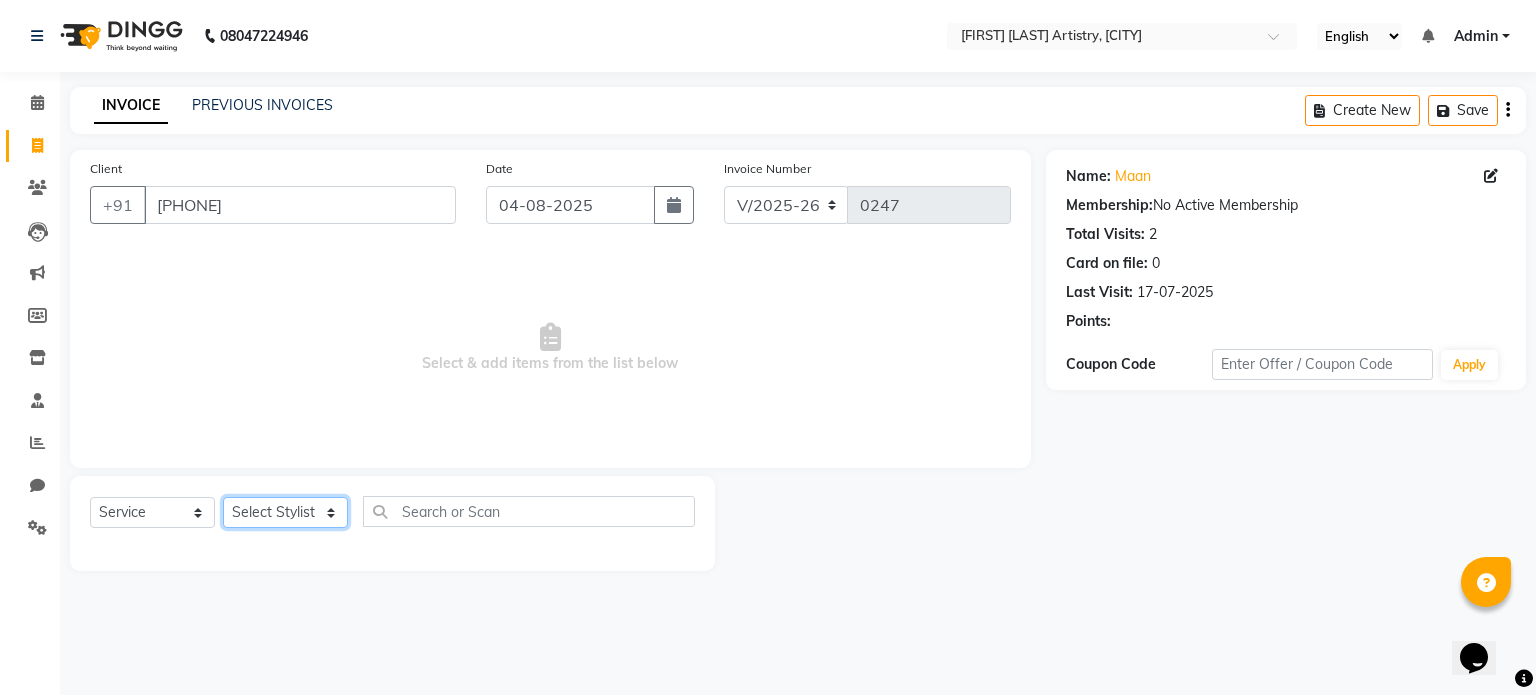 select on "84201" 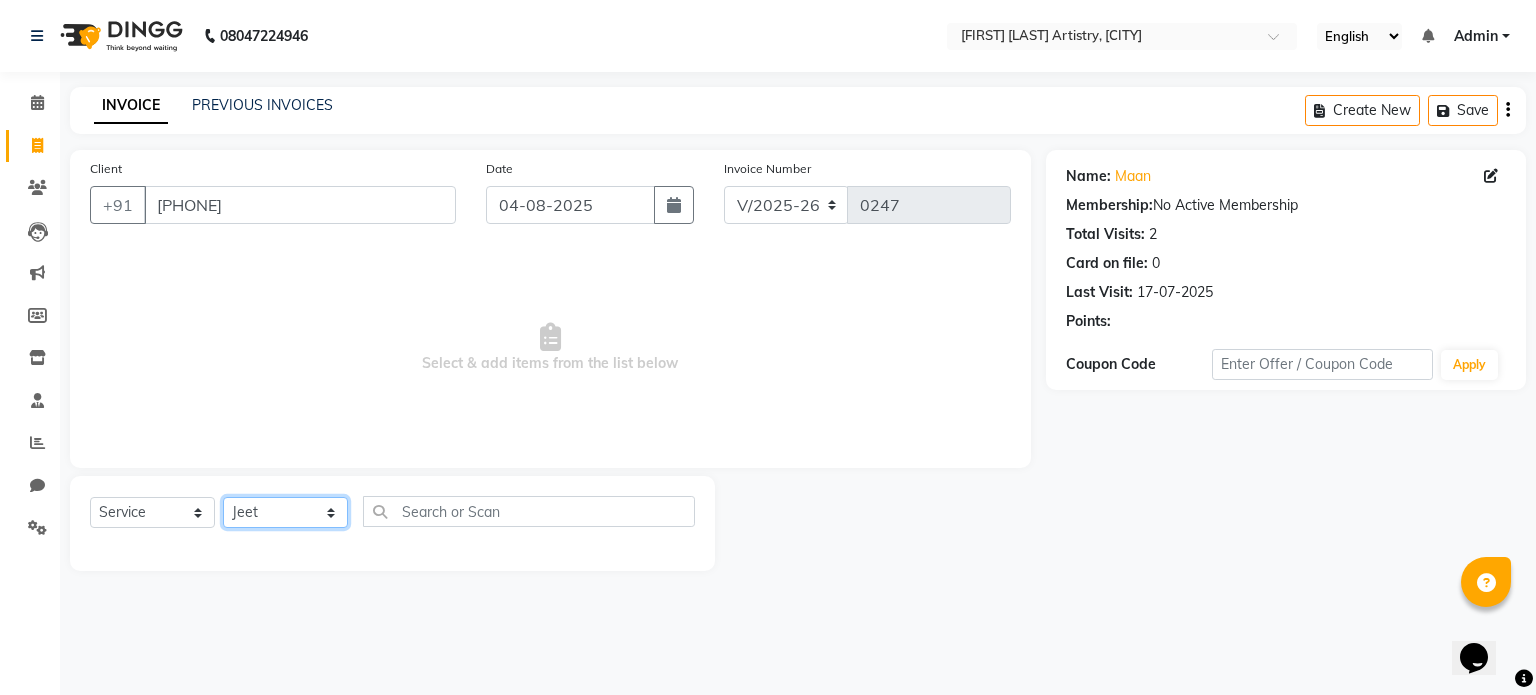 click on "Select Stylist Jeet Lakshmi Mannu Parneet Gandhi Rahul Sagar Sahil Sana" 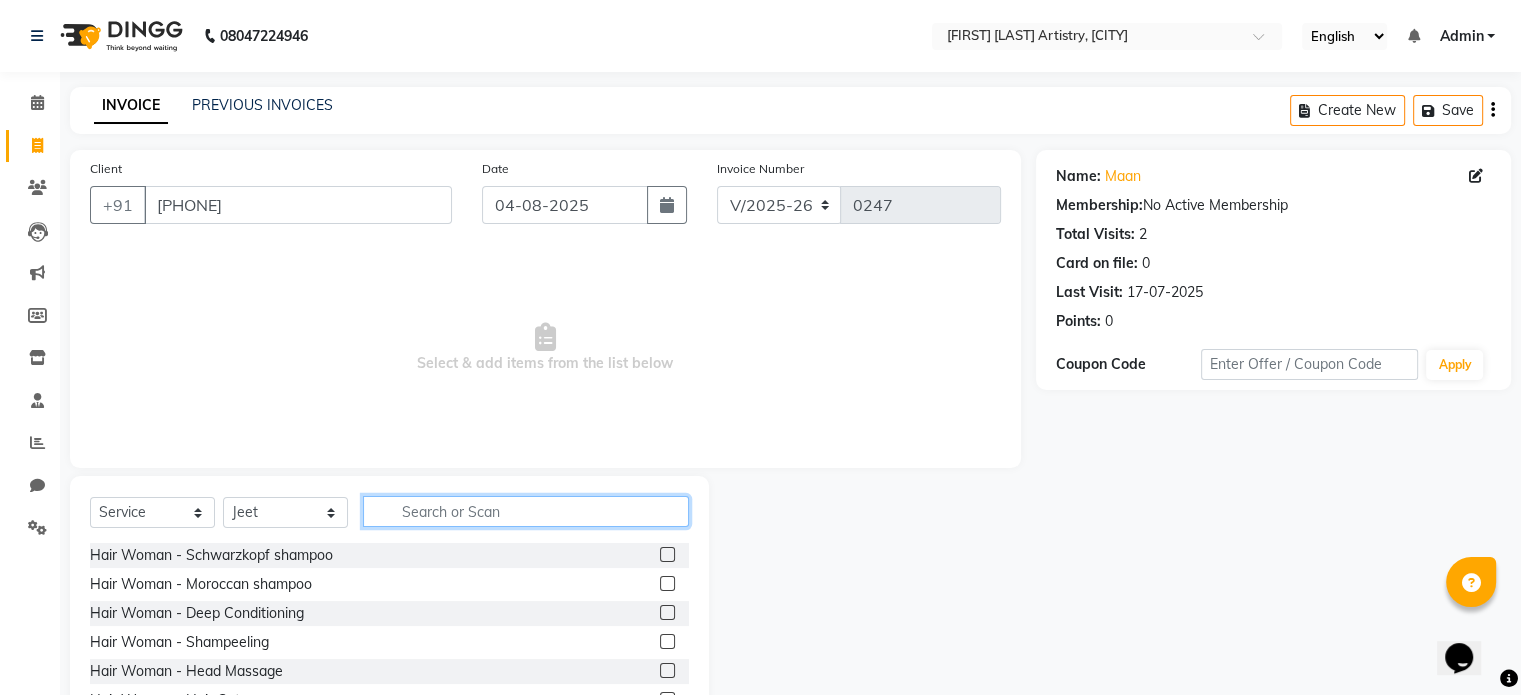click 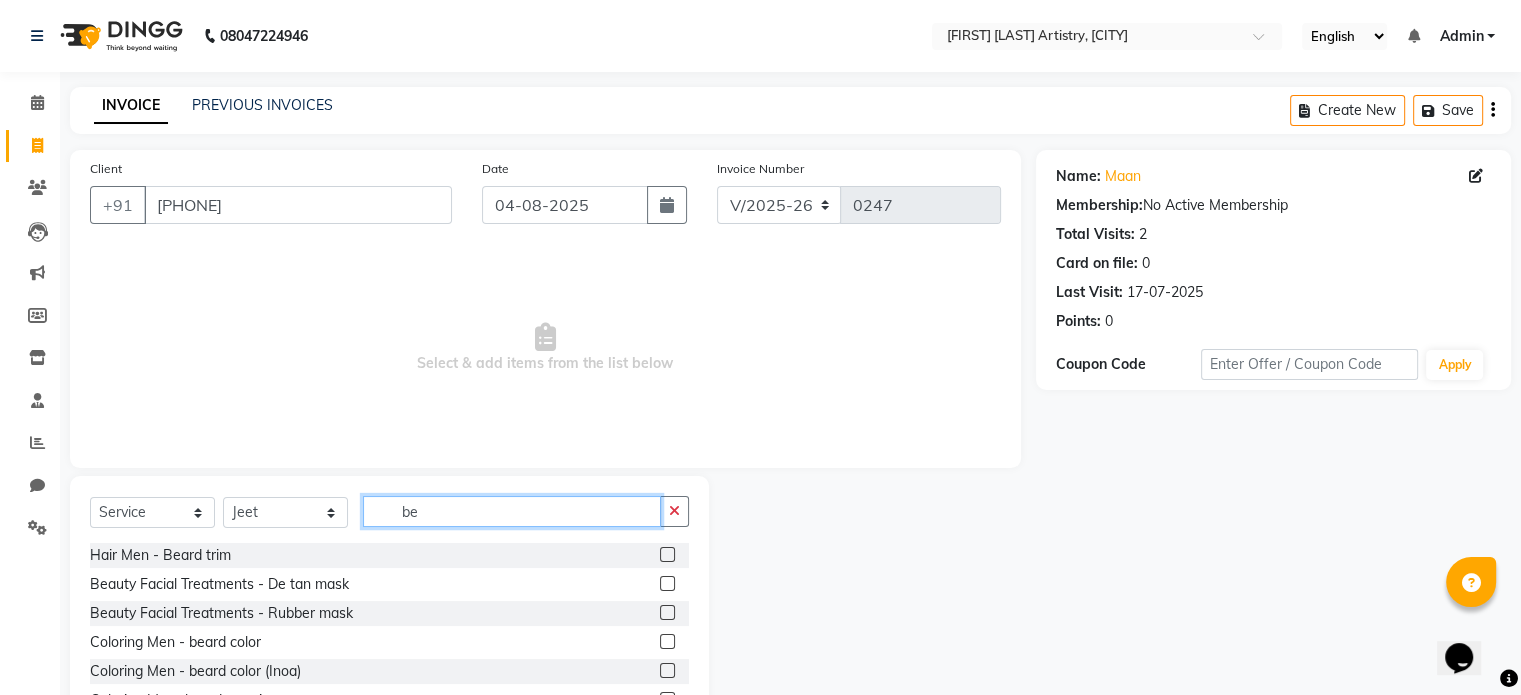 type on "be" 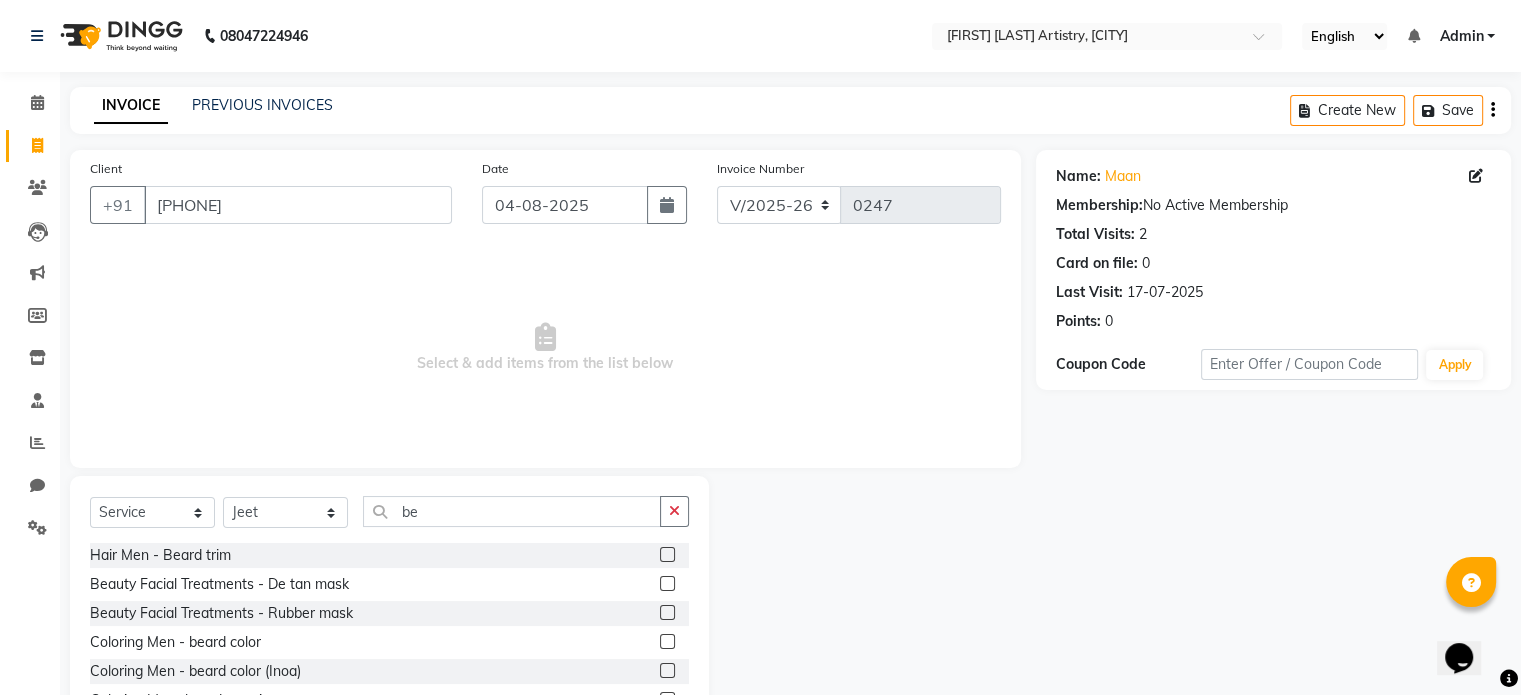 click 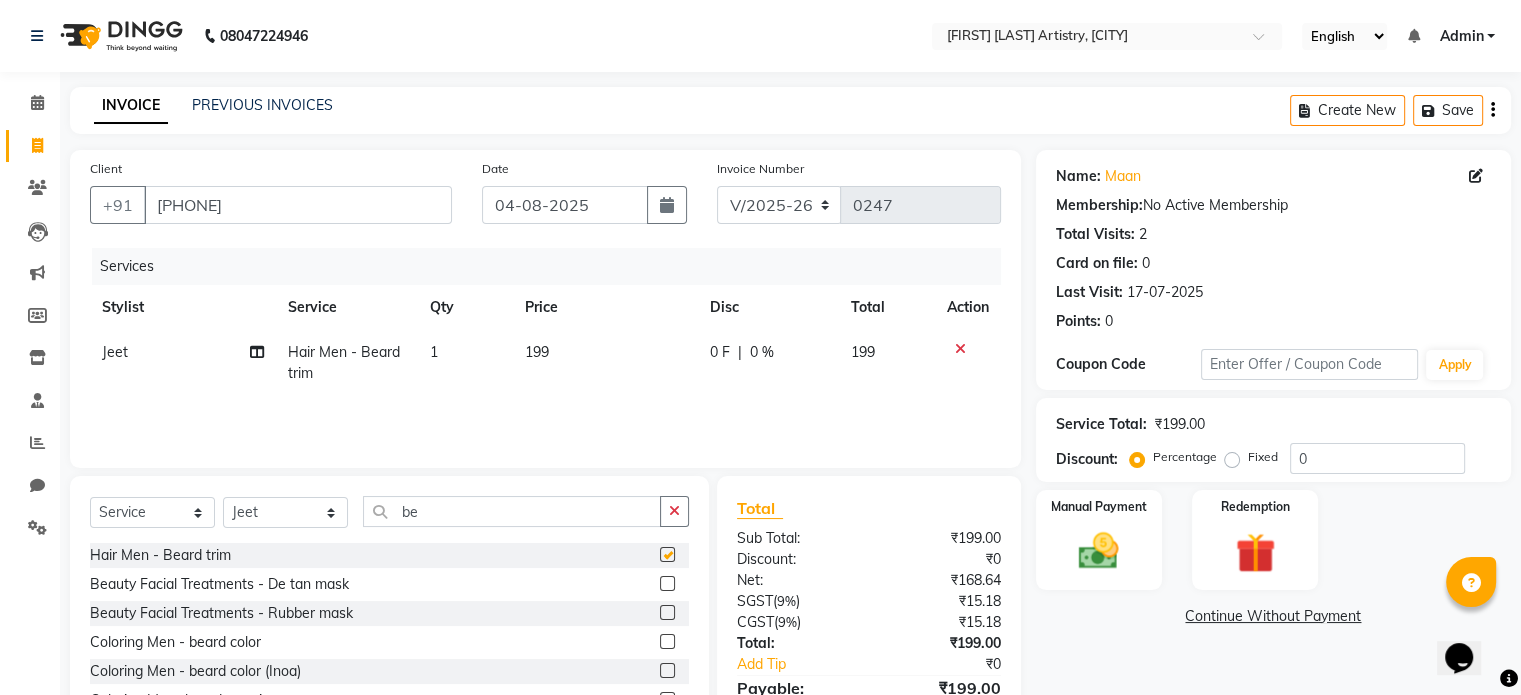 checkbox on "false" 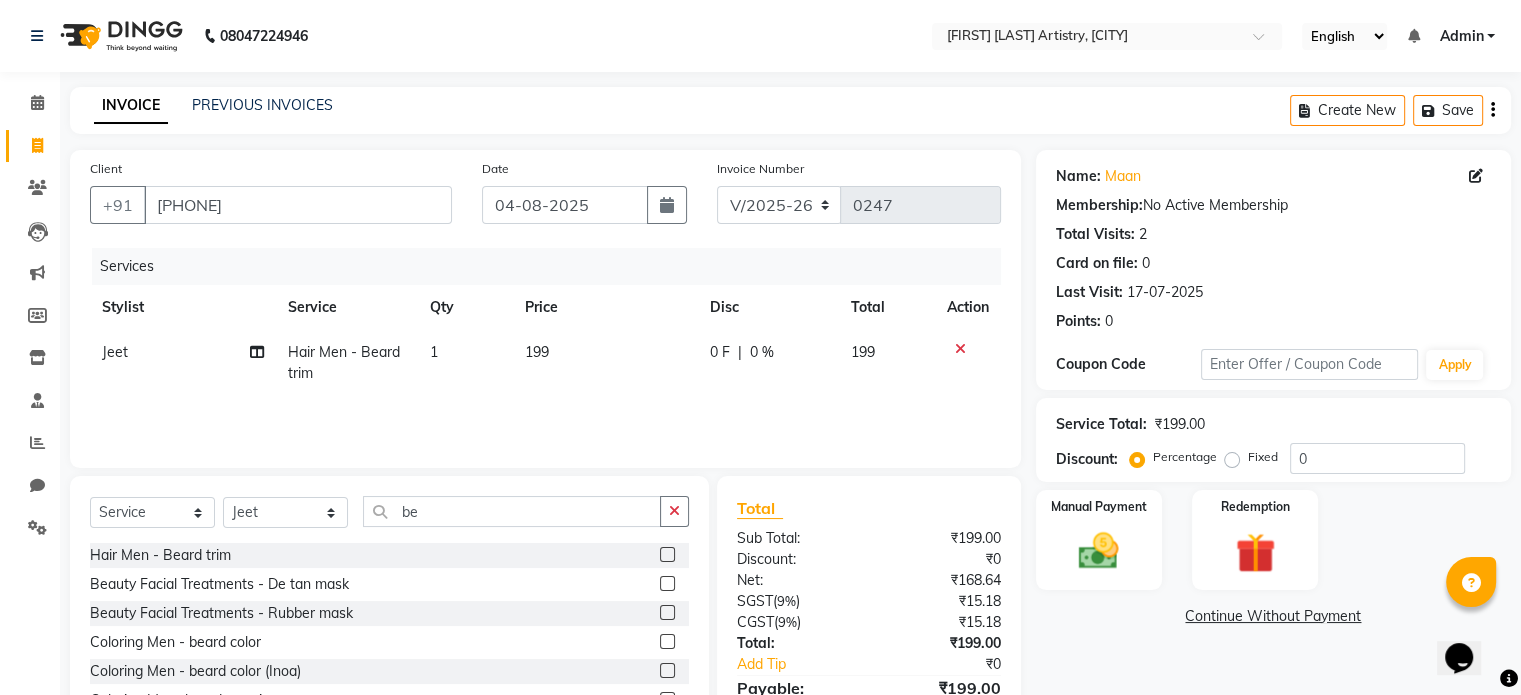click on "199" 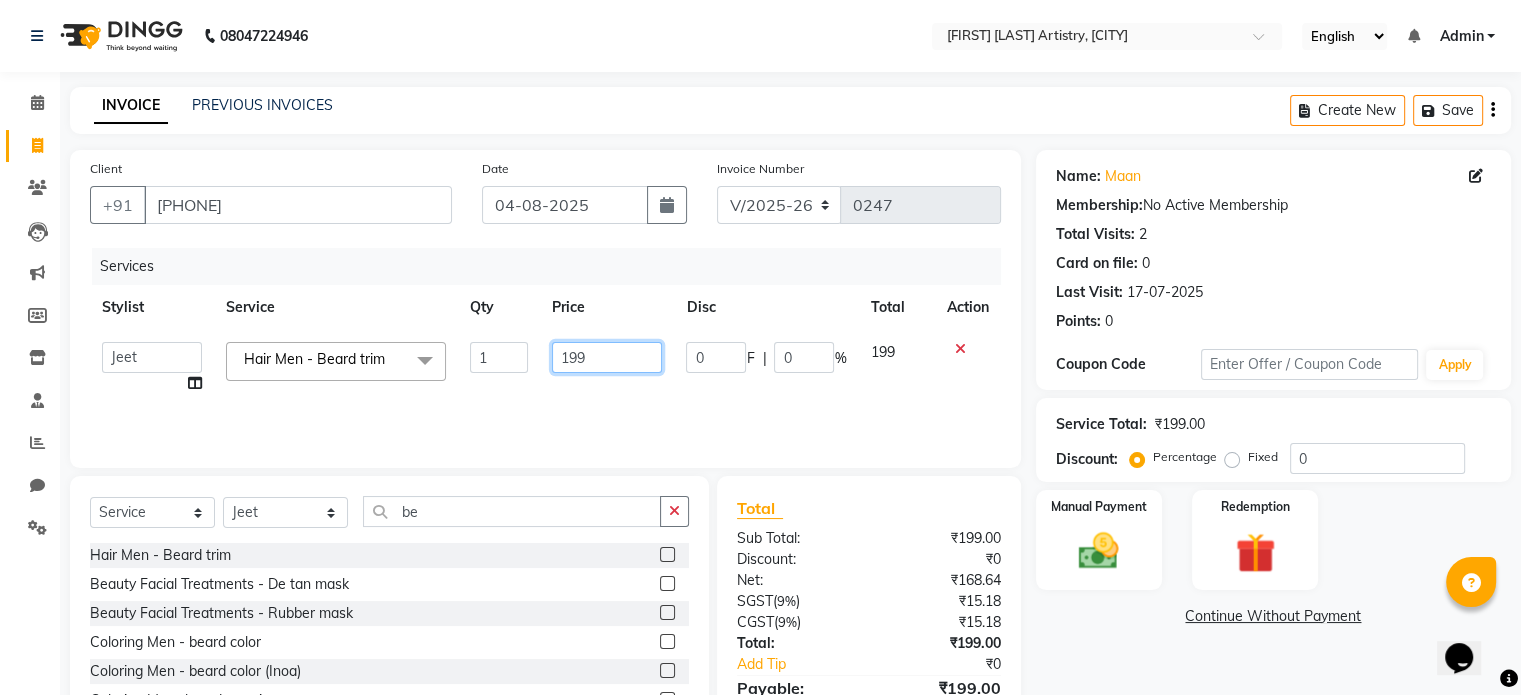 click on "199" 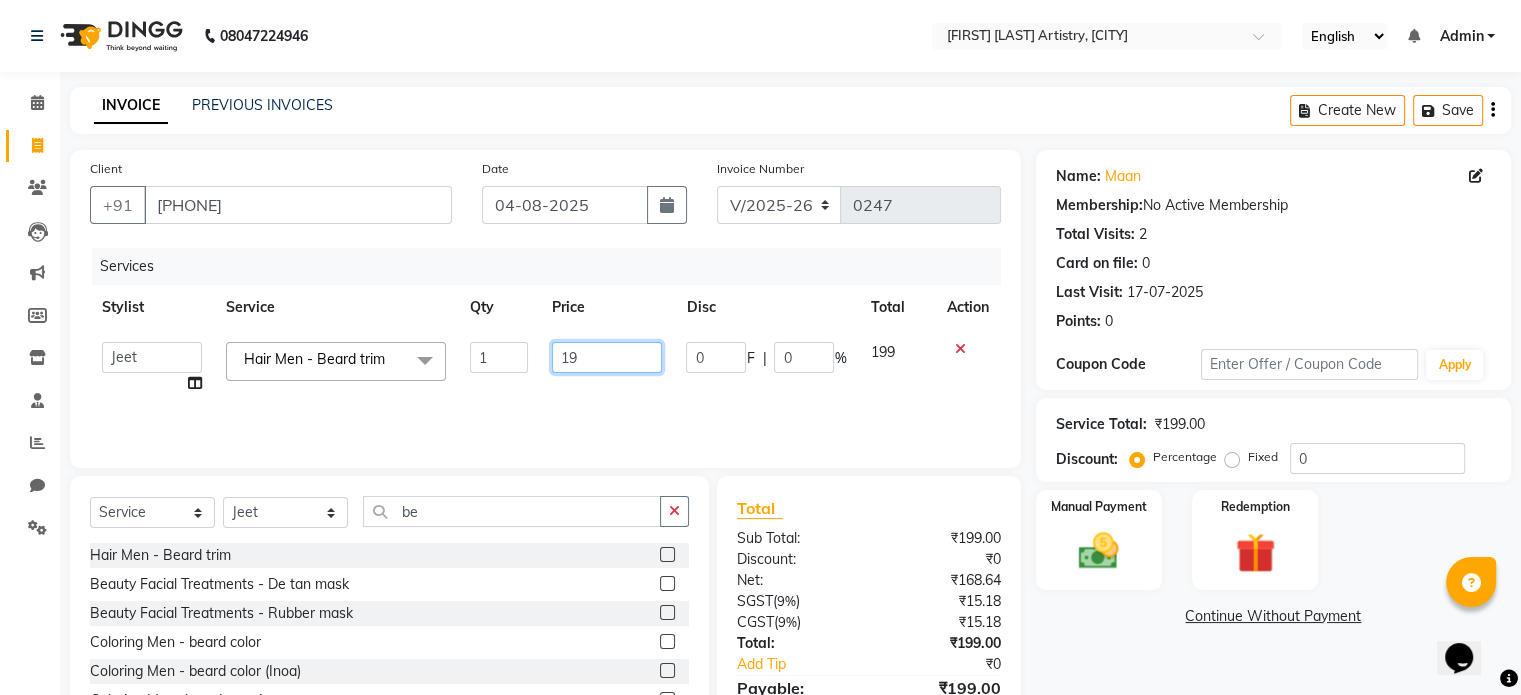 type on "1" 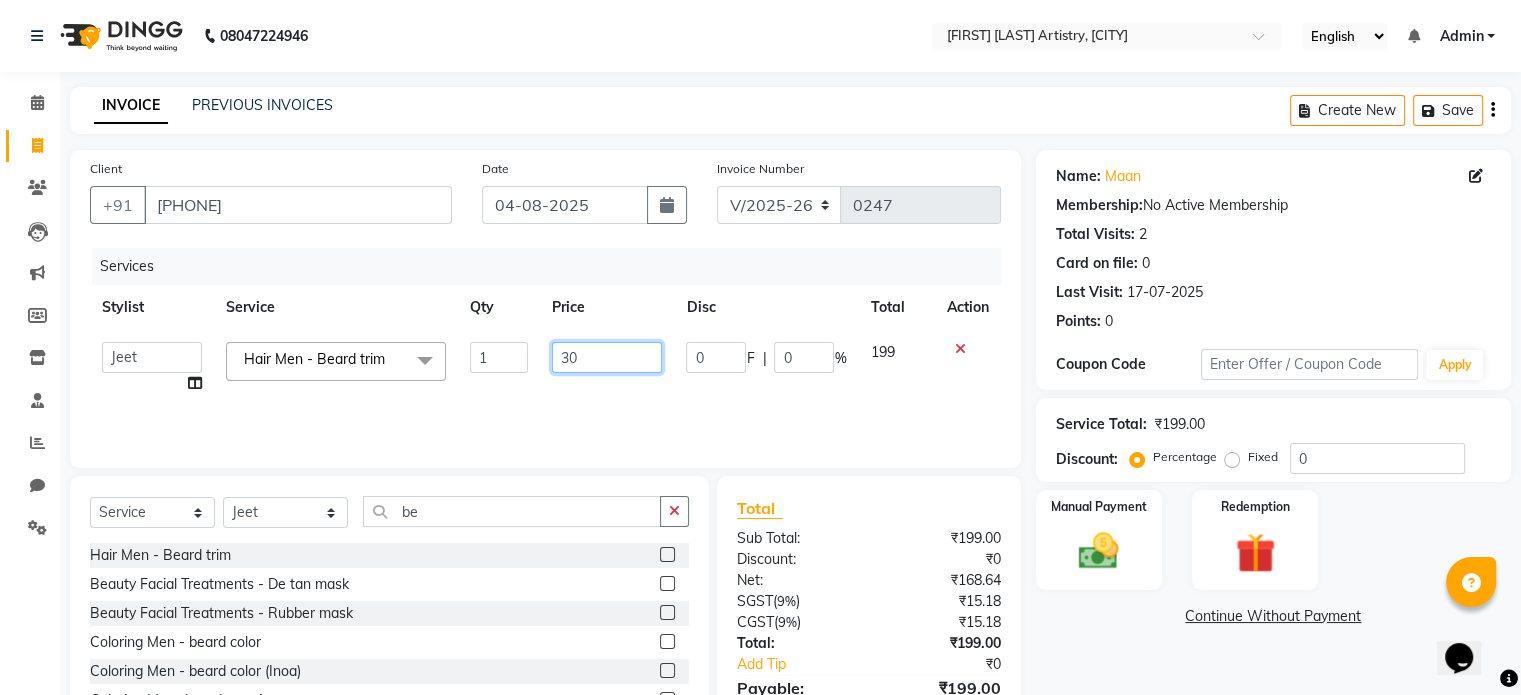 type on "300" 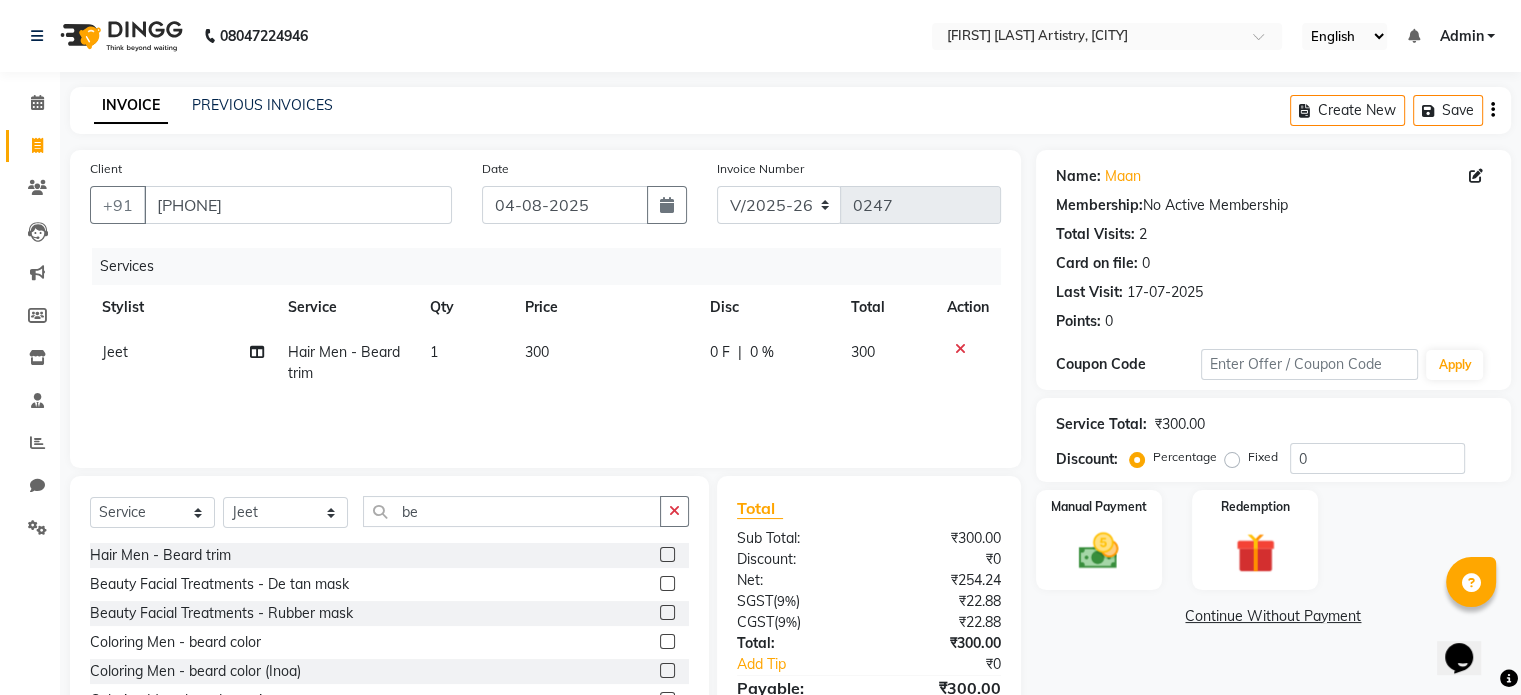 click on "0 F" 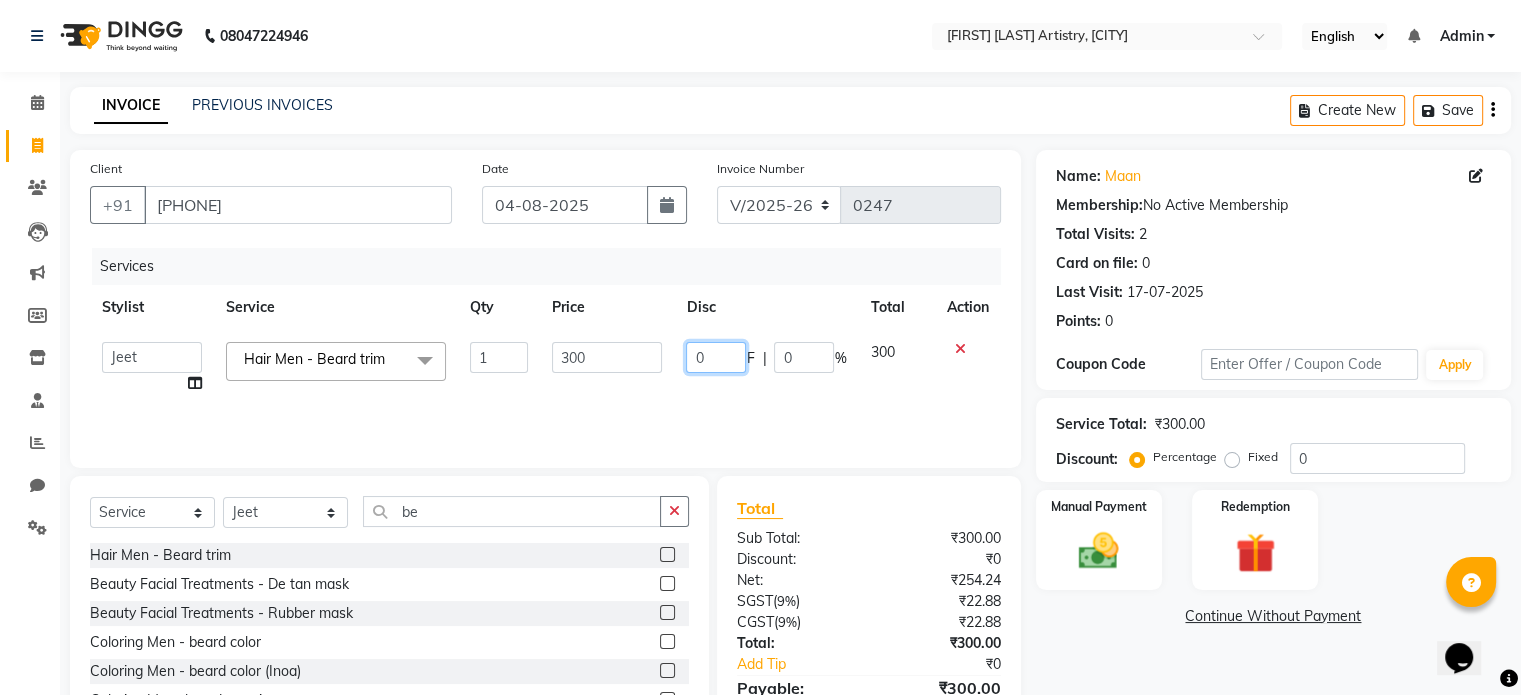 click on "0" 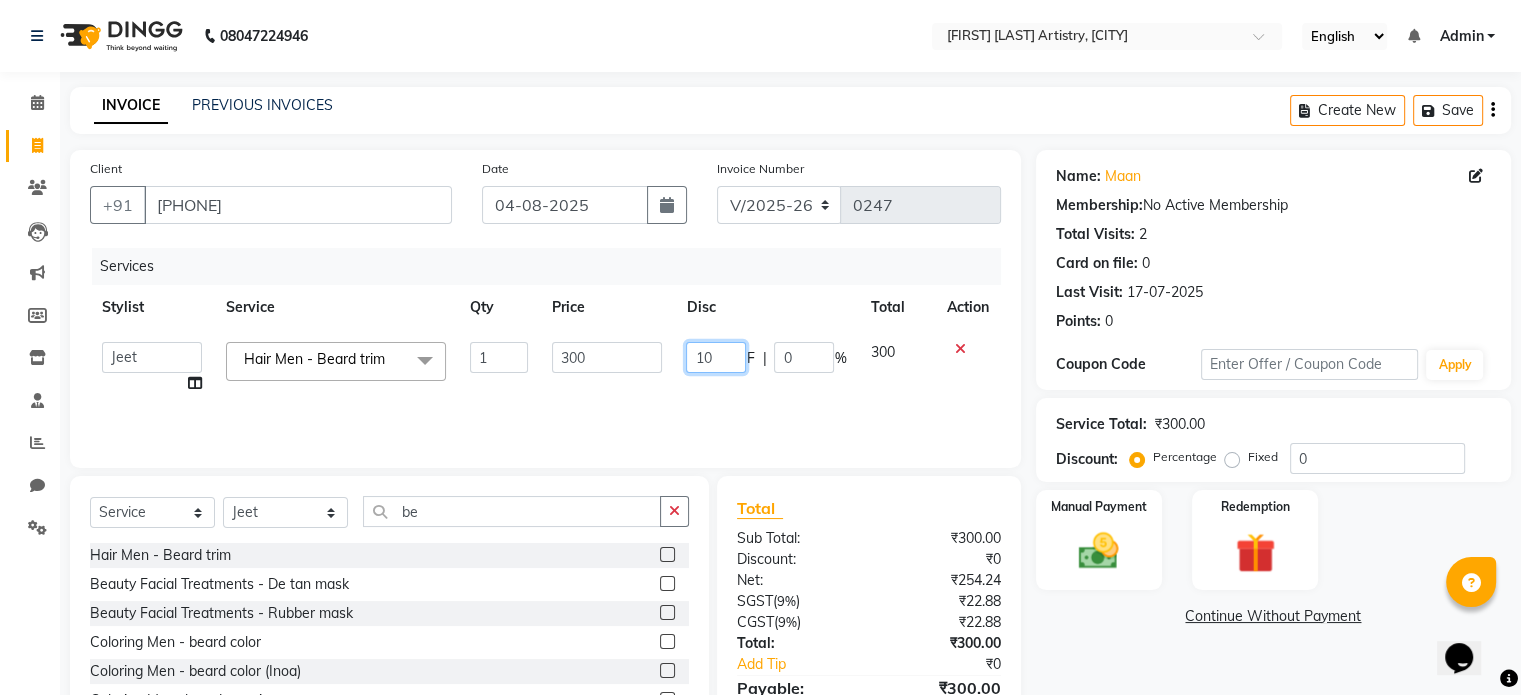 type on "100" 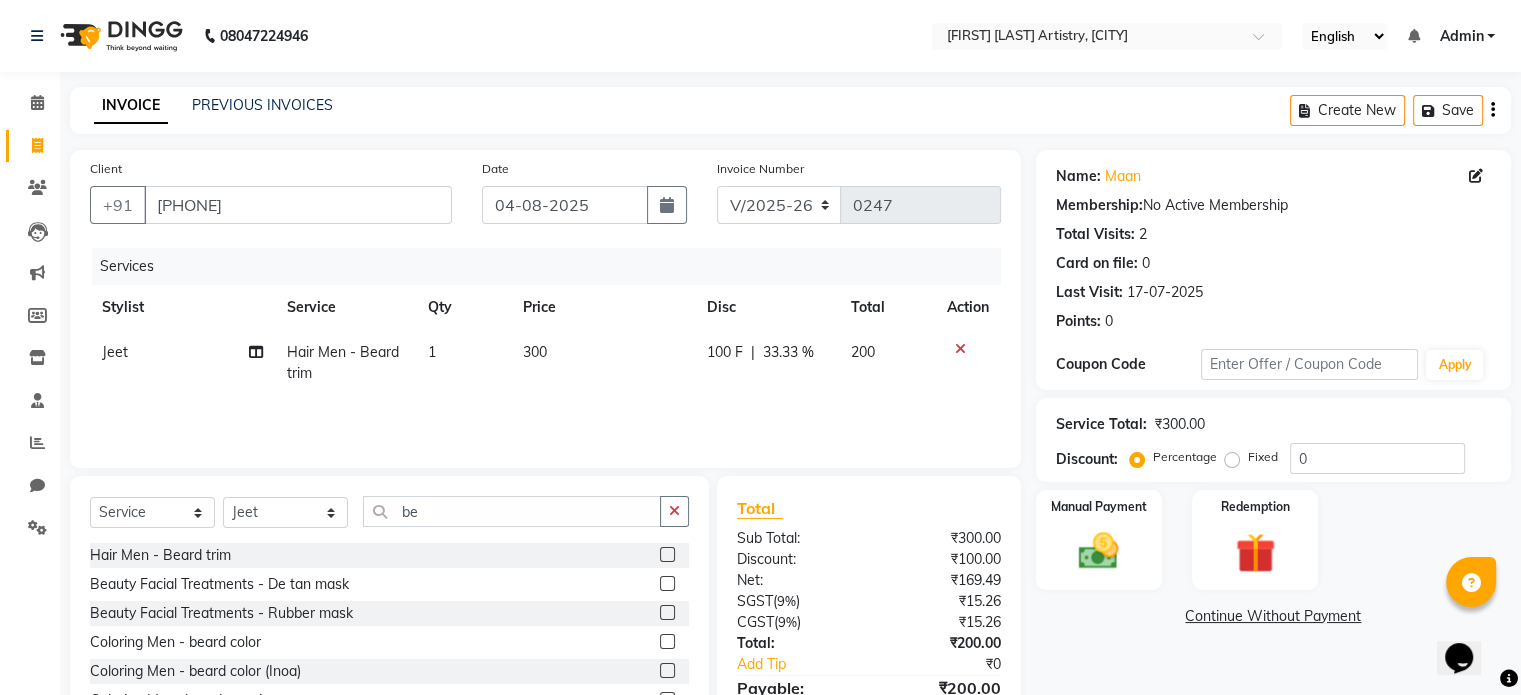click on "Services Stylist Service Qty Price Disc Total Action Jeet Hair Men - Beard trim 1 300 100 F | 33.33 % 200" 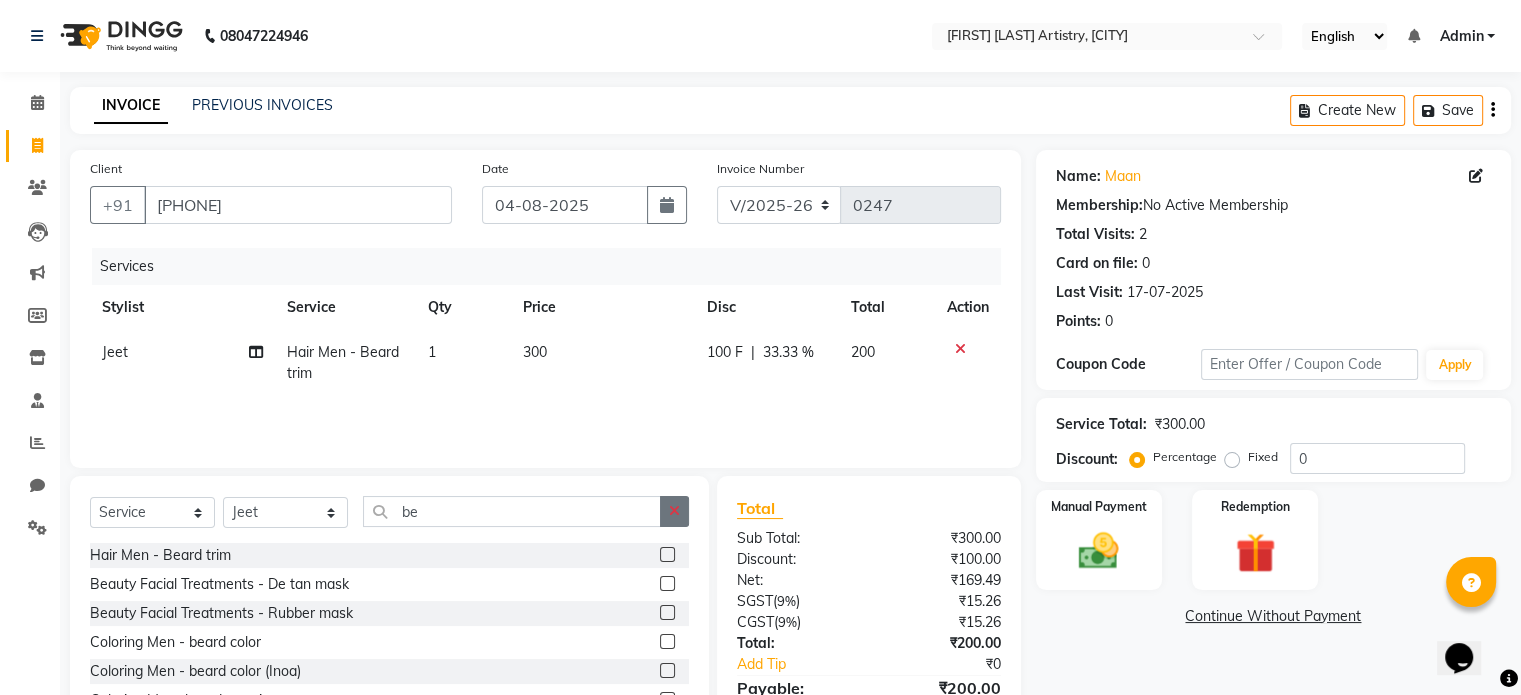 click 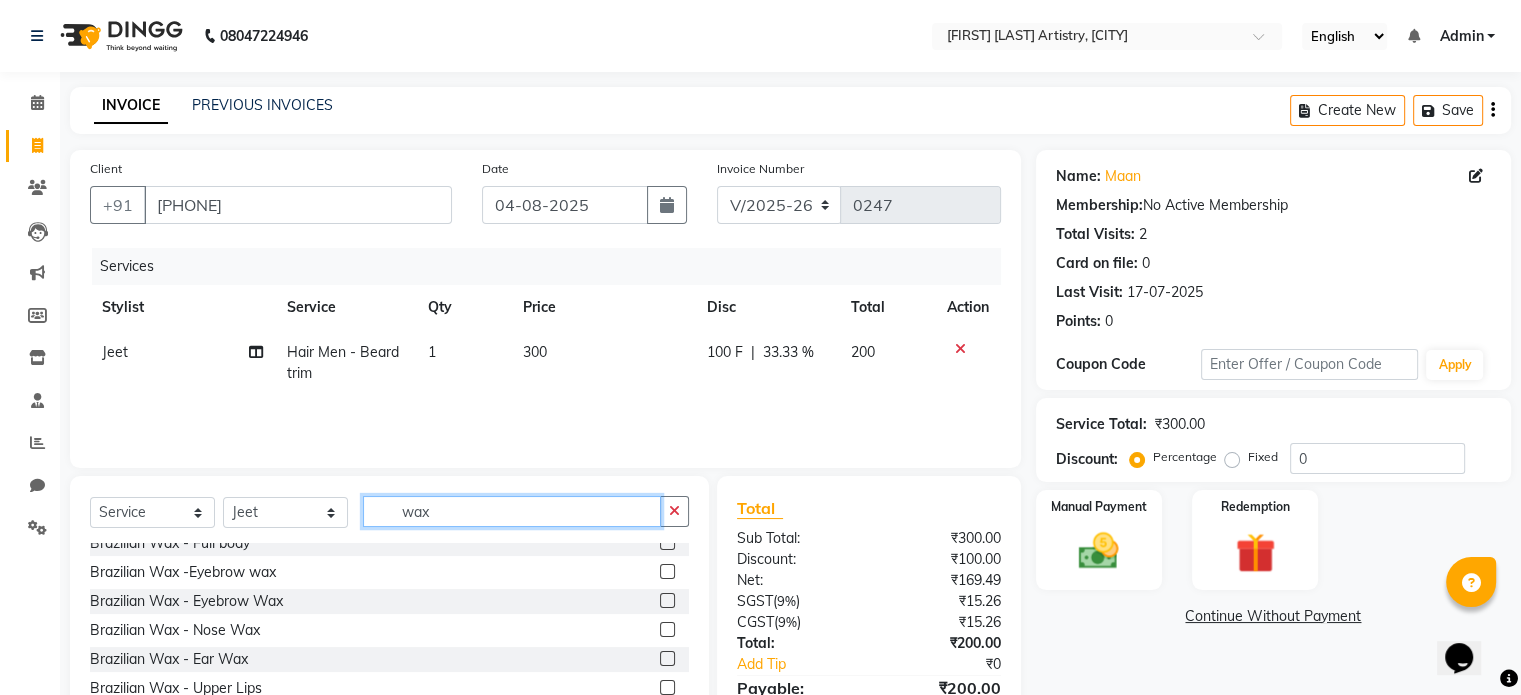 scroll, scrollTop: 770, scrollLeft: 0, axis: vertical 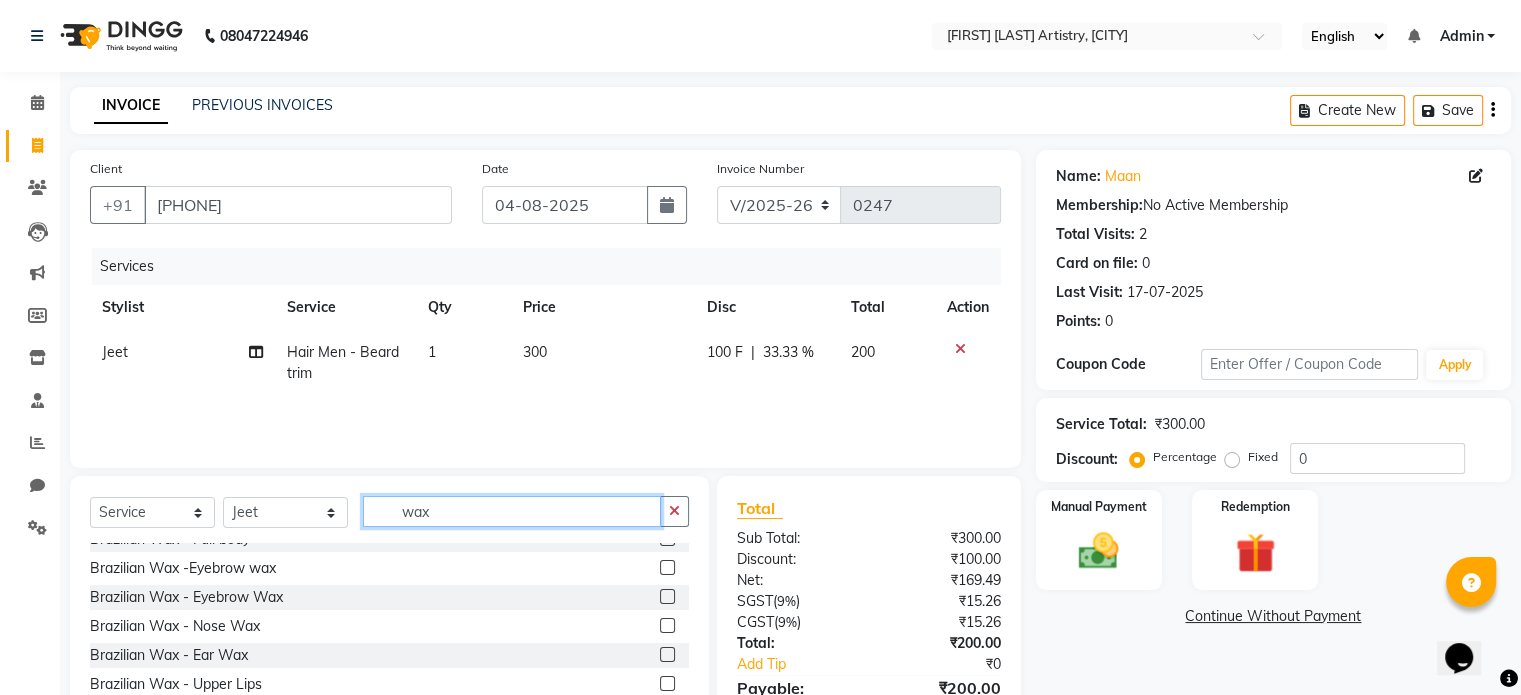 type on "wax" 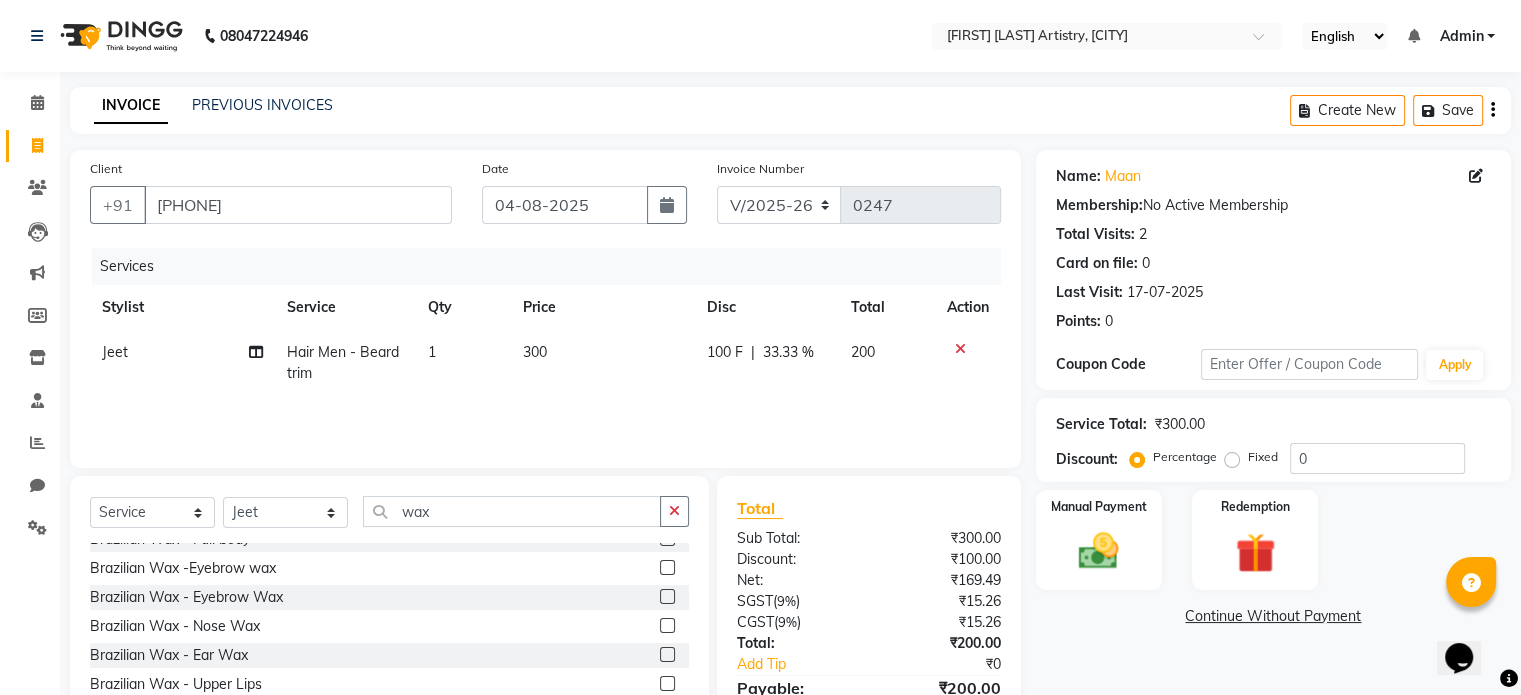 click 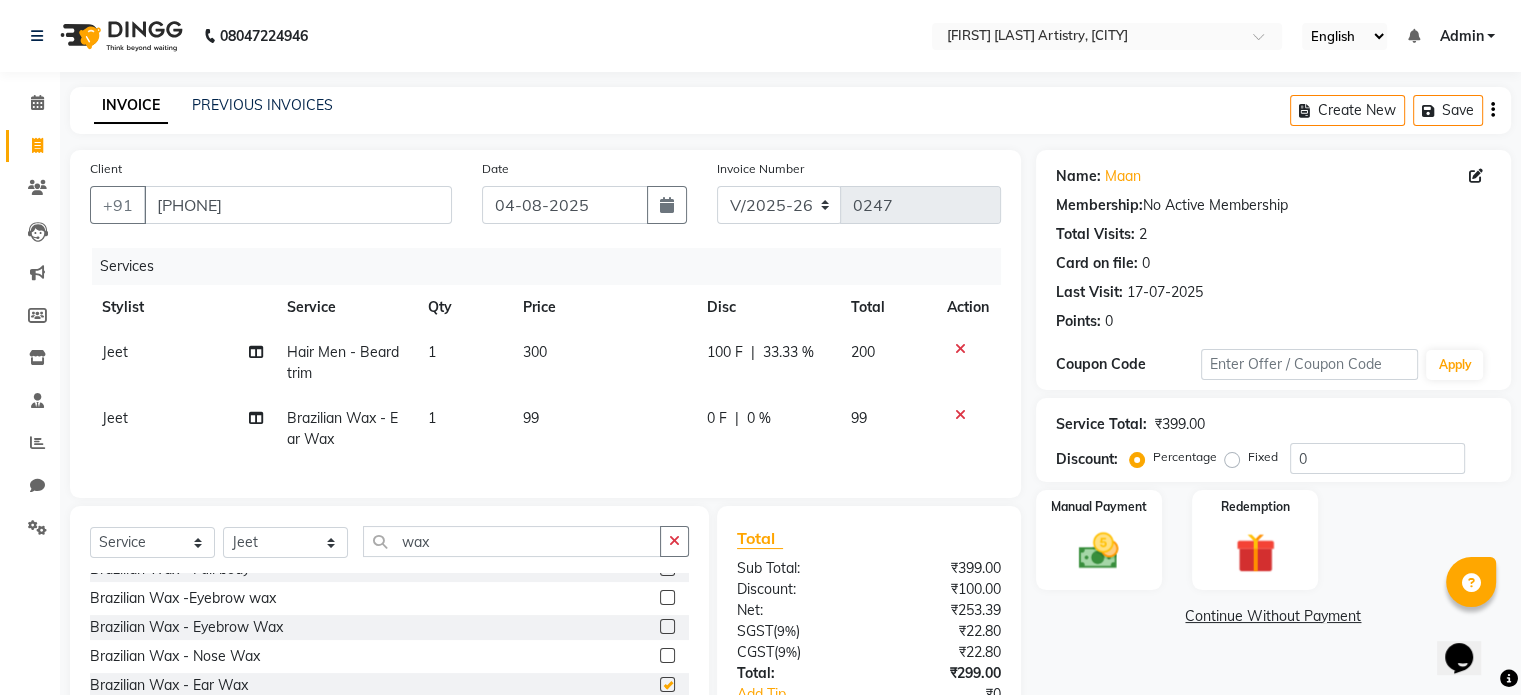 checkbox on "false" 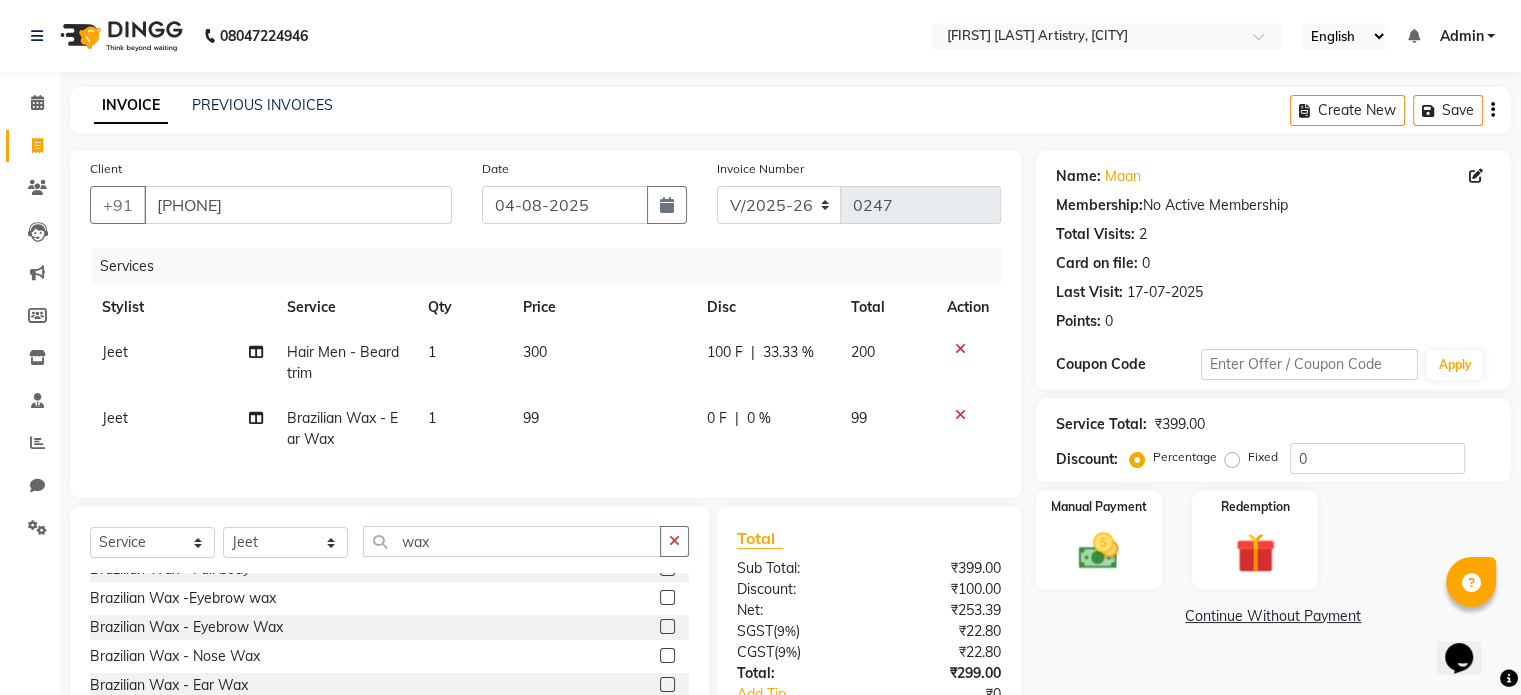 click on "99" 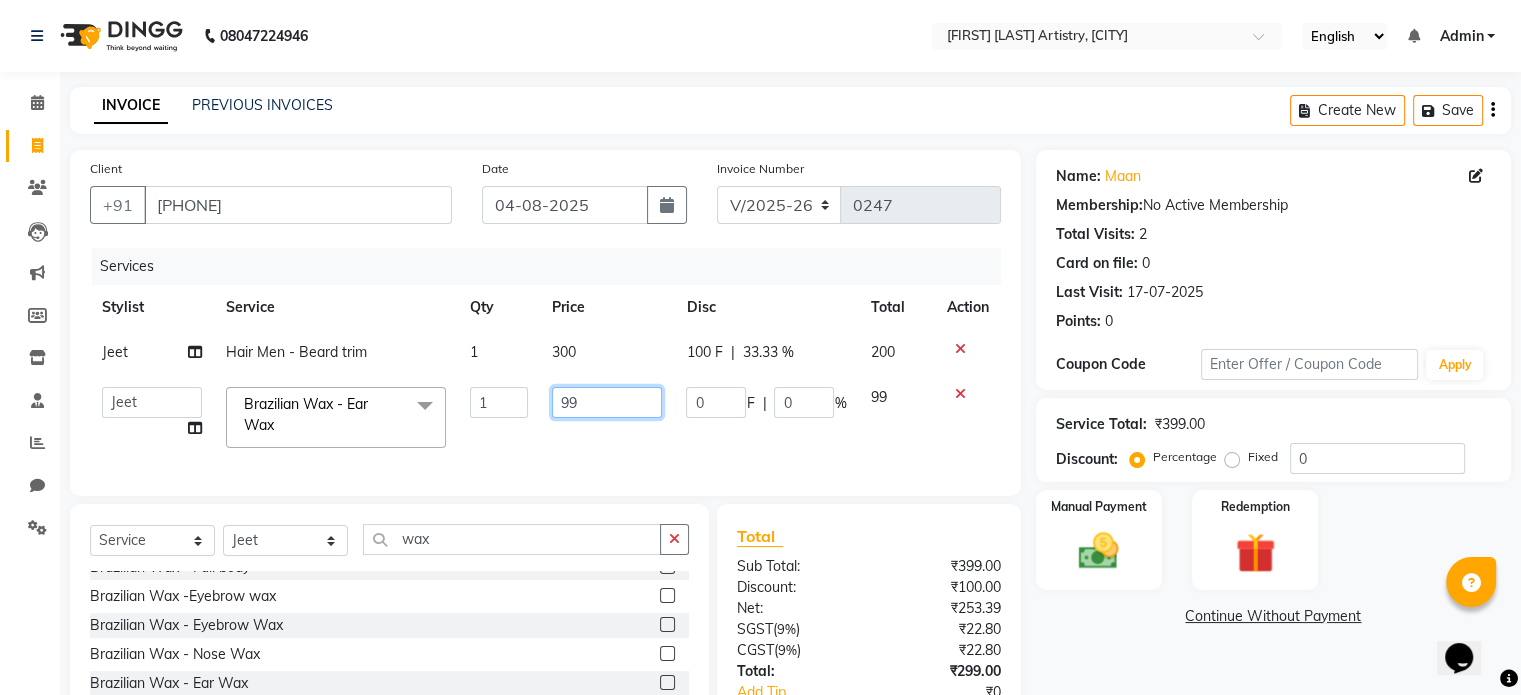 click on "99" 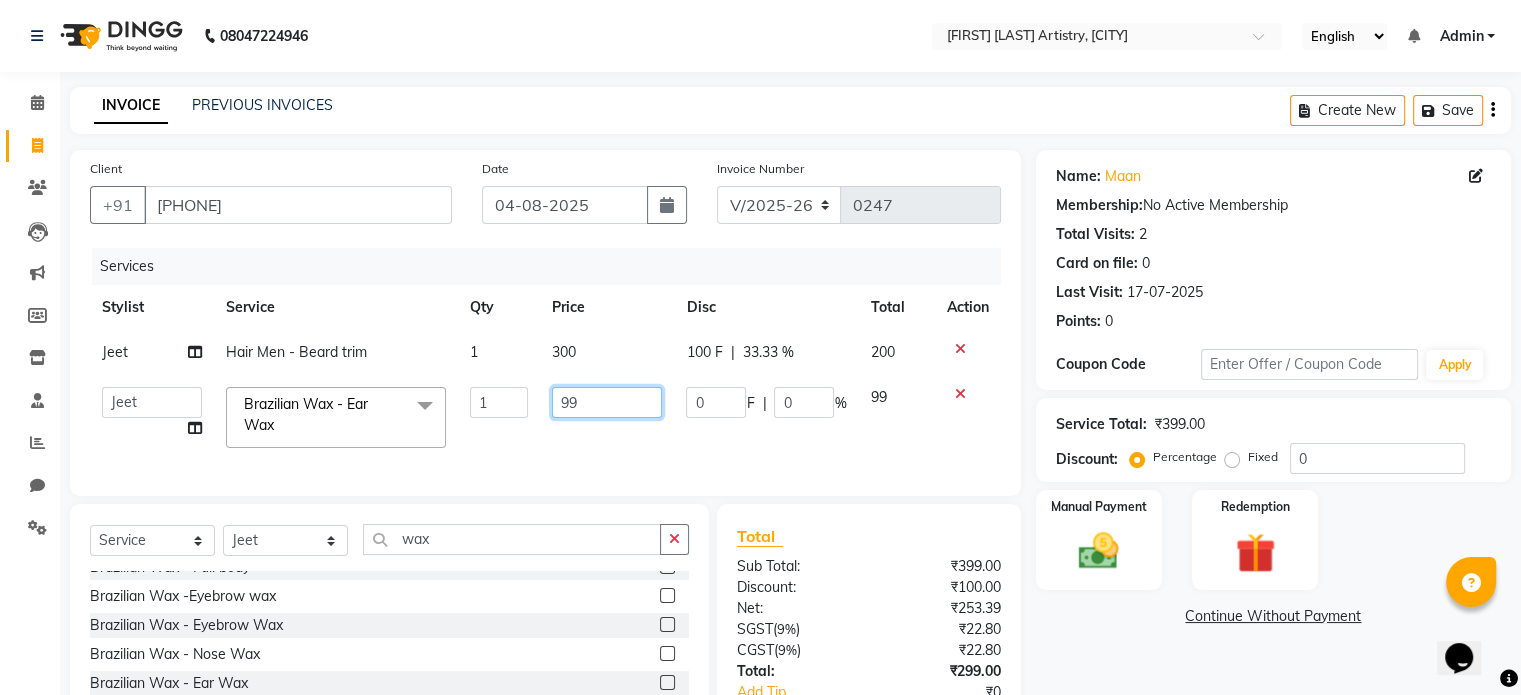type on "9" 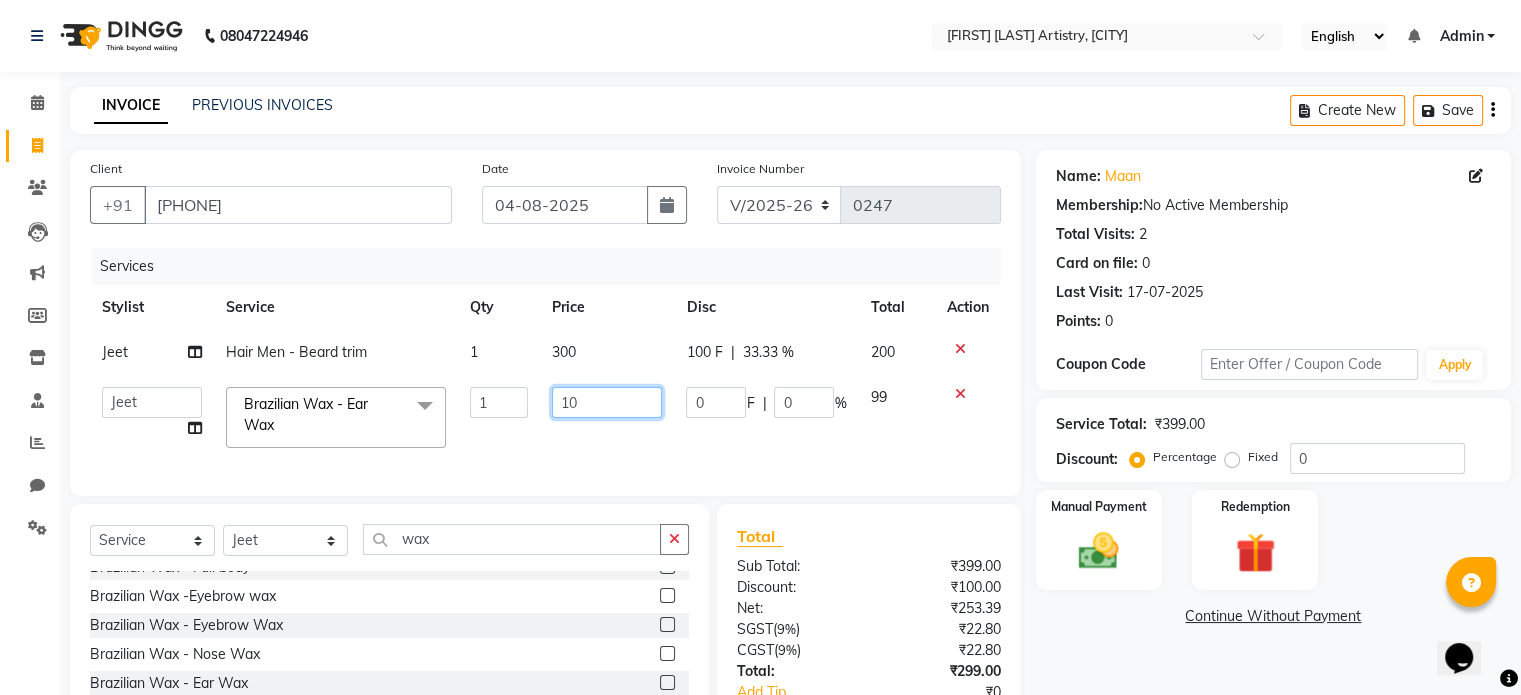 type on "100" 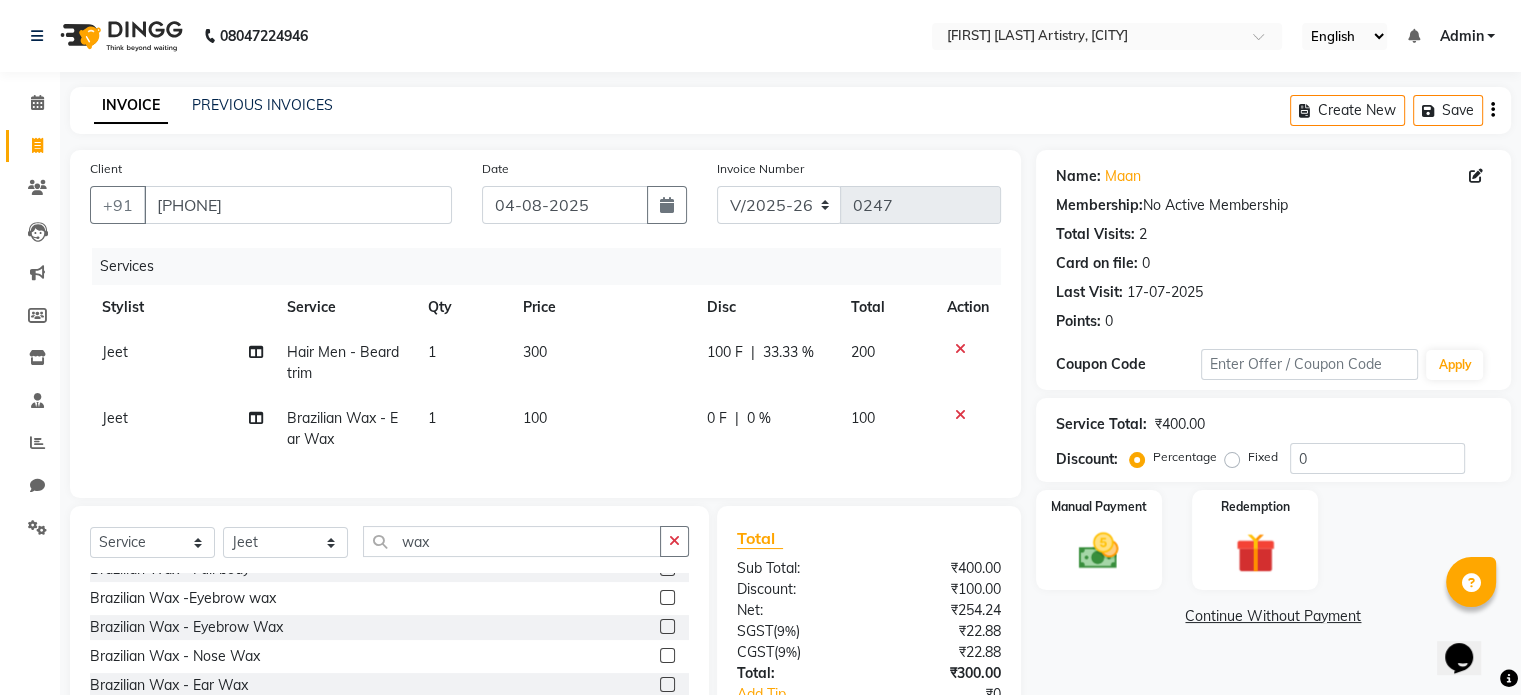 click on "Client +91 9877959152 Date 04-08-2025 Invoice Number V/2025 V/2025-26 0247 Services Stylist Service Qty Price Disc Total Action Jeet Hair Men - Beard trim 1 300 100 F | 33.33 % 200 Jeet Brazilian Wax - Ear Wax 1 100 0 F | 0 % 100" 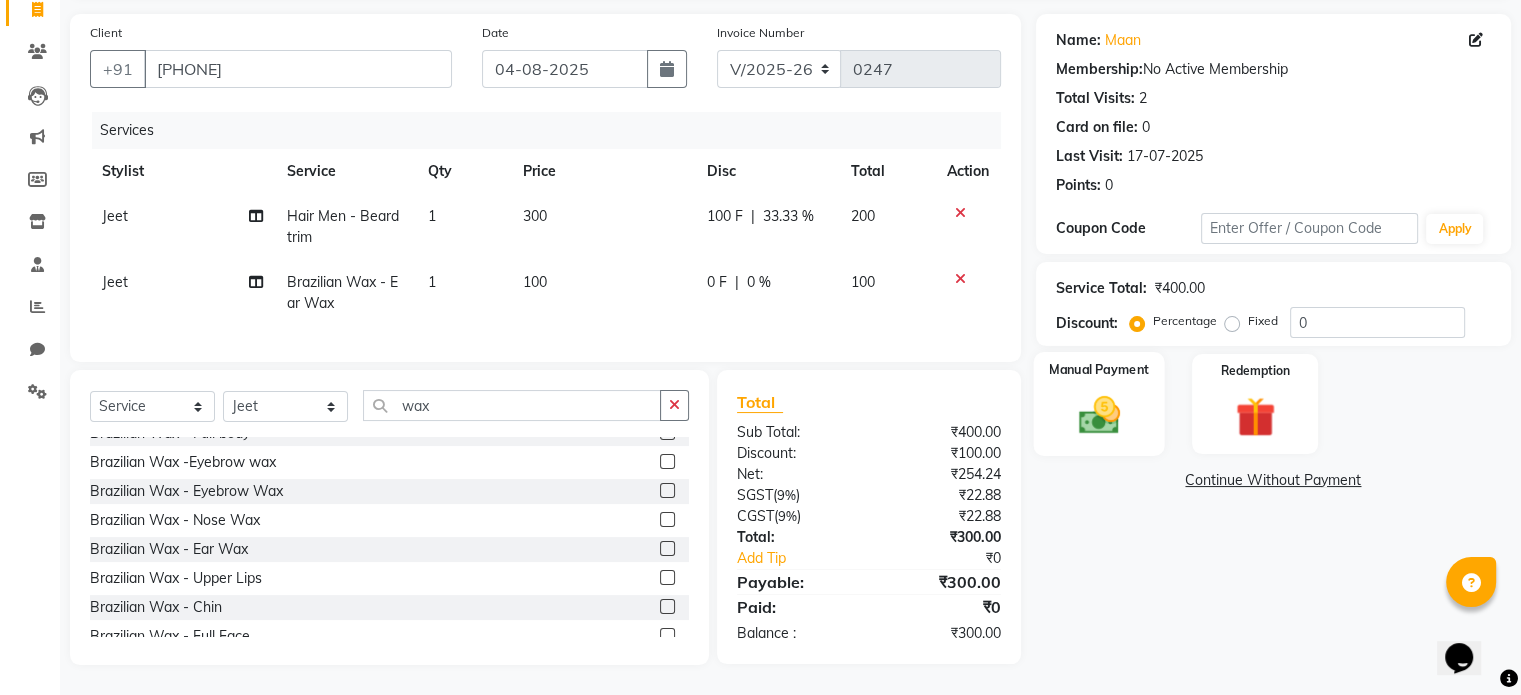 click 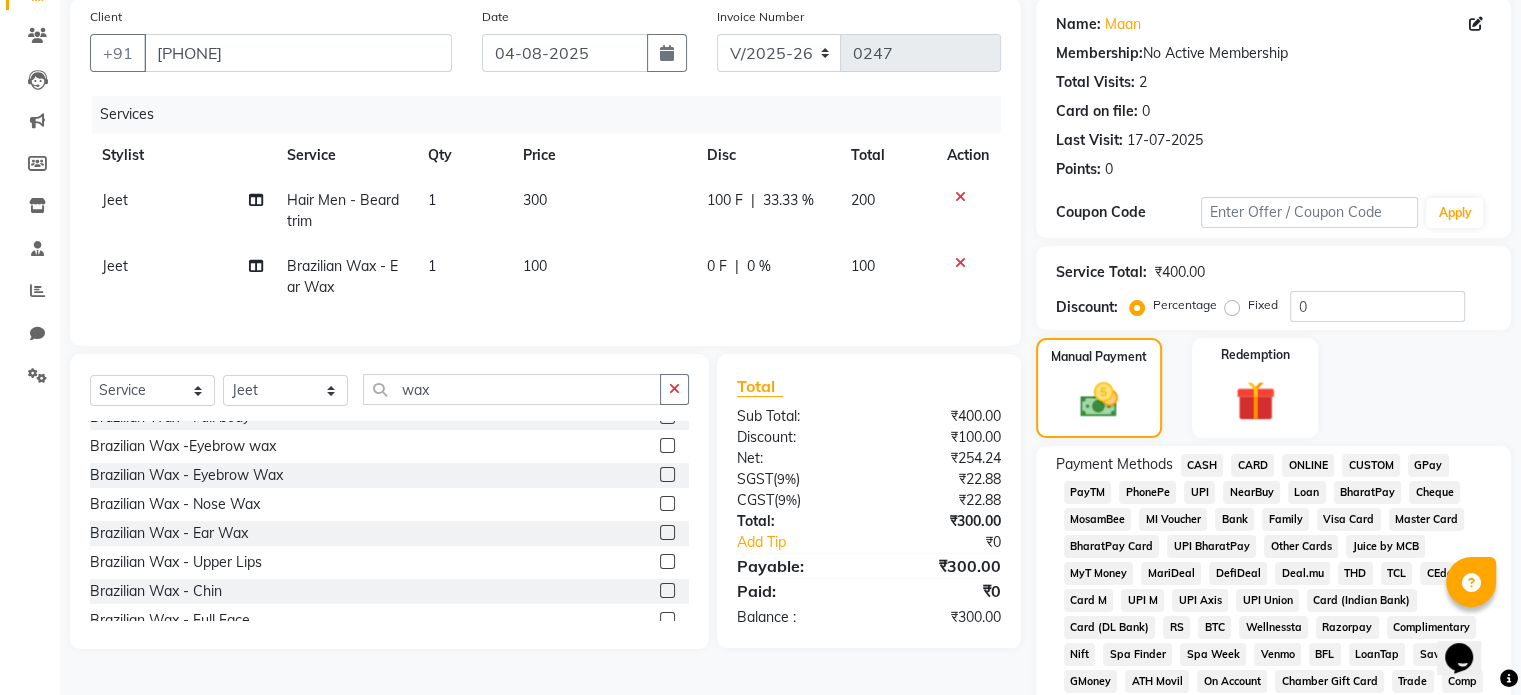 click on "CASH" 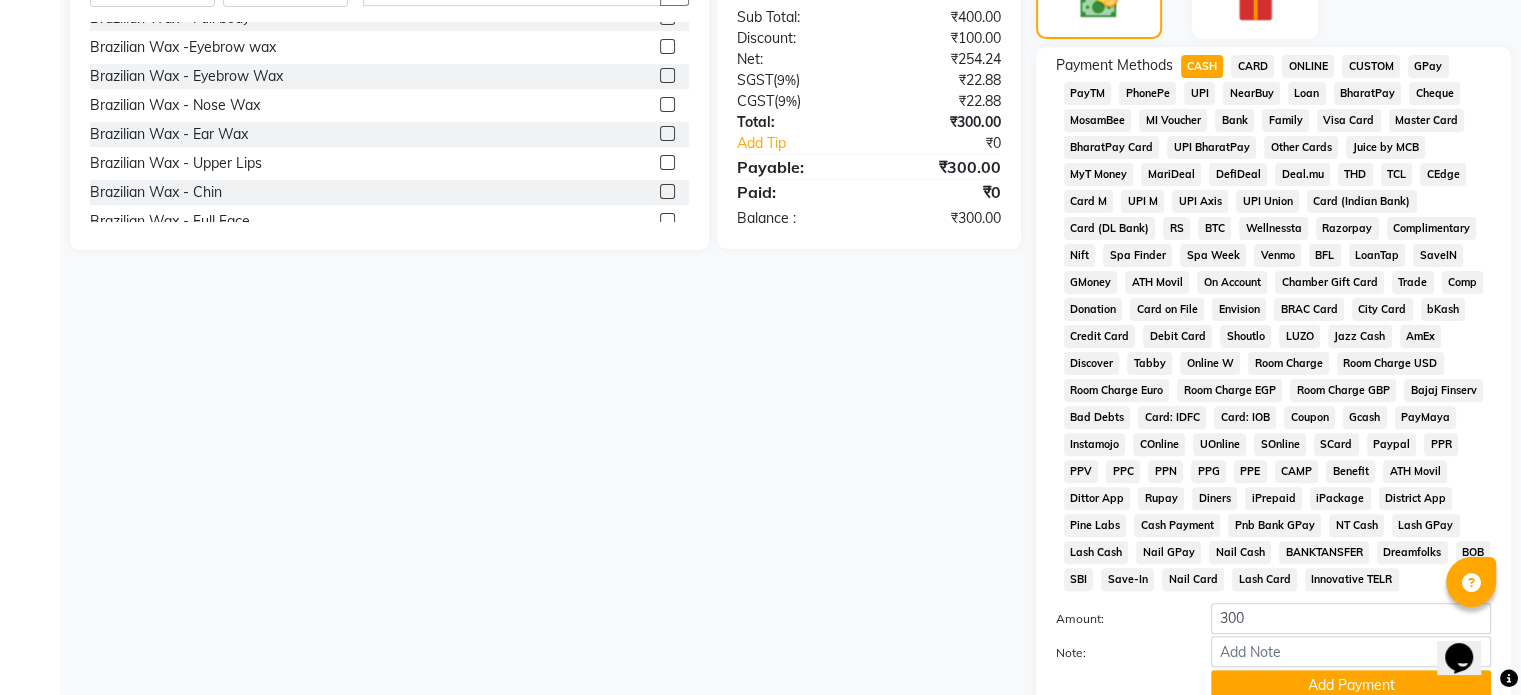 scroll, scrollTop: 728, scrollLeft: 0, axis: vertical 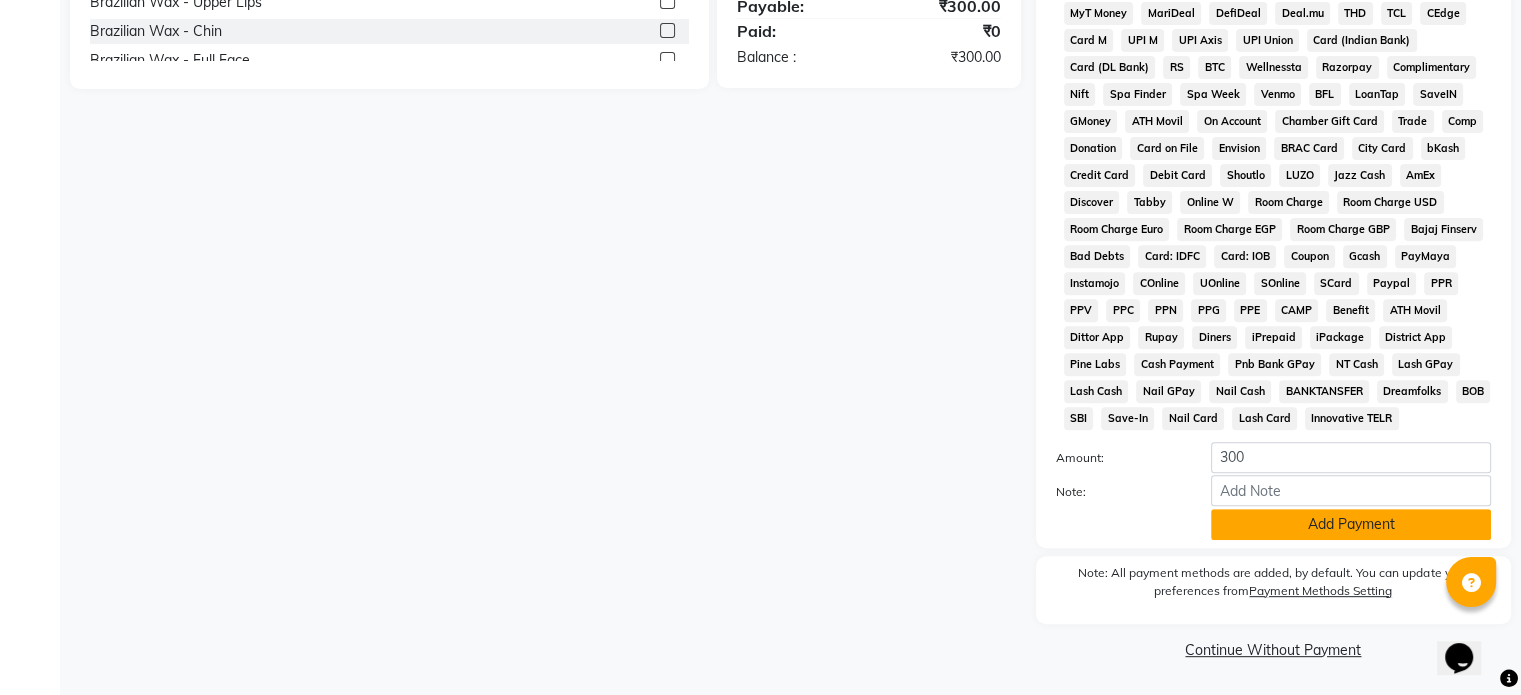 click on "Add Payment" 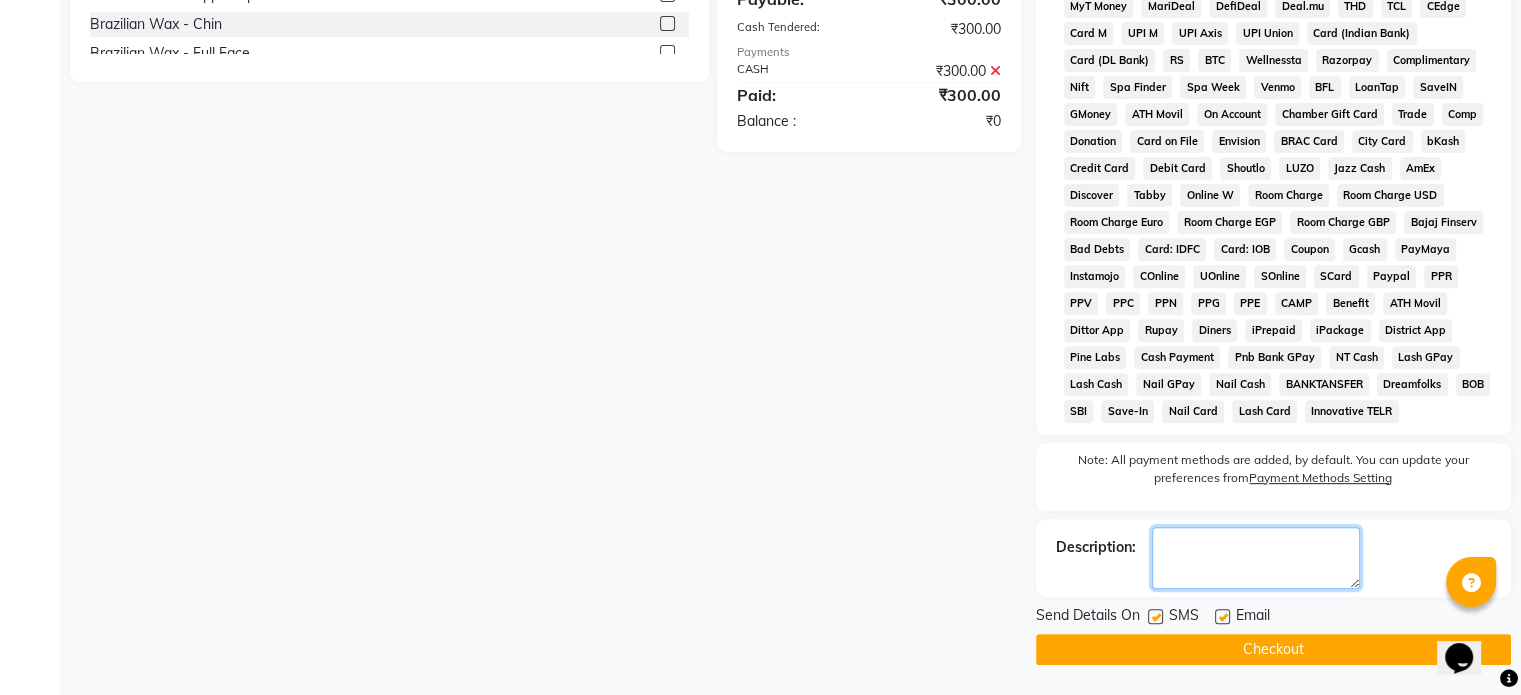 click 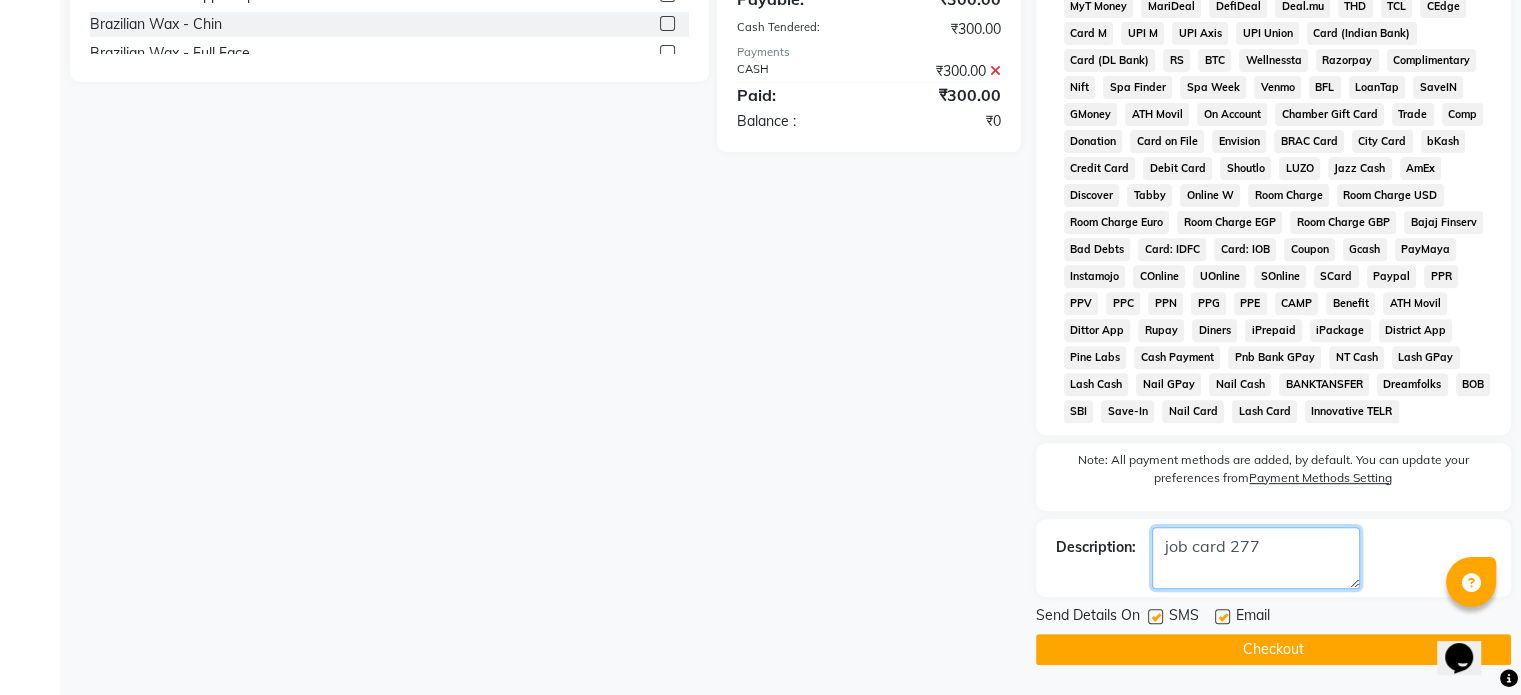 type on "job card 277" 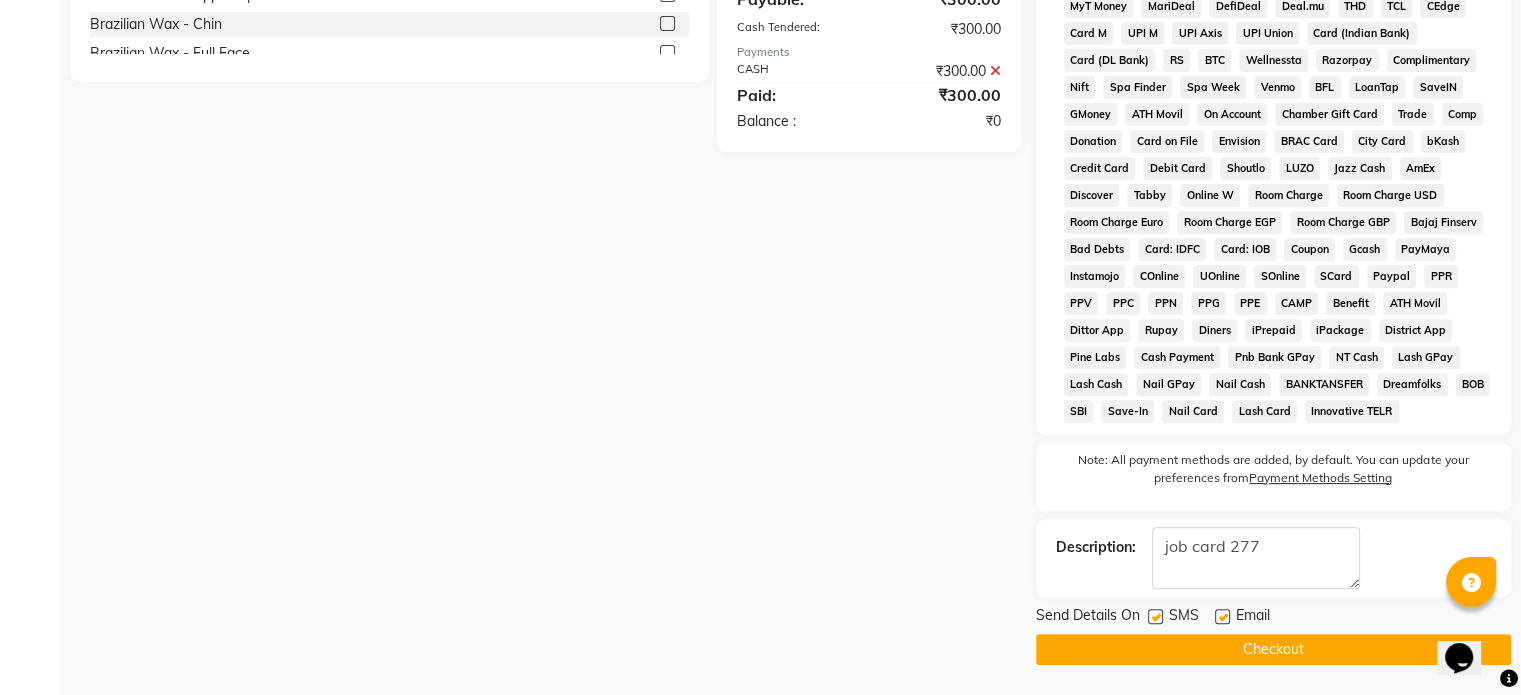 click on "Checkout" 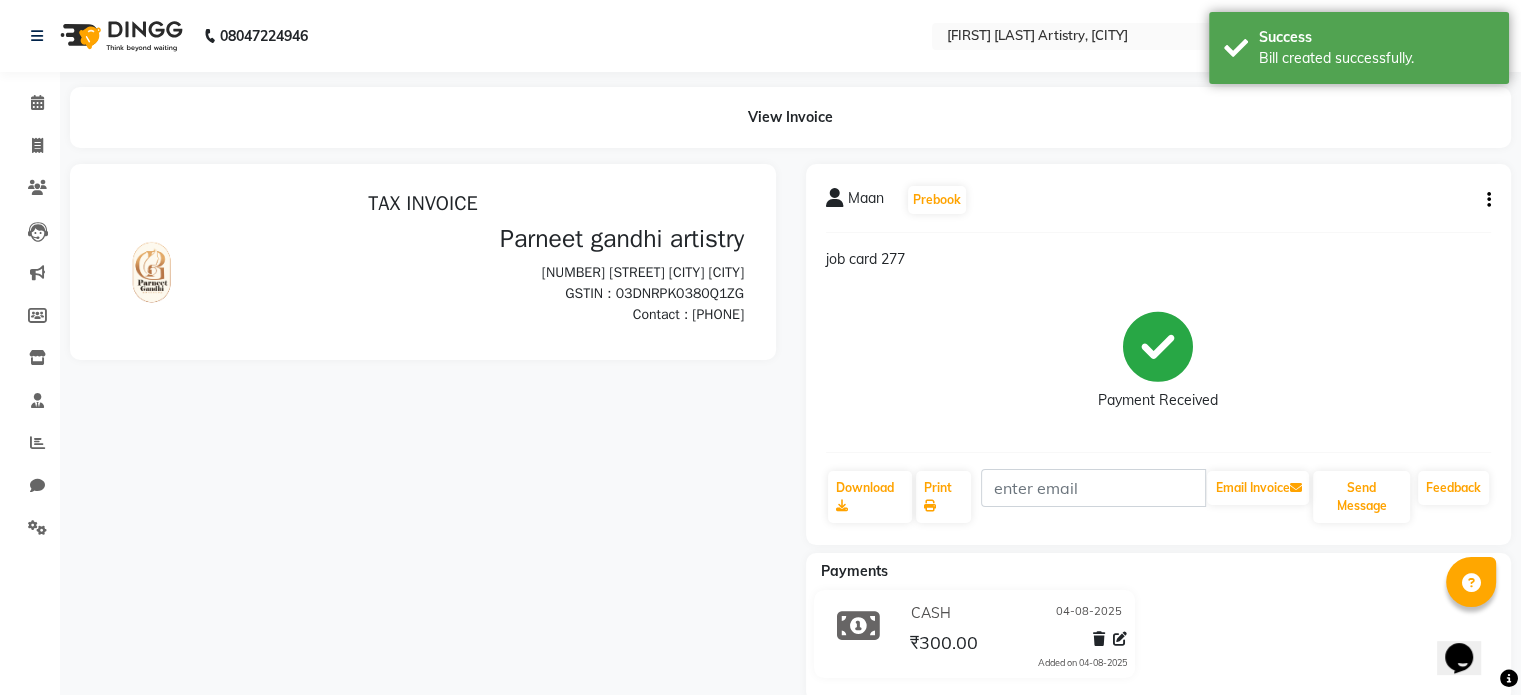 scroll, scrollTop: 0, scrollLeft: 0, axis: both 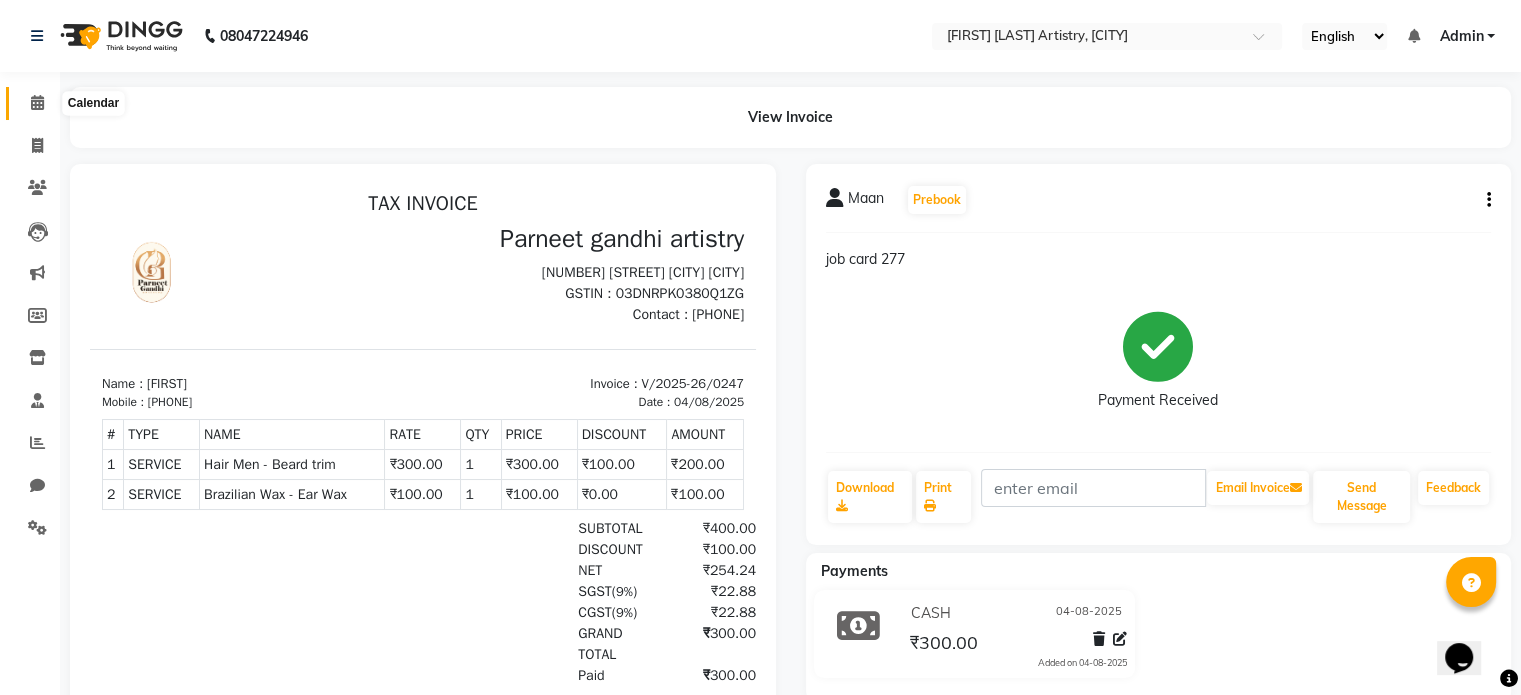 click 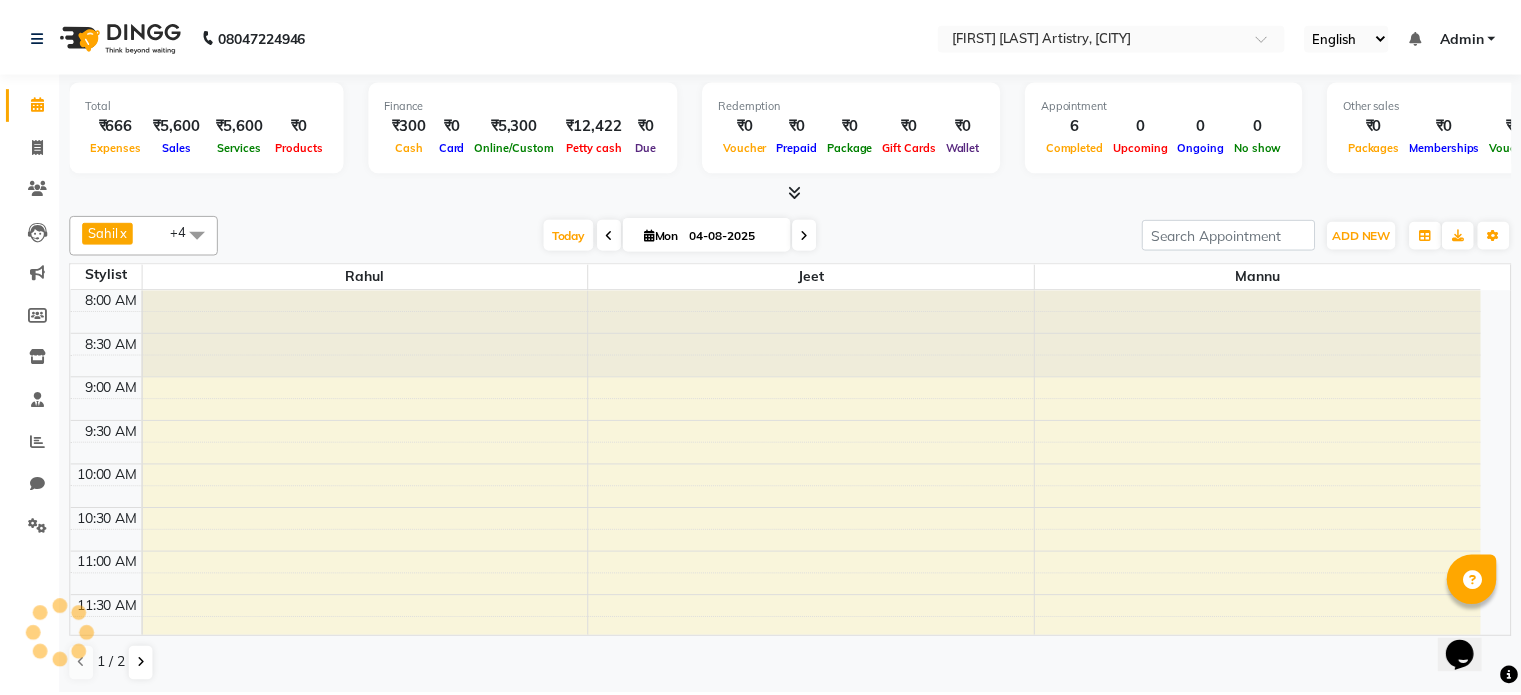 scroll, scrollTop: 0, scrollLeft: 0, axis: both 